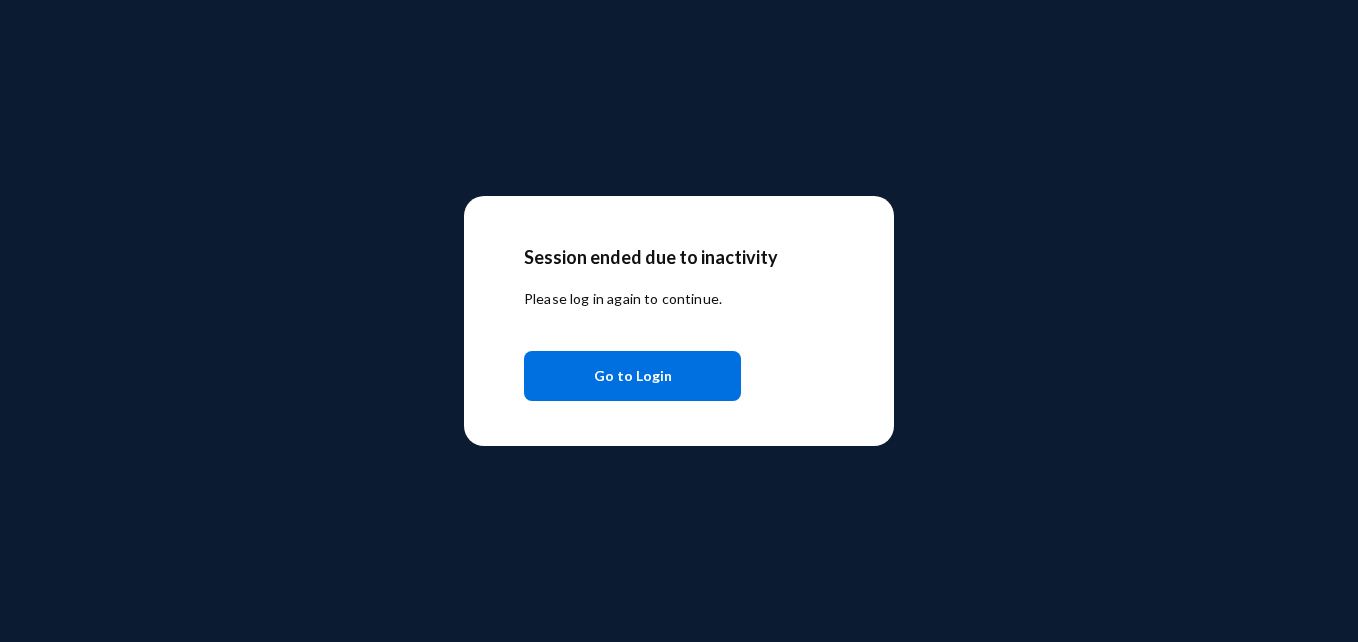 scroll, scrollTop: 0, scrollLeft: 0, axis: both 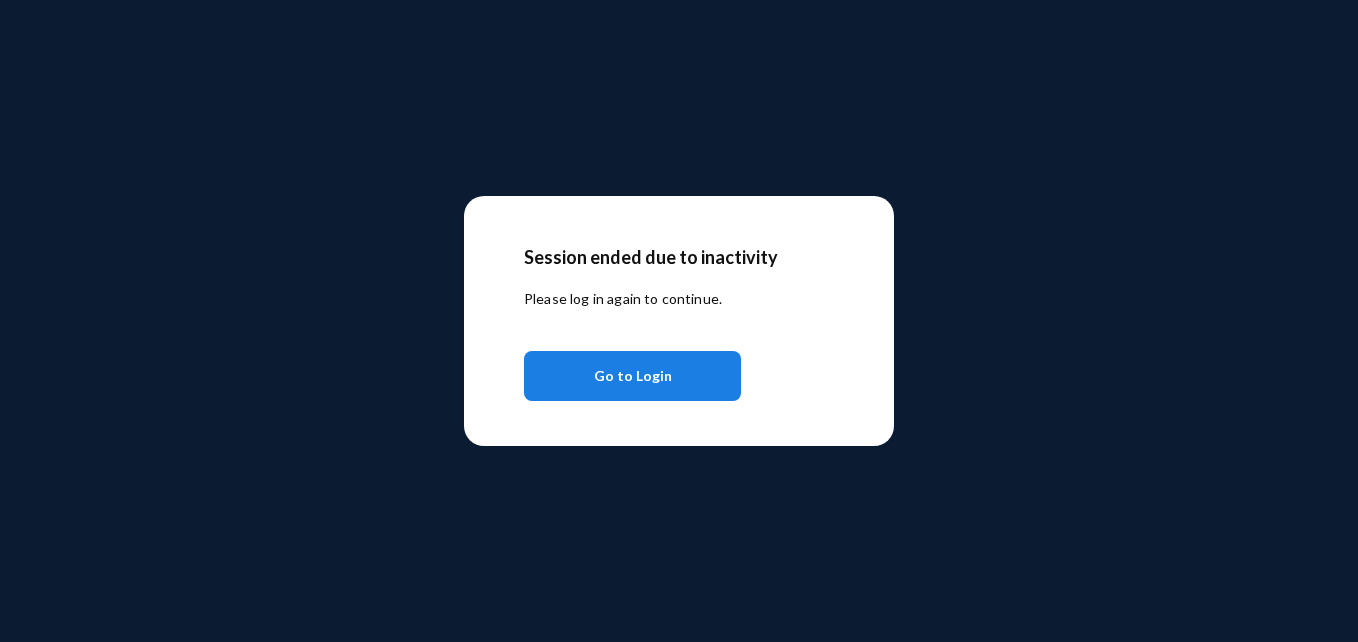 click on "Go to Login" 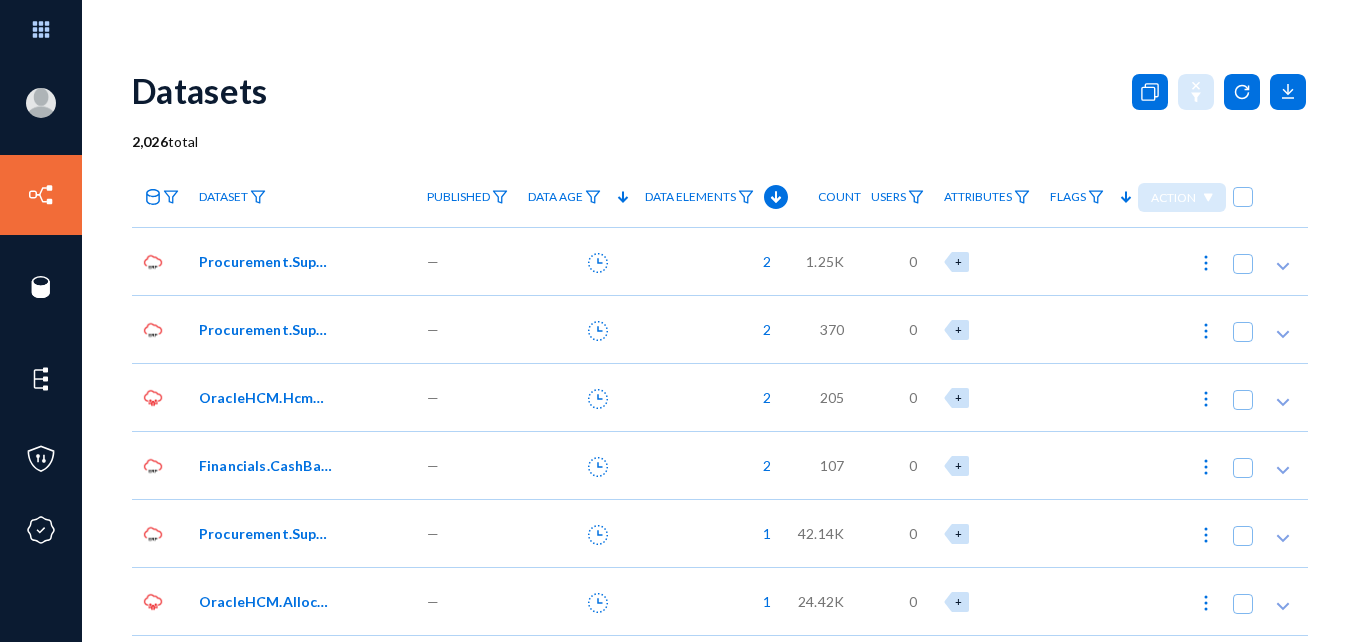 scroll, scrollTop: 0, scrollLeft: 0, axis: both 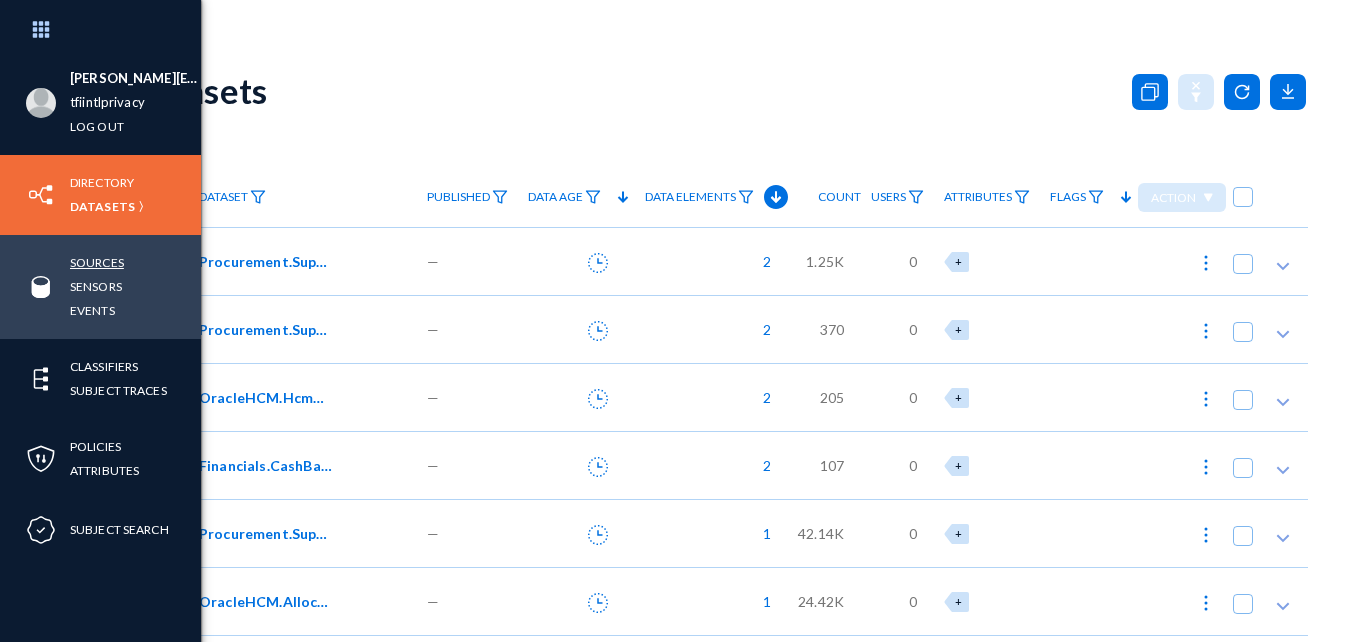 click on "Sources" at bounding box center (97, 262) 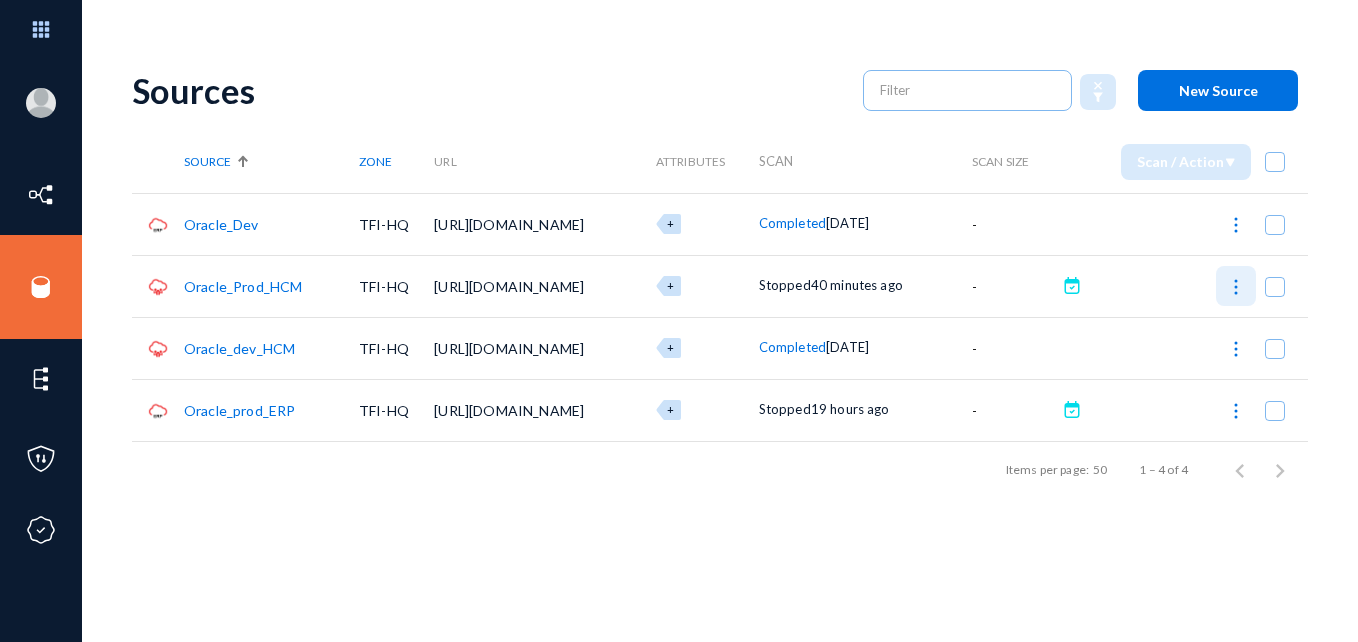click 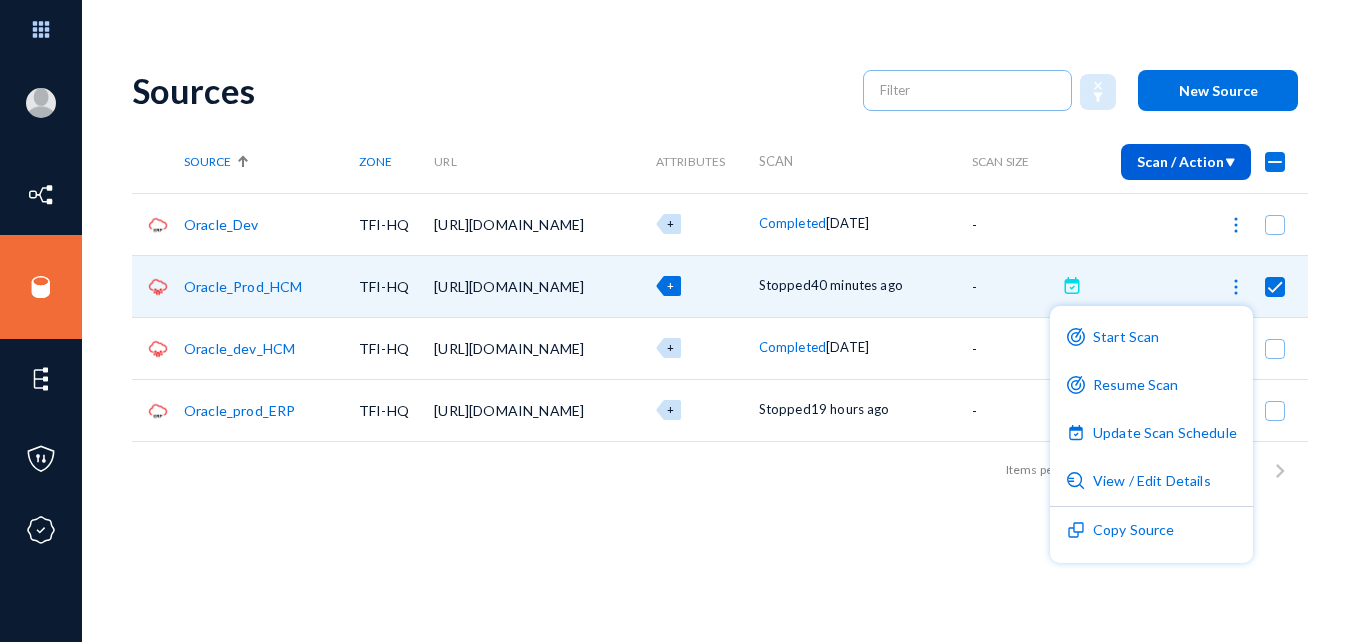click at bounding box center (679, 321) 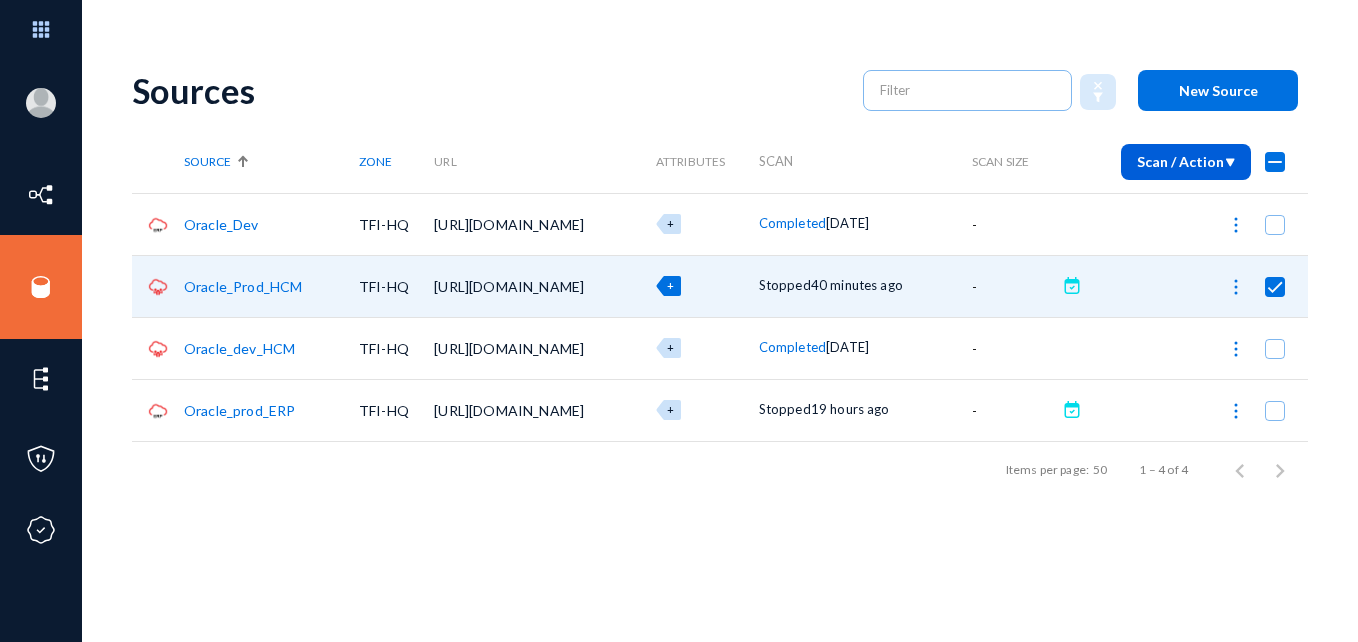 checkbox on "false" 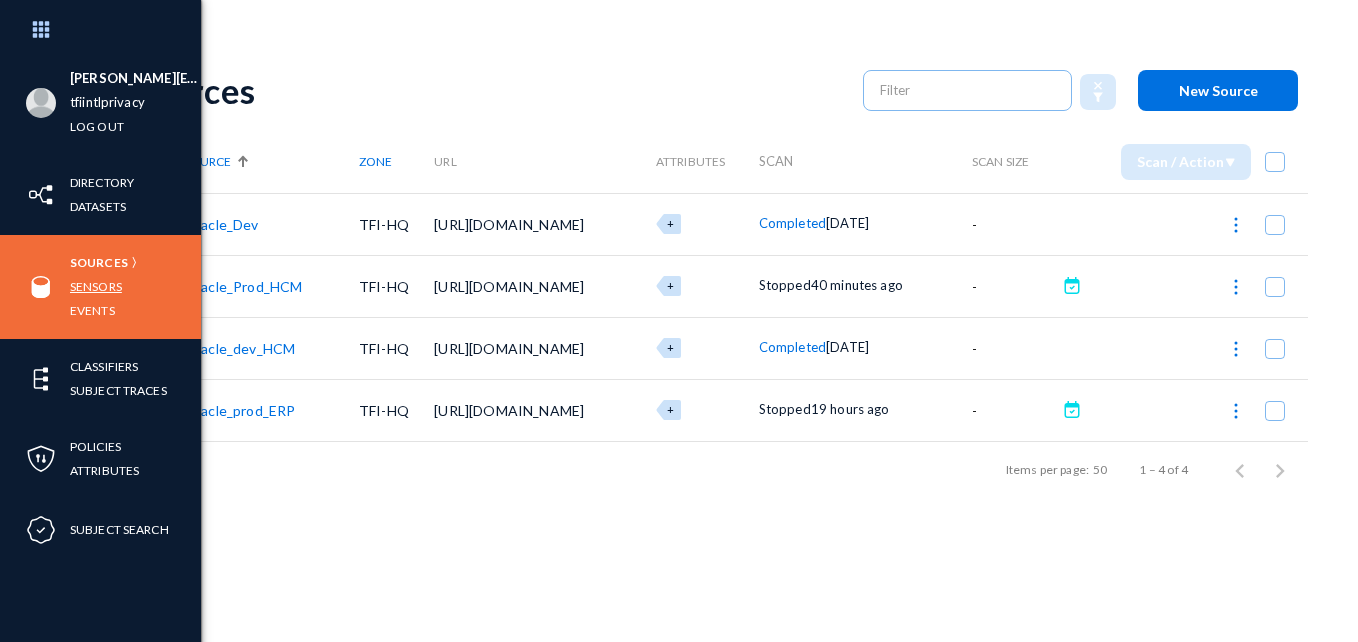click on "Sensors" at bounding box center [96, 286] 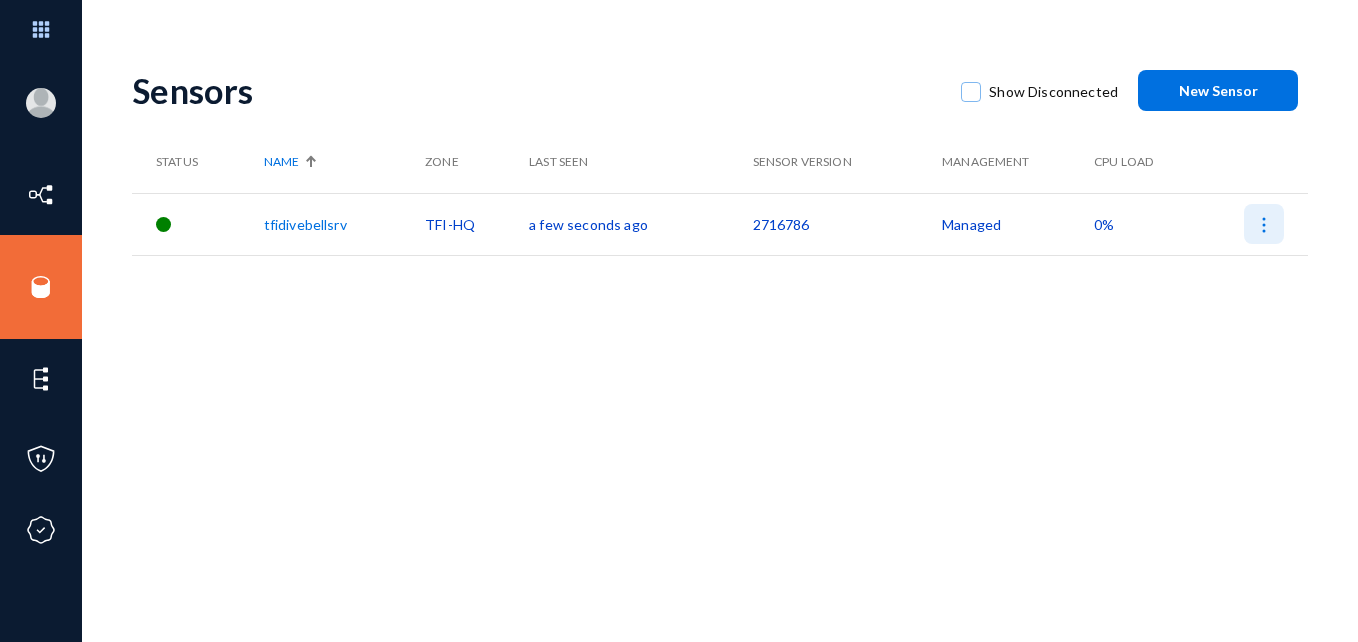 click 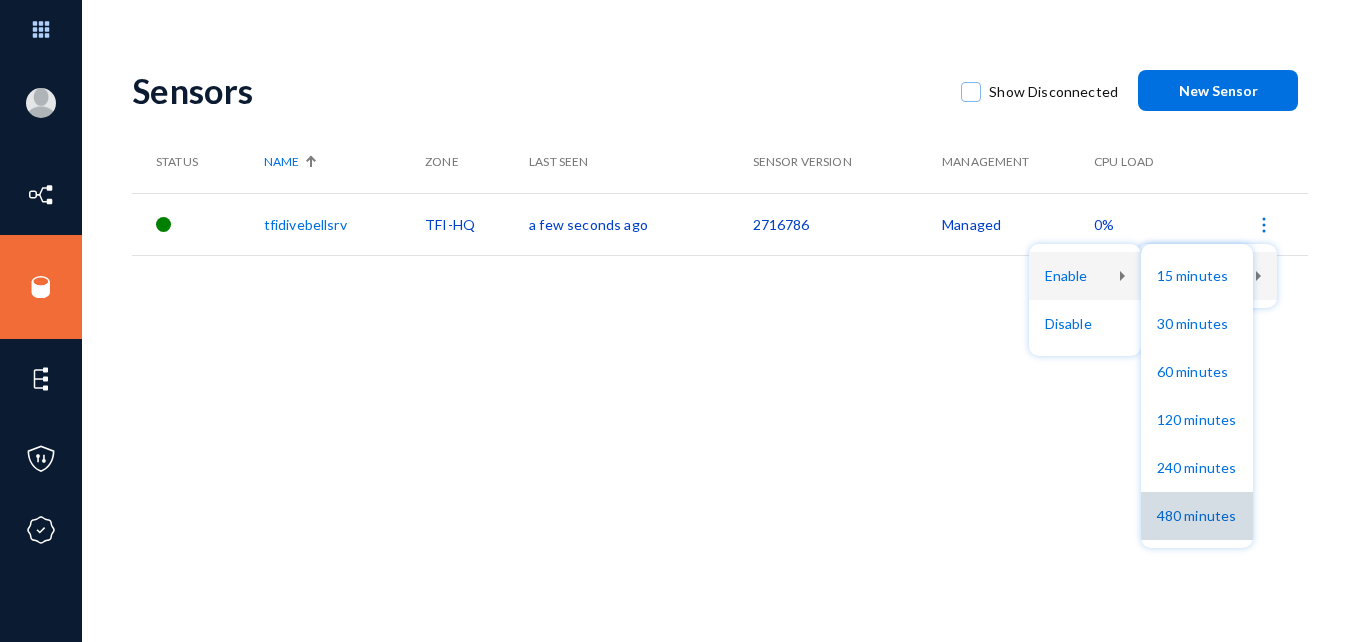 click on "480 minutes" at bounding box center (1197, 516) 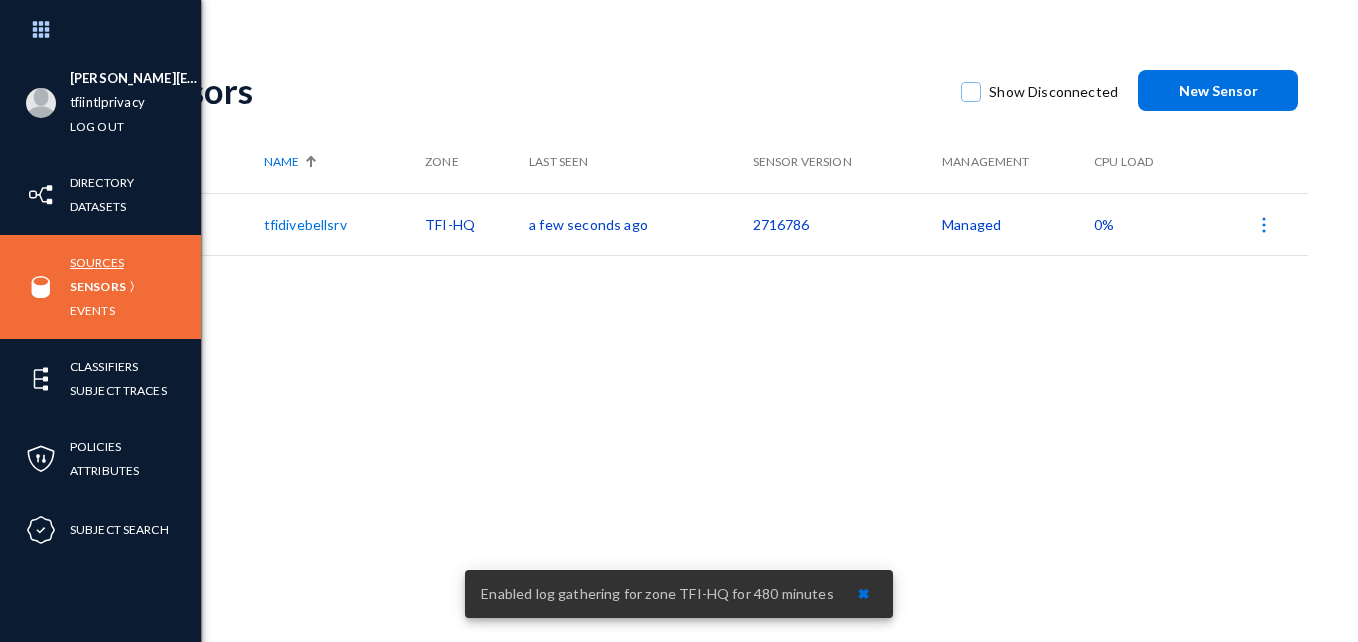 click on "Sources" at bounding box center (97, 262) 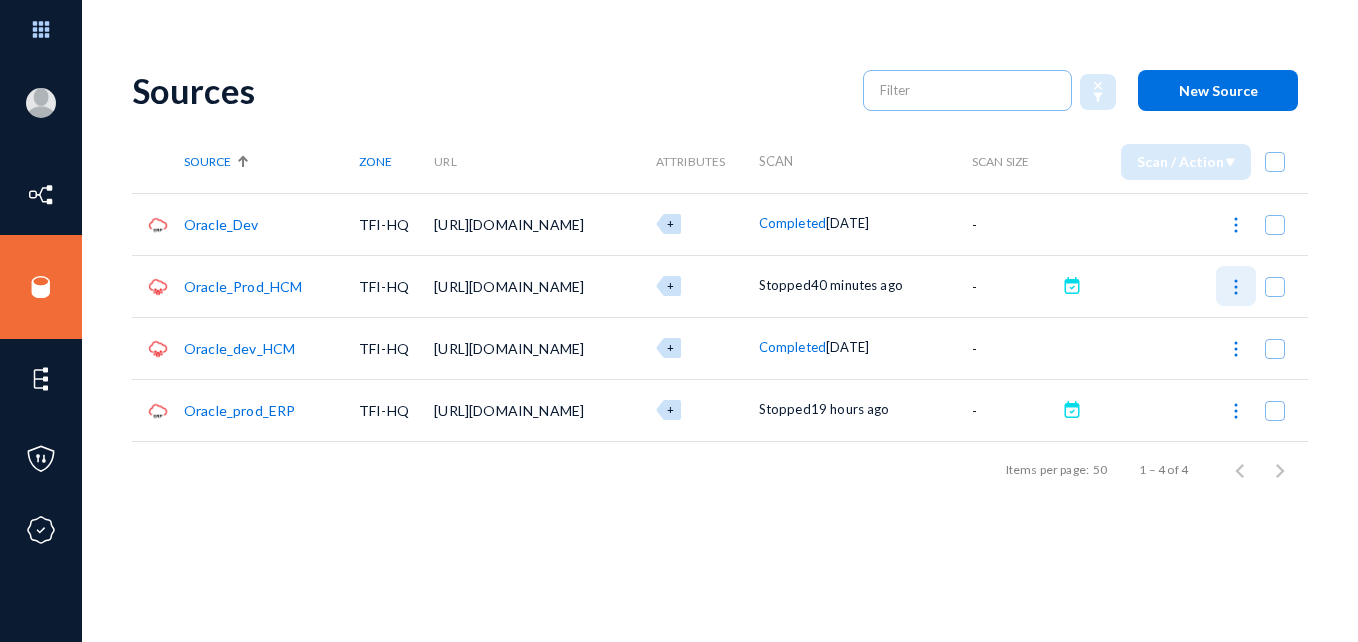 click 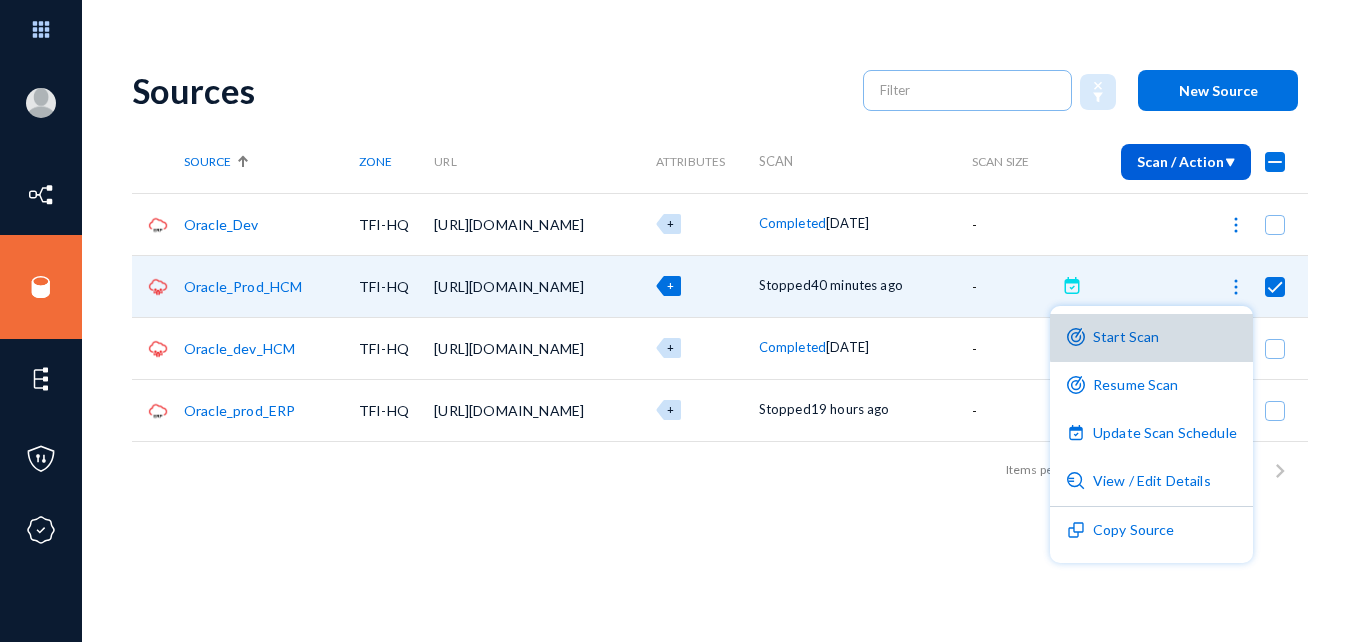 click on "Start Scan" at bounding box center (1151, 338) 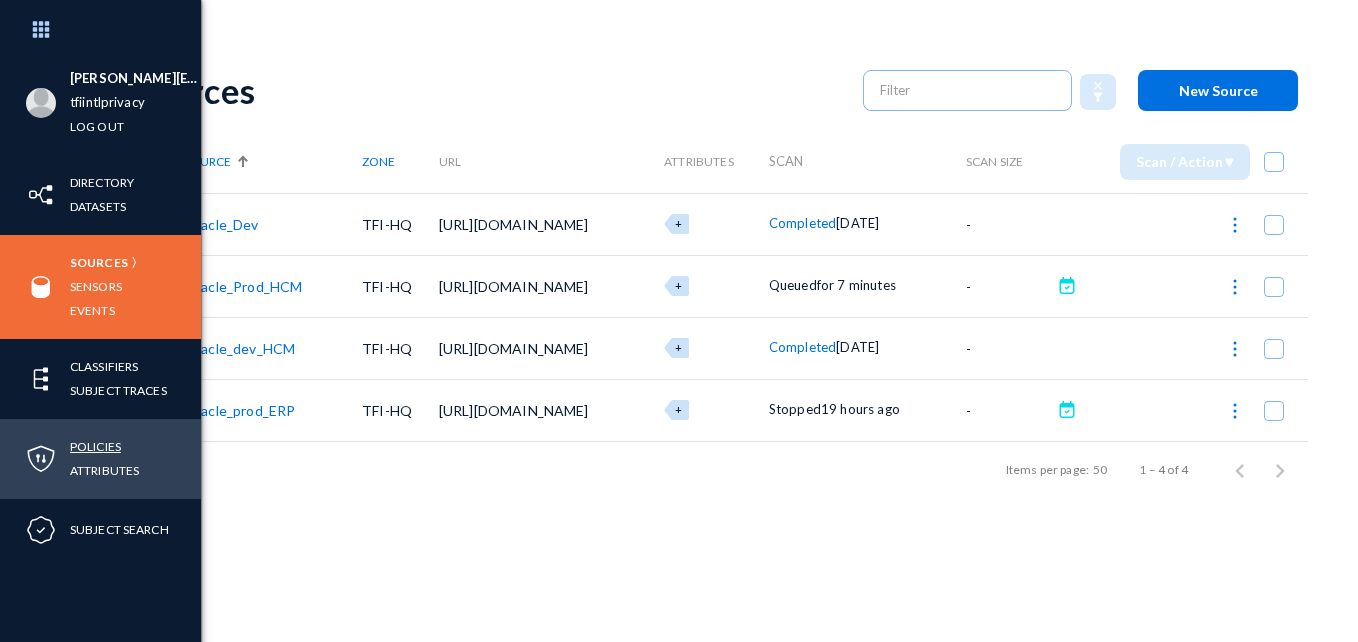 click on "Policies" at bounding box center (95, 446) 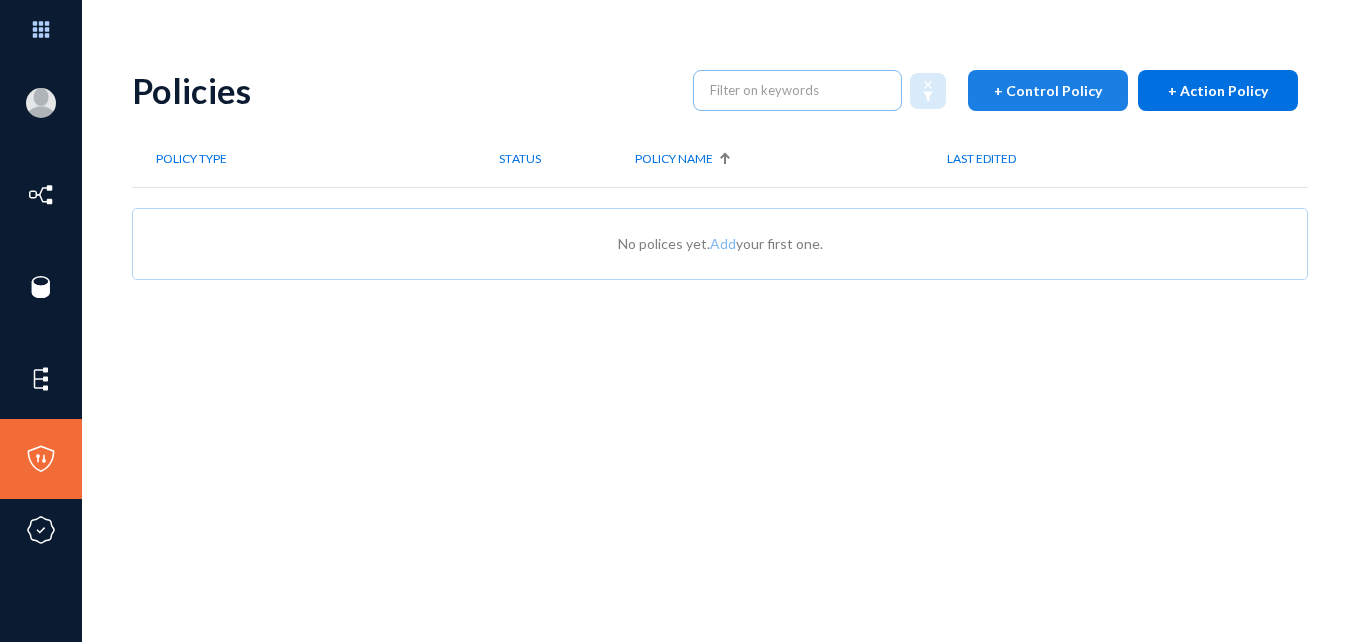 click on "+ Control Policy" 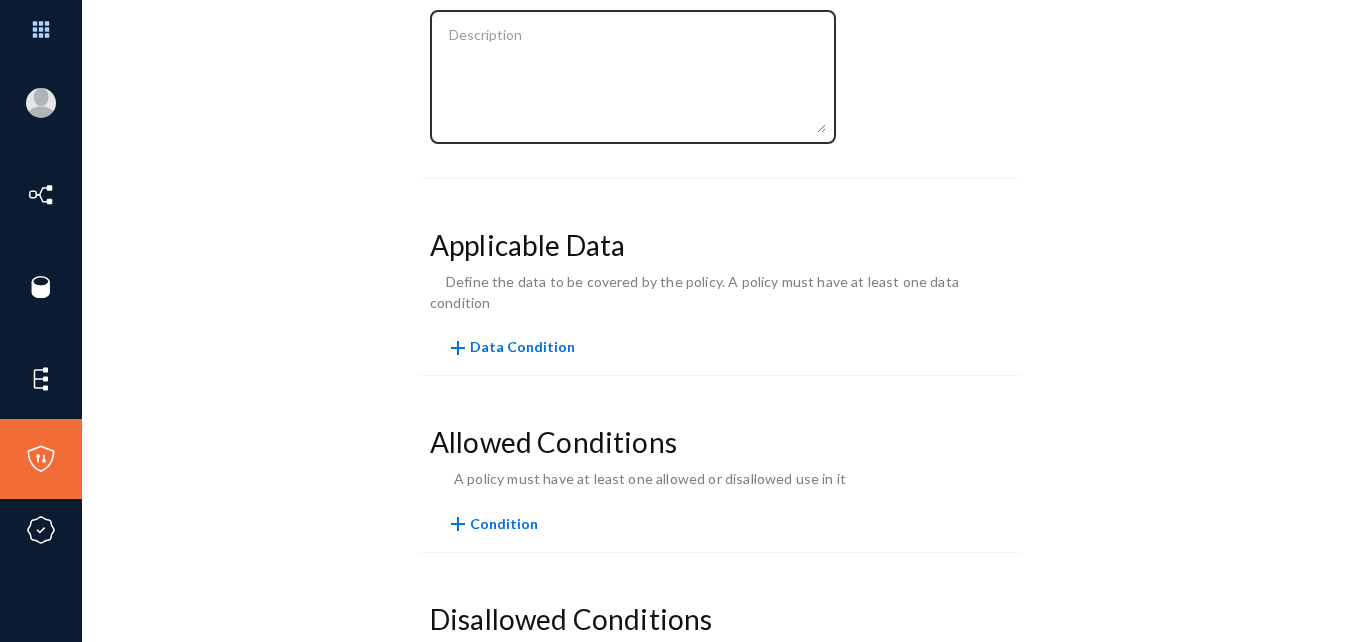 scroll, scrollTop: 284, scrollLeft: 0, axis: vertical 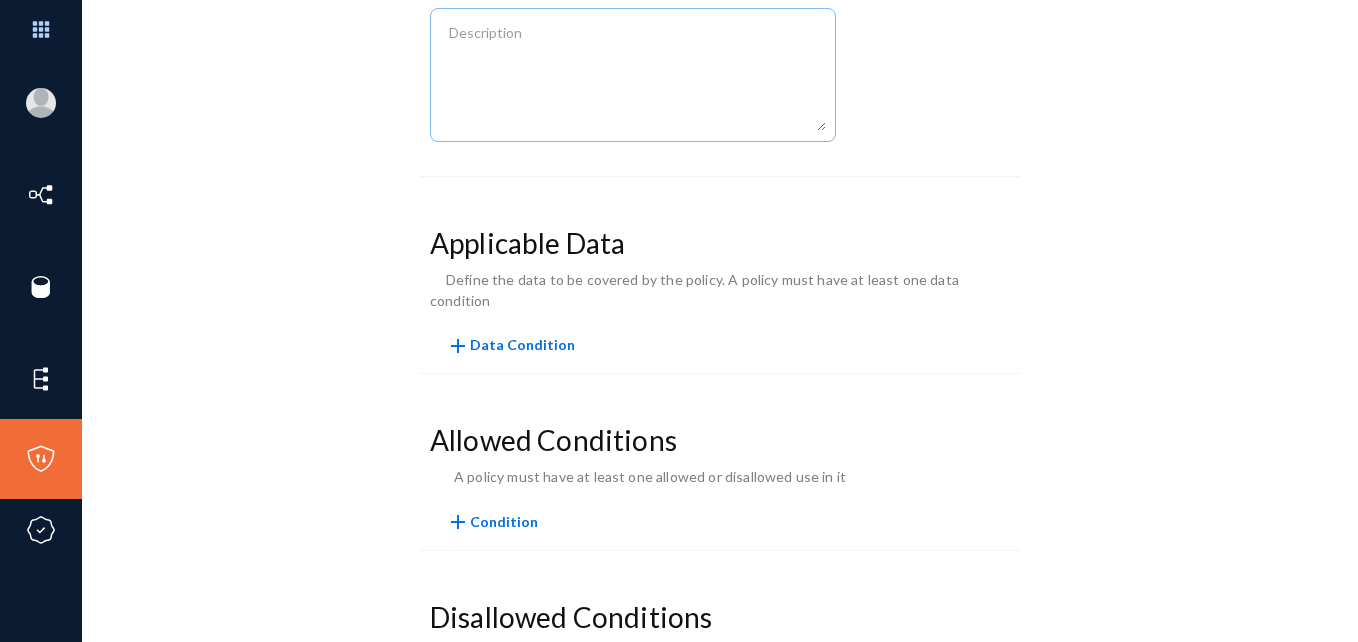 click on "add Data Condition" 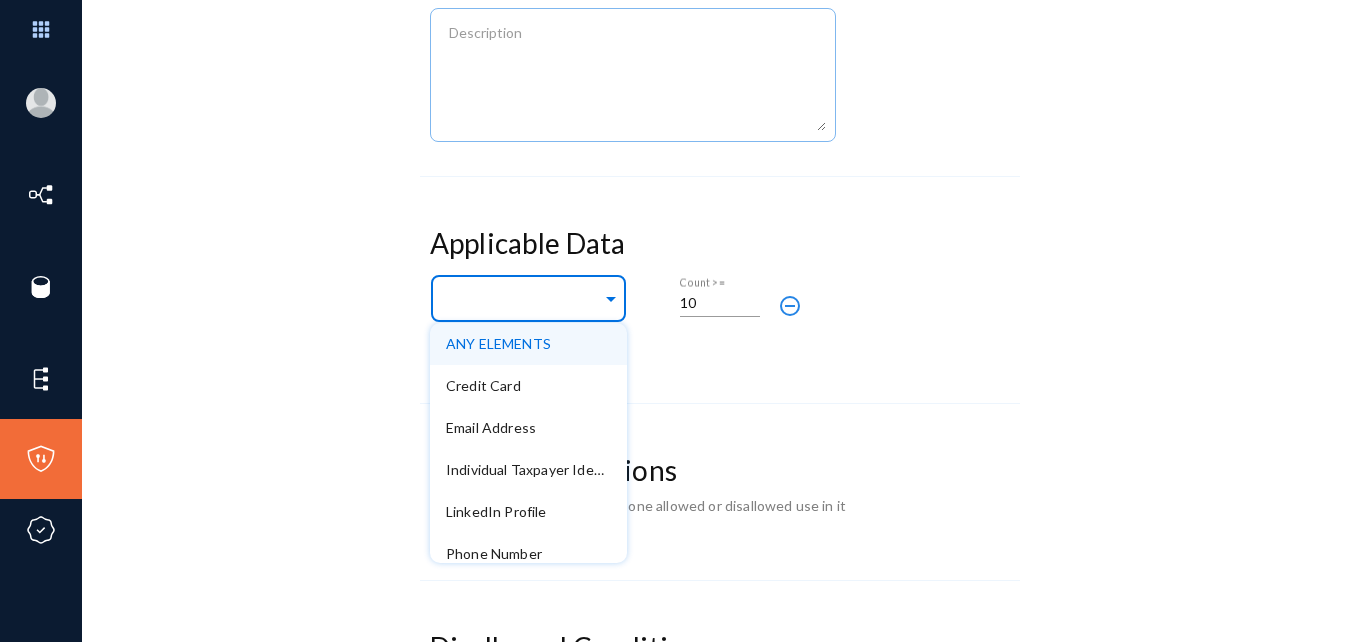 click 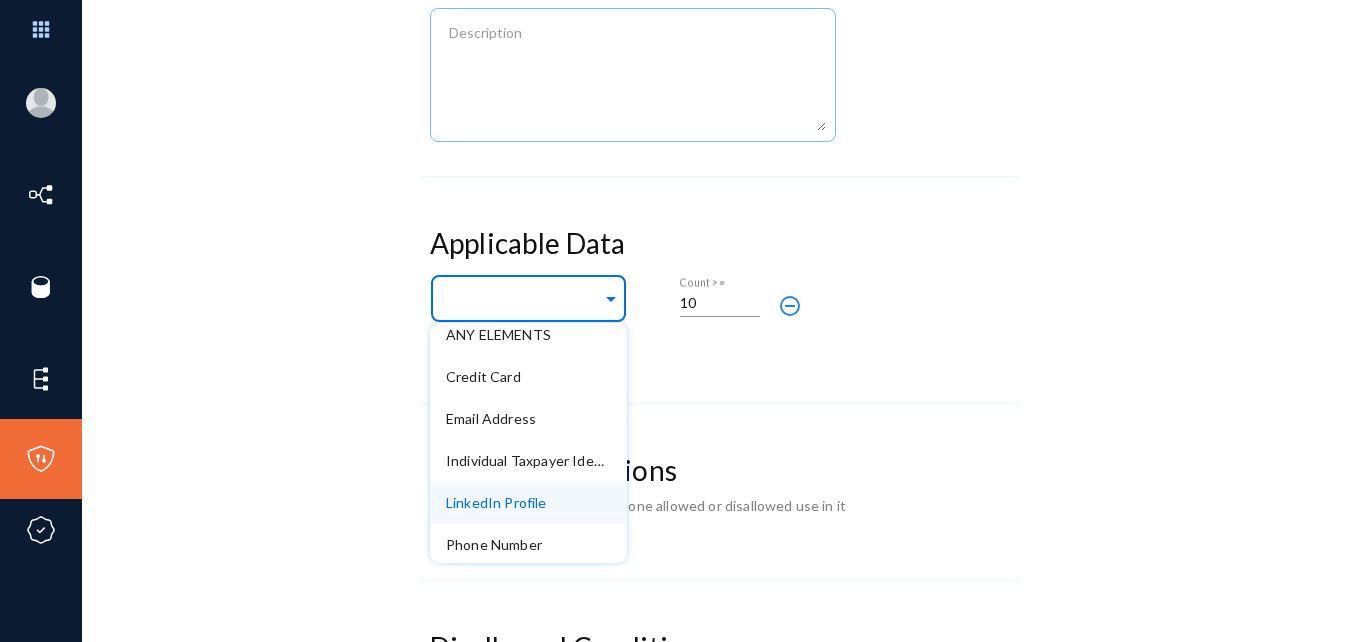 scroll, scrollTop: 0, scrollLeft: 0, axis: both 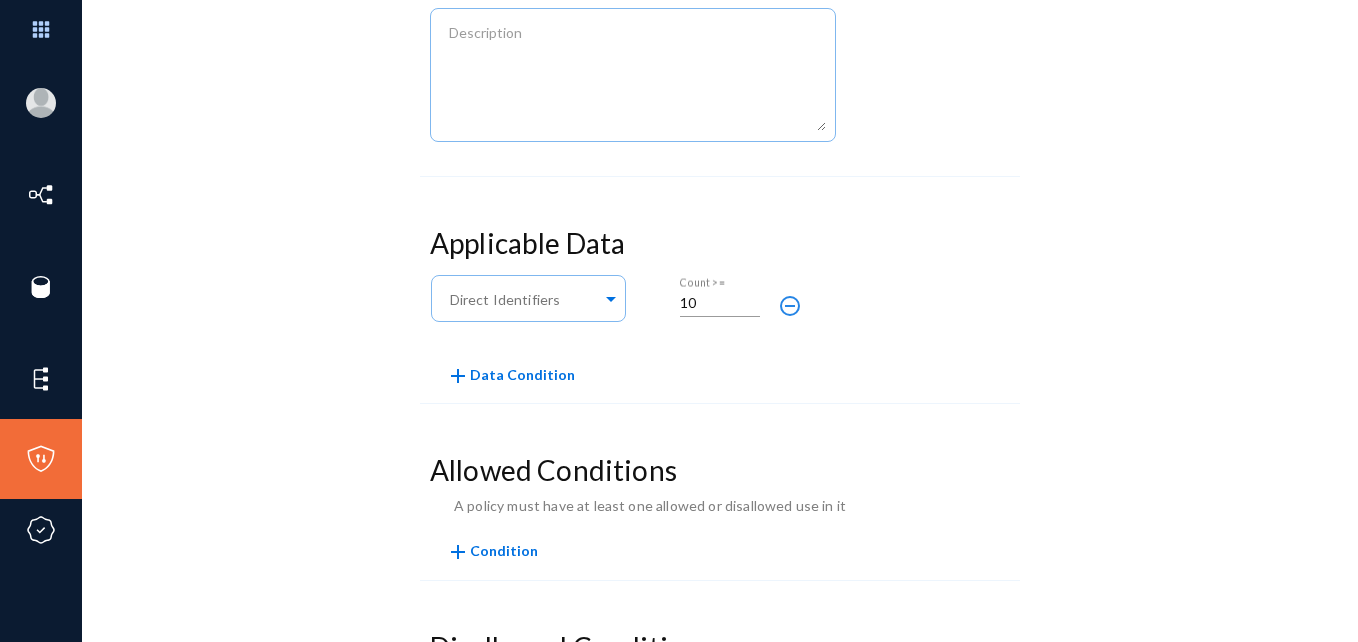 click on "Policy Summary  Name   Enabled Applicable Data  Any  of  Direct Identifiers 10 Count >= remove_circle_outline add Data Condition   Allowed Conditions  A policy must have at least one allowed or disallowed use in it add Condition Disallowed Conditions A policy must have at least one allowed or disallowed use in it add Condition Actions When Policy is Violated No actions have been setup on this policy add  Add Action" 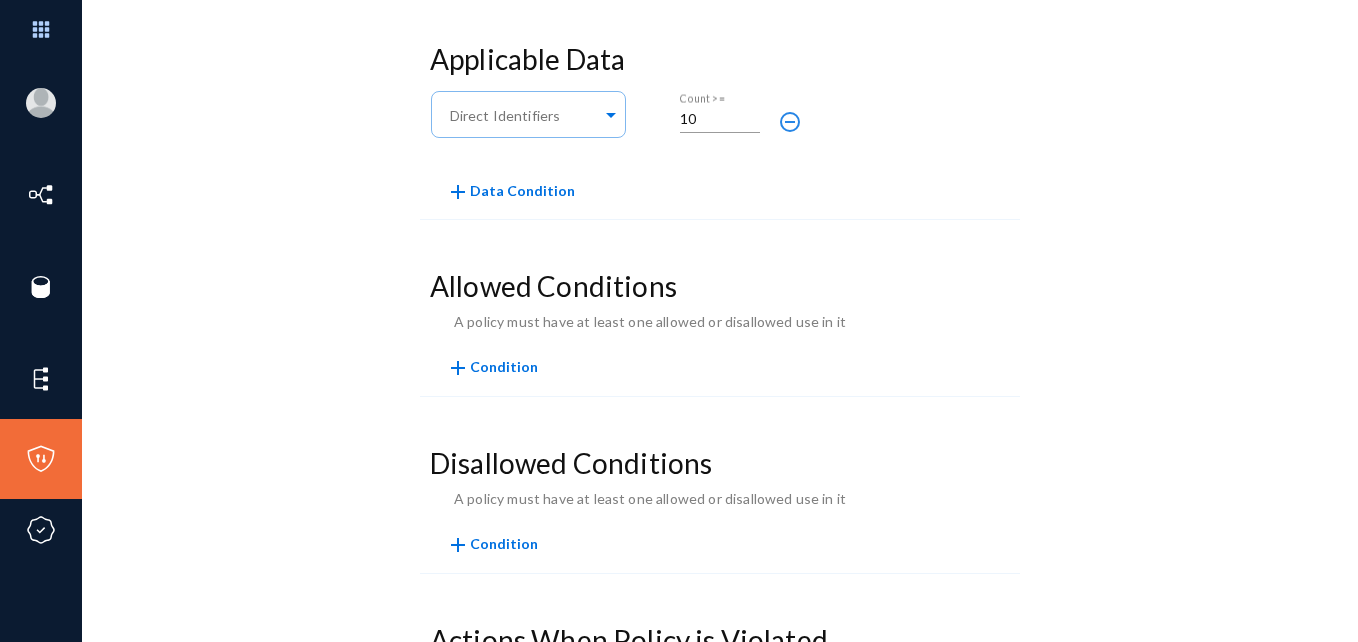 scroll, scrollTop: 614, scrollLeft: 0, axis: vertical 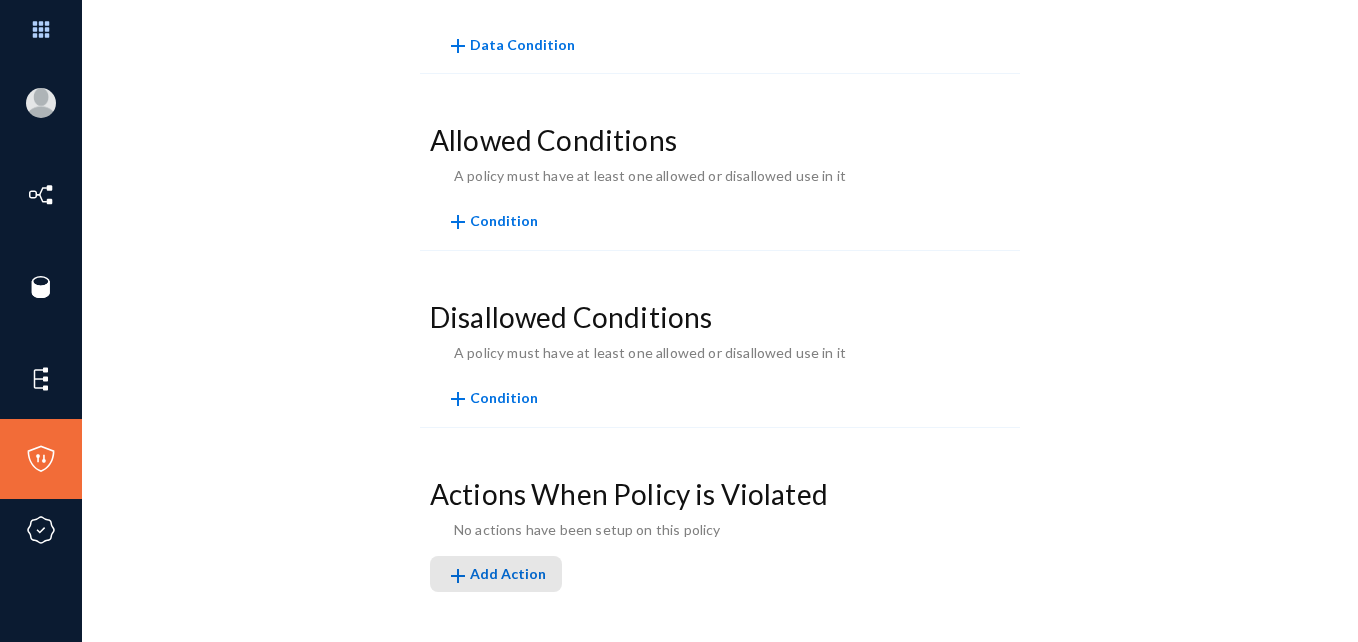 click on "add  Add Action" 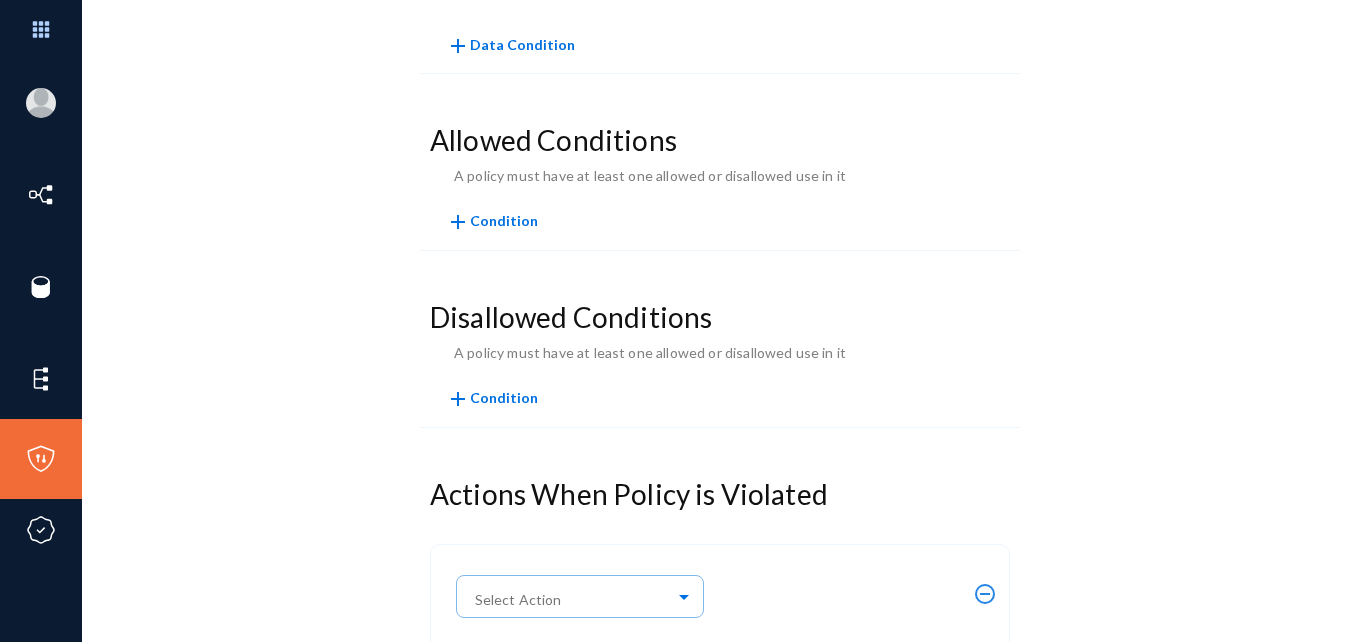 scroll, scrollTop: 709, scrollLeft: 0, axis: vertical 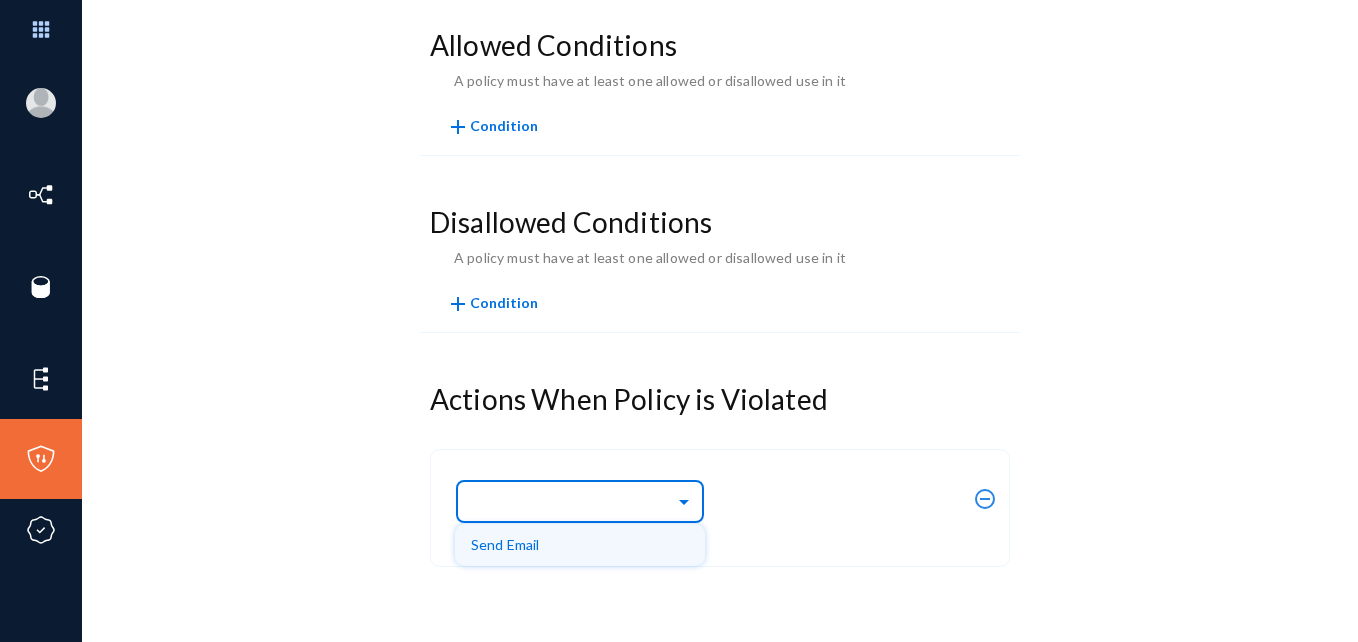click 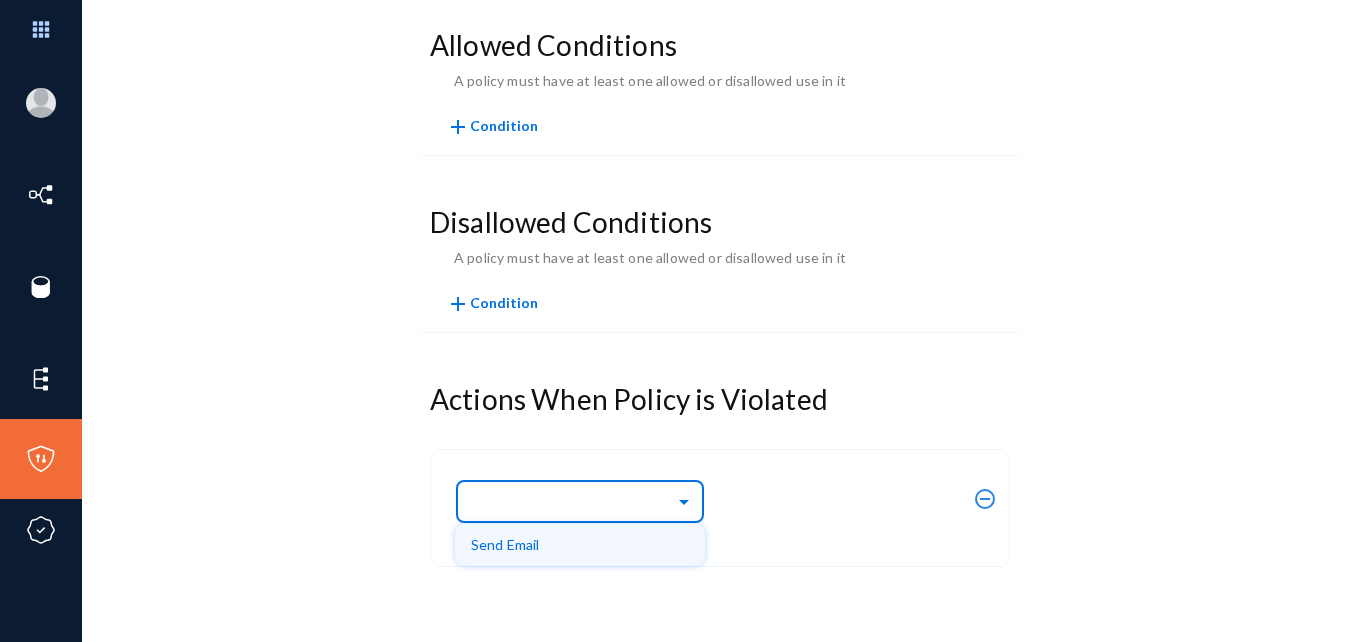 click on "Send Email" at bounding box center (580, 545) 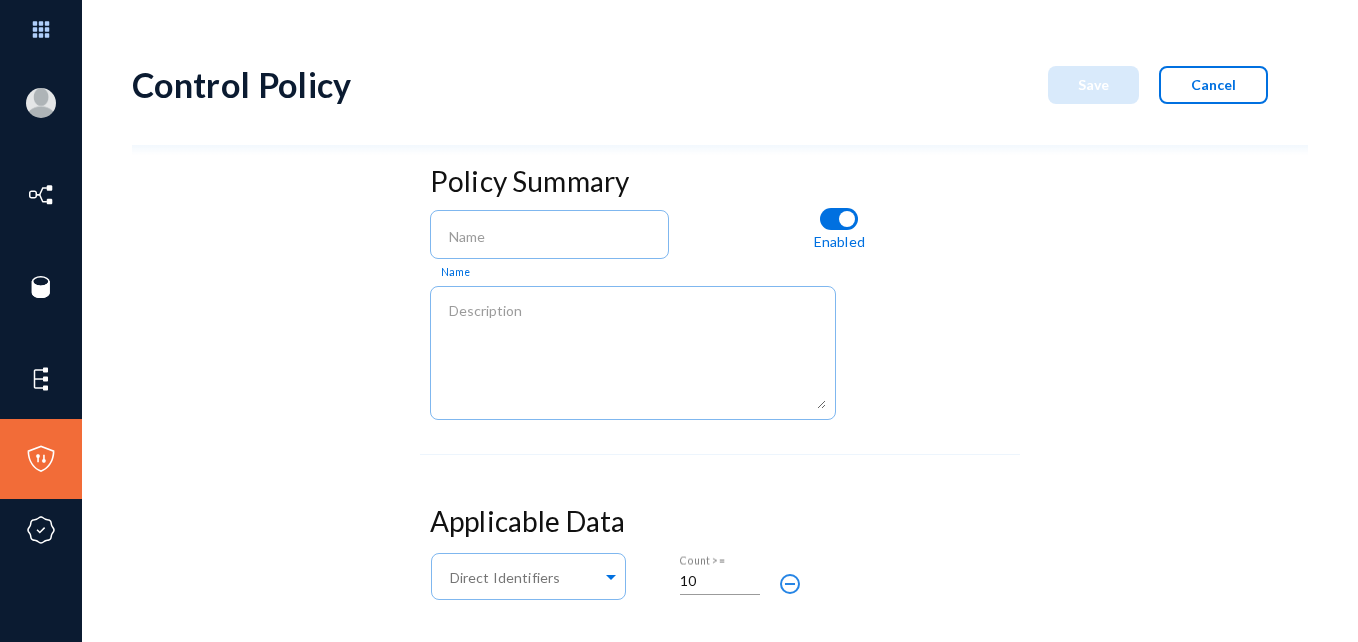 scroll, scrollTop: 0, scrollLeft: 0, axis: both 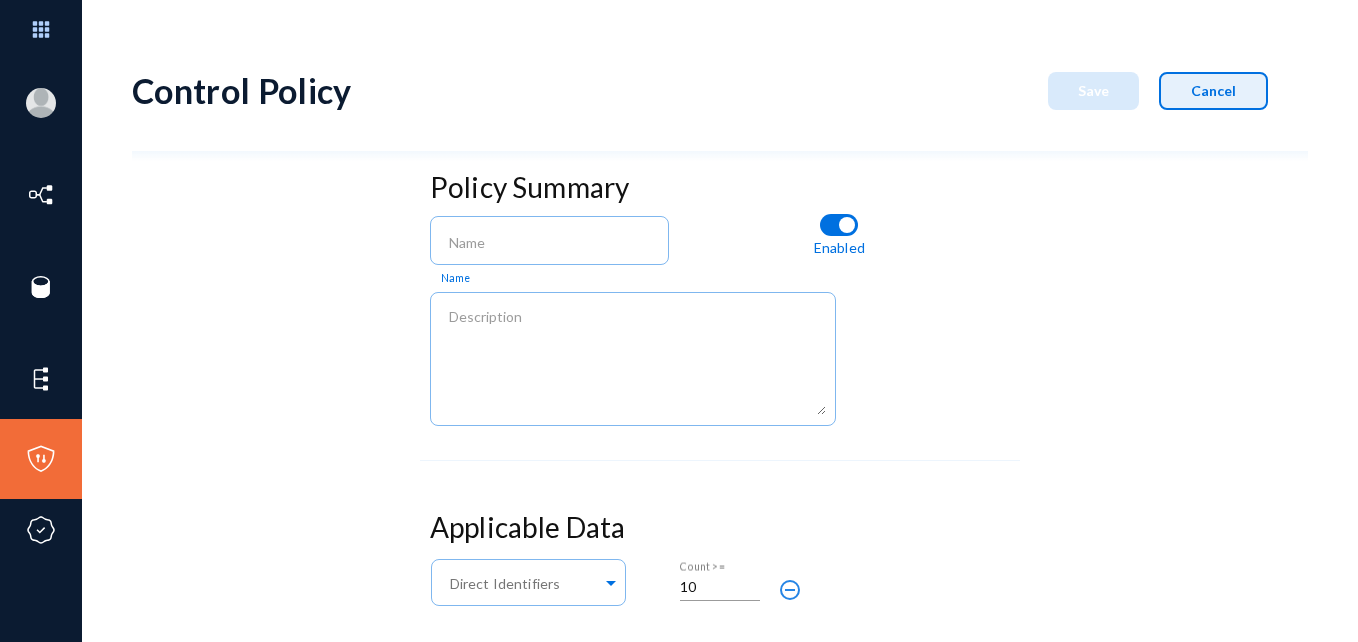 click on "Cancel" 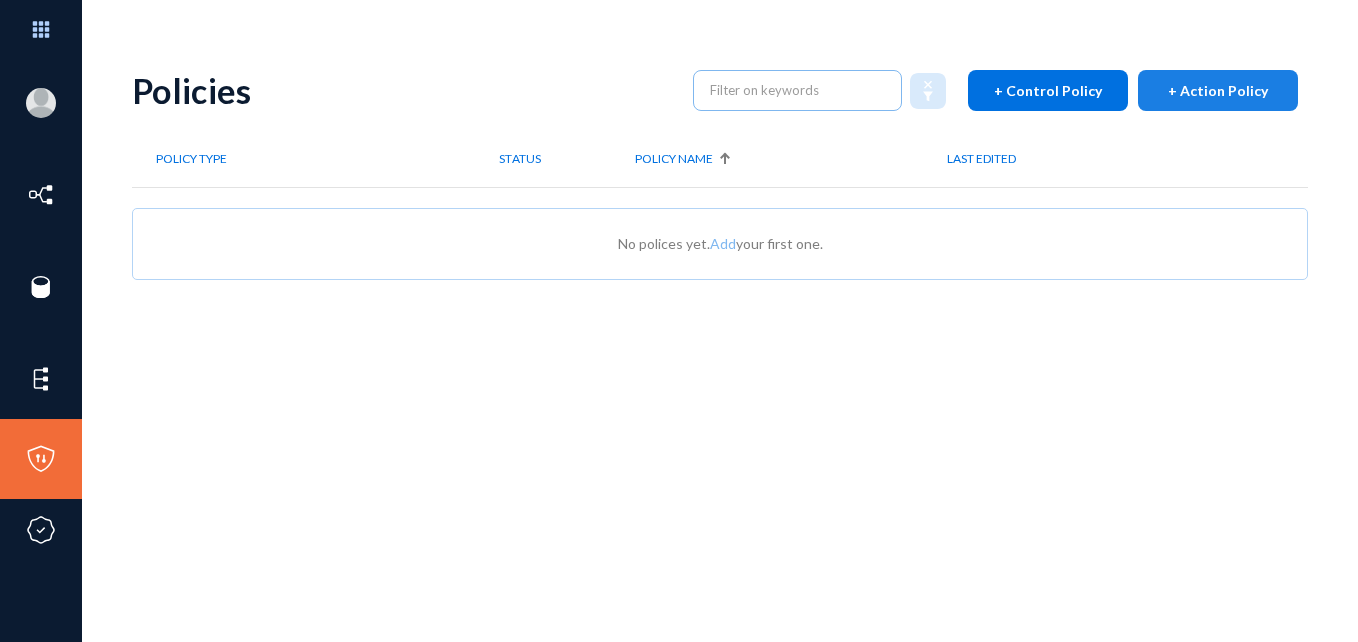 click on "+ Action Policy" 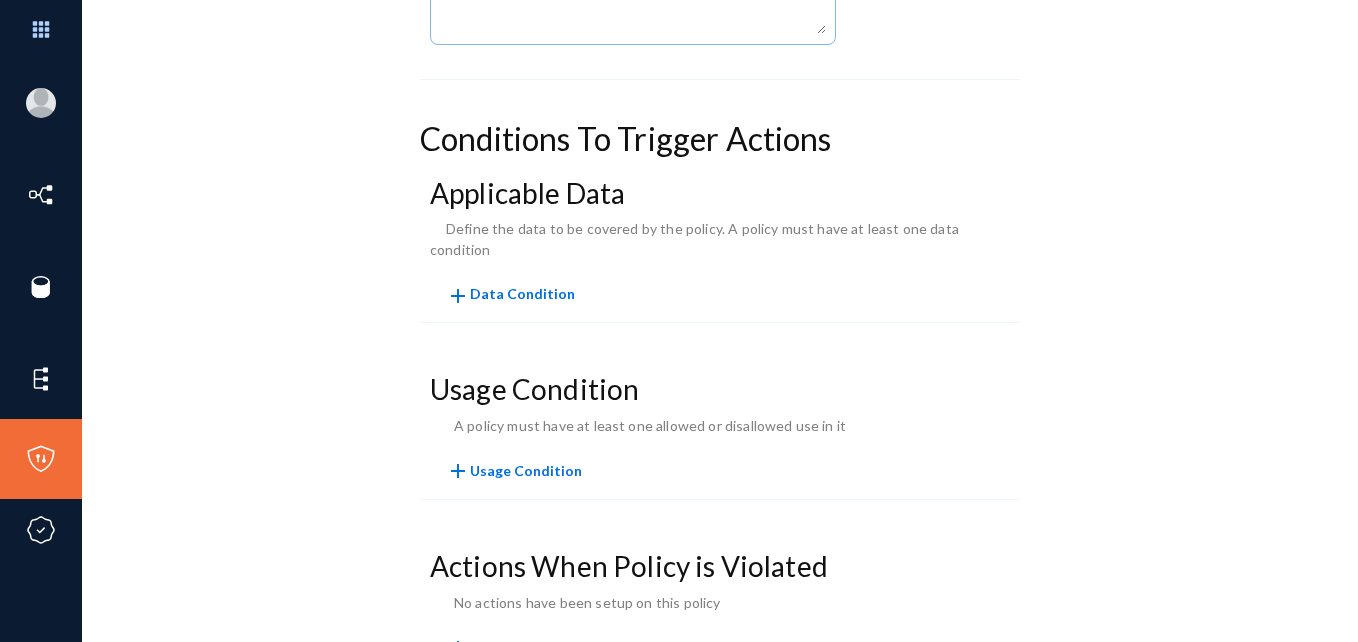 scroll, scrollTop: 433, scrollLeft: 0, axis: vertical 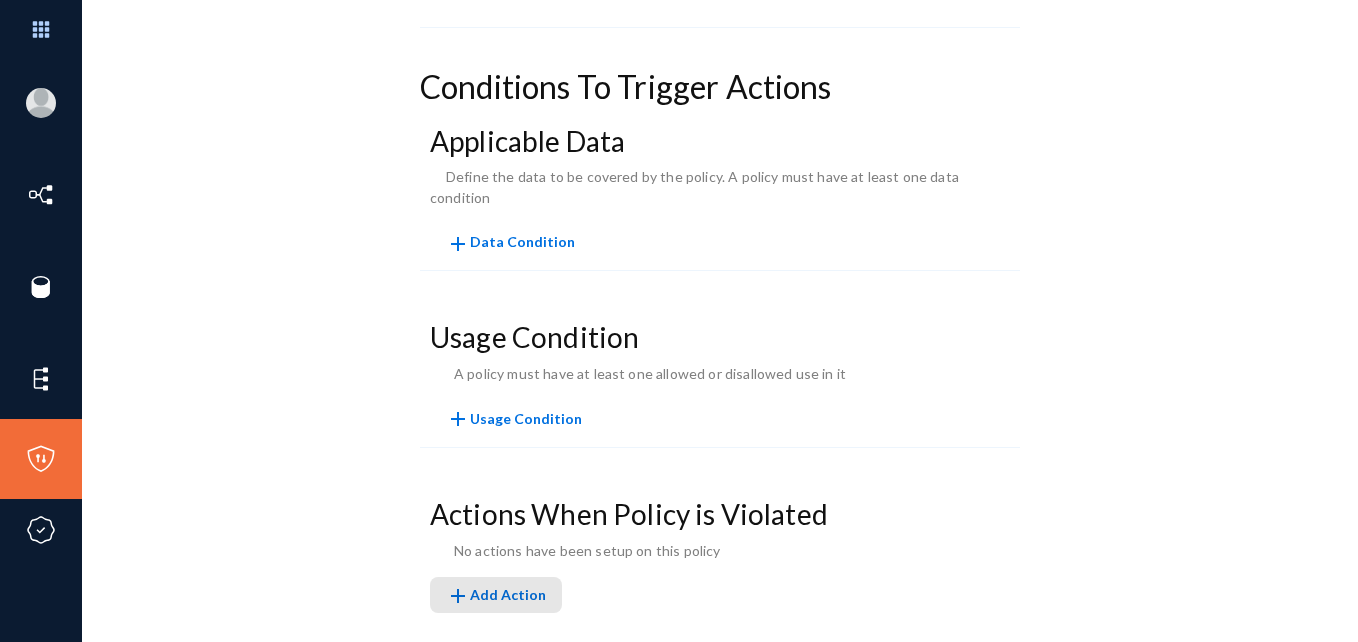 click on "add  Add Action" 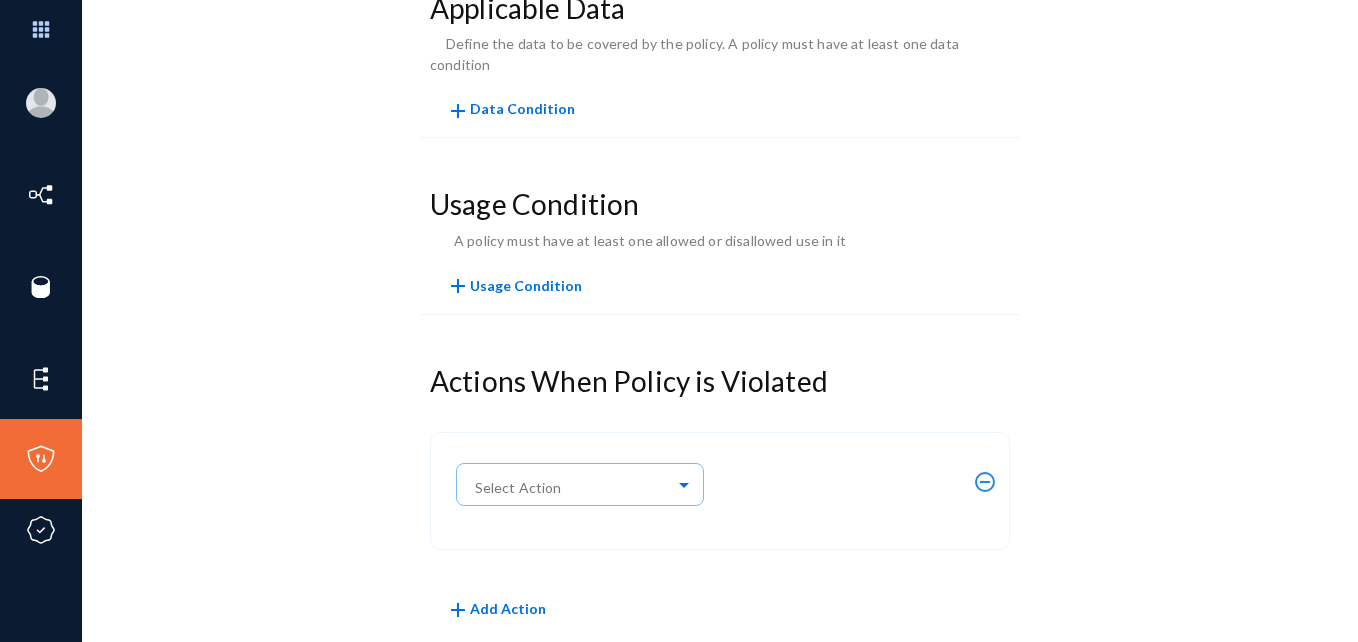 scroll, scrollTop: 572, scrollLeft: 0, axis: vertical 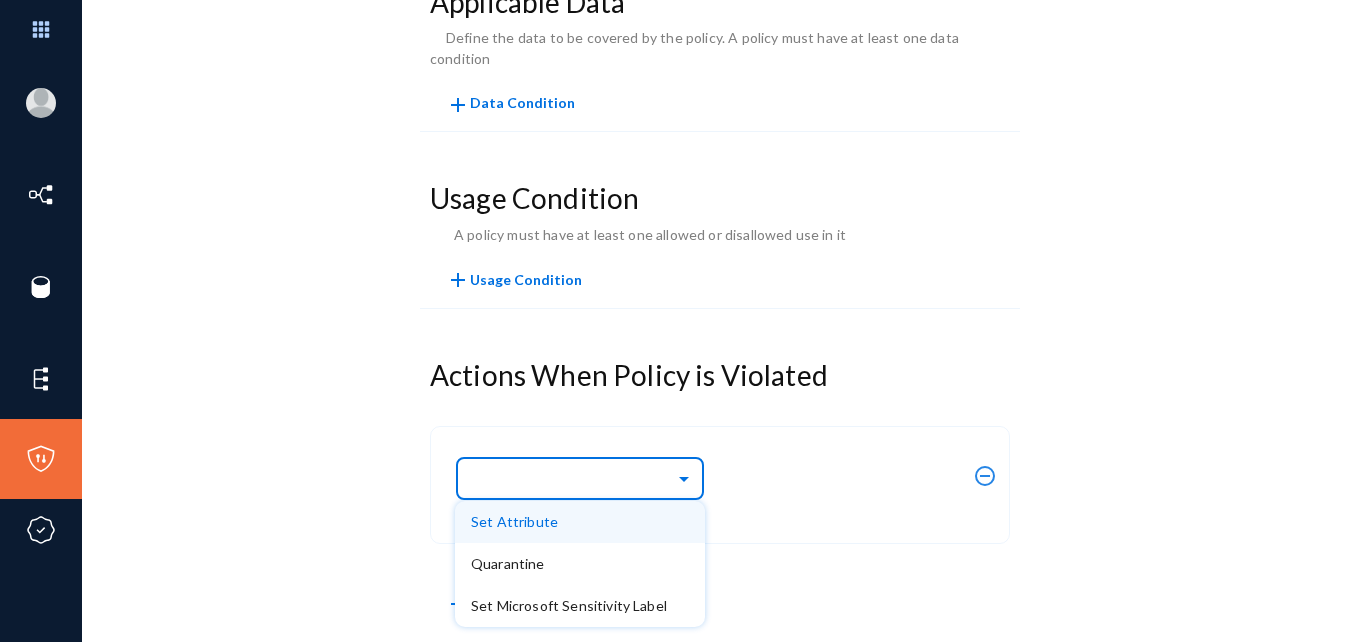 click 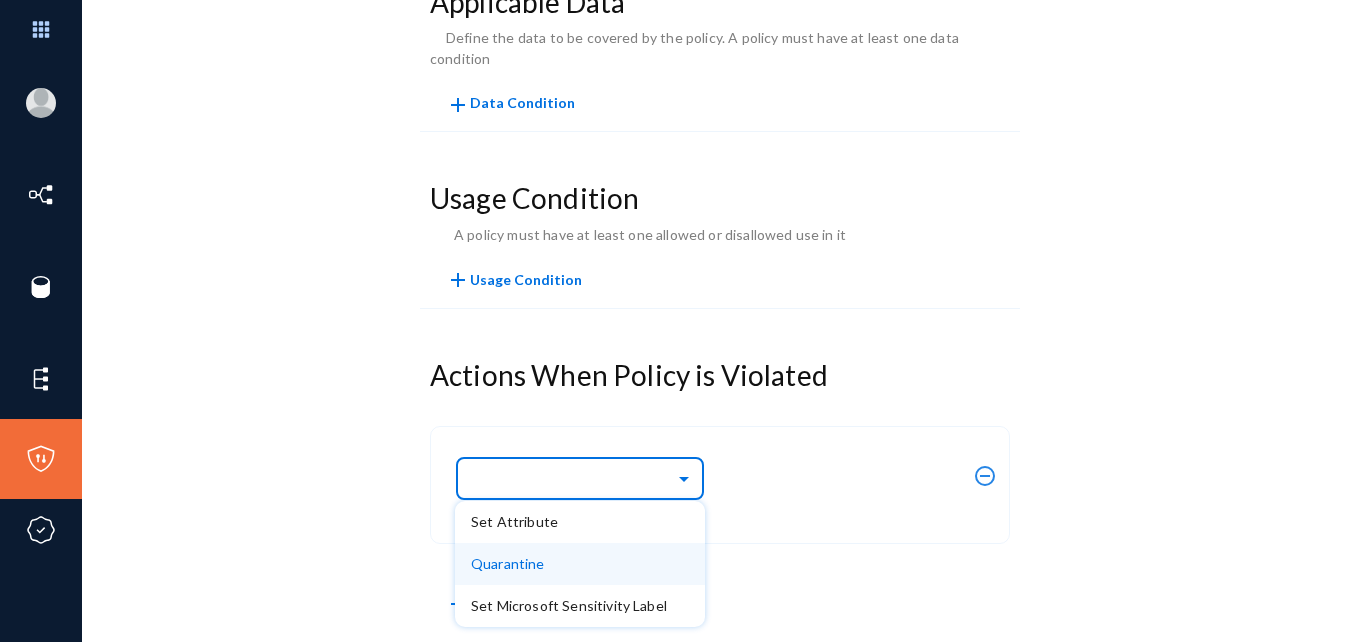scroll, scrollTop: 580, scrollLeft: 0, axis: vertical 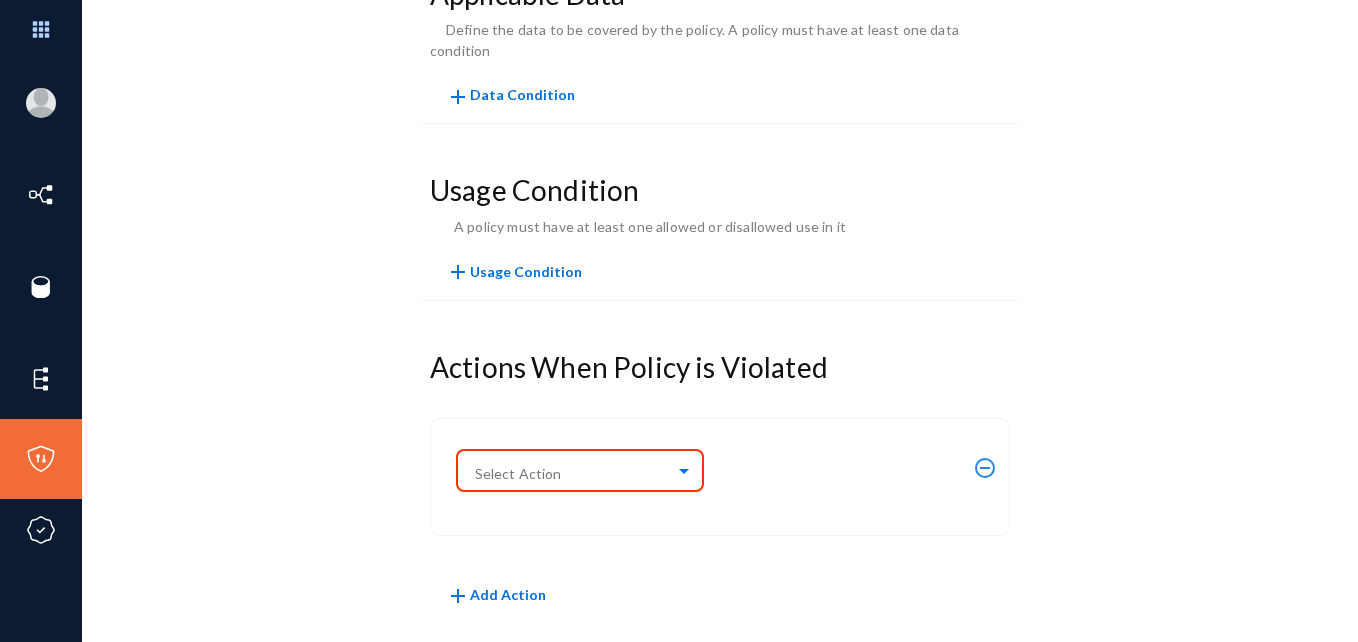 click on "Actions When Policy is Violated Select Action remove_circle_outline add  Add Action" 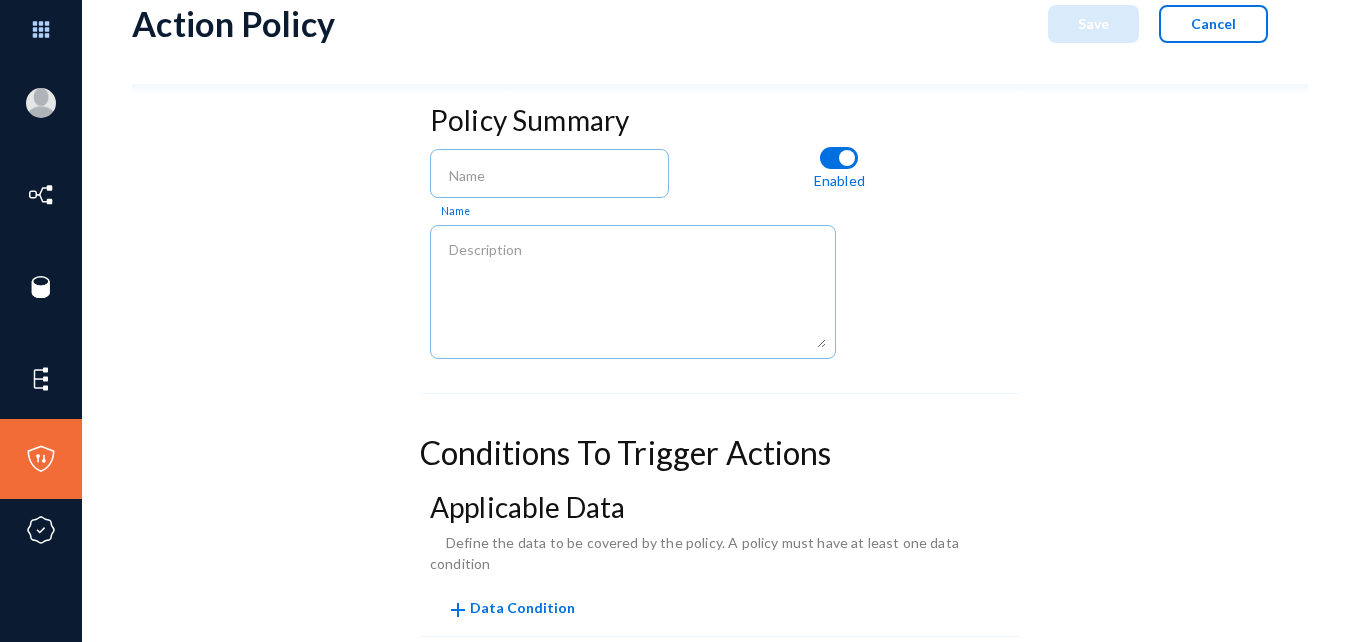 scroll, scrollTop: 0, scrollLeft: 0, axis: both 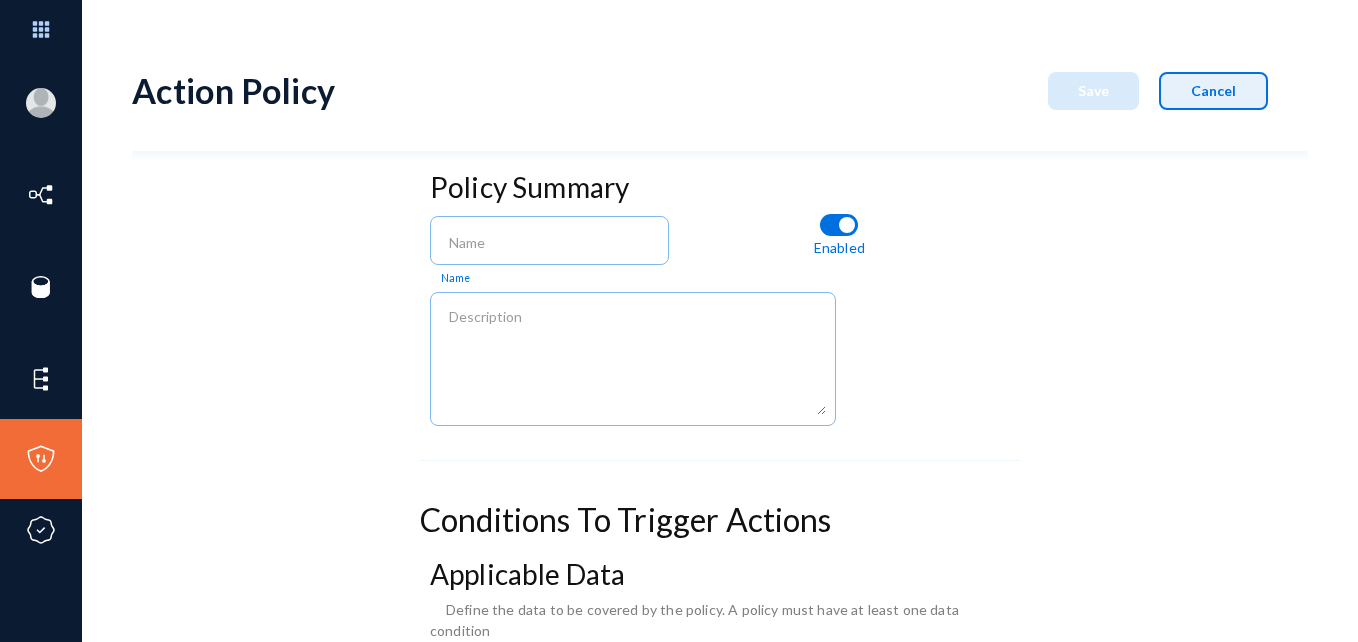 click on "Cancel" 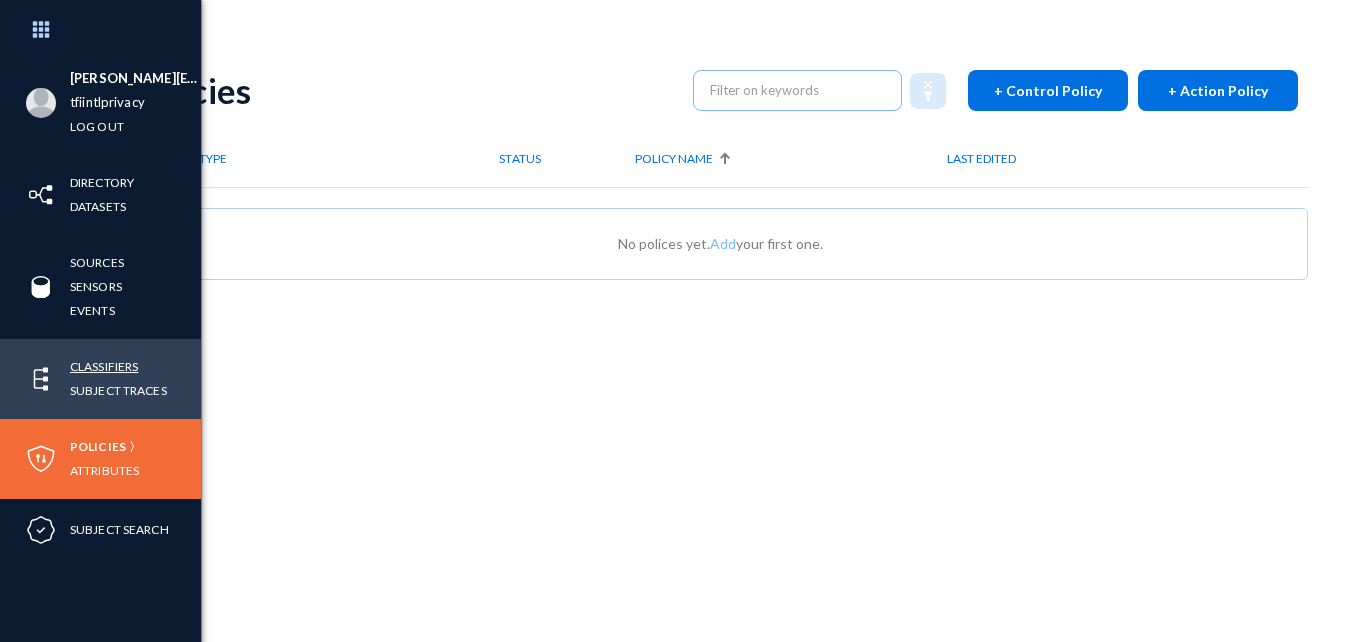 click on "Classifiers" at bounding box center [104, 366] 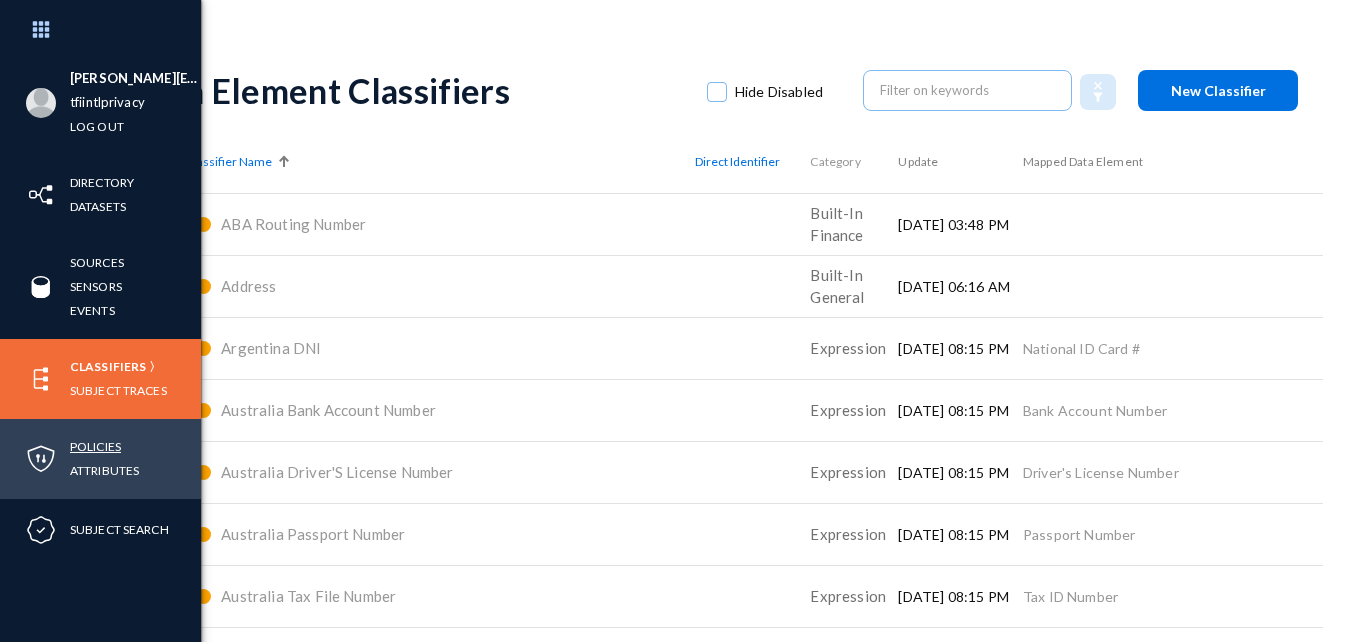 click on "Policies" at bounding box center (95, 446) 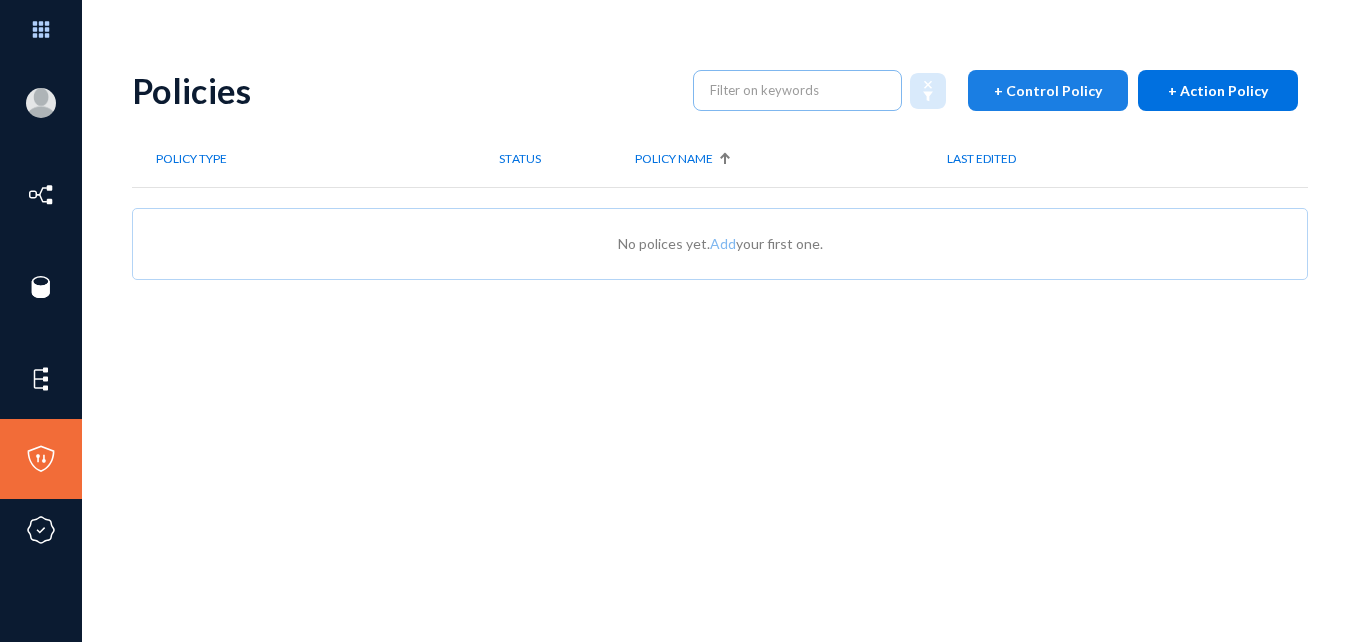 click on "+ Control Policy" 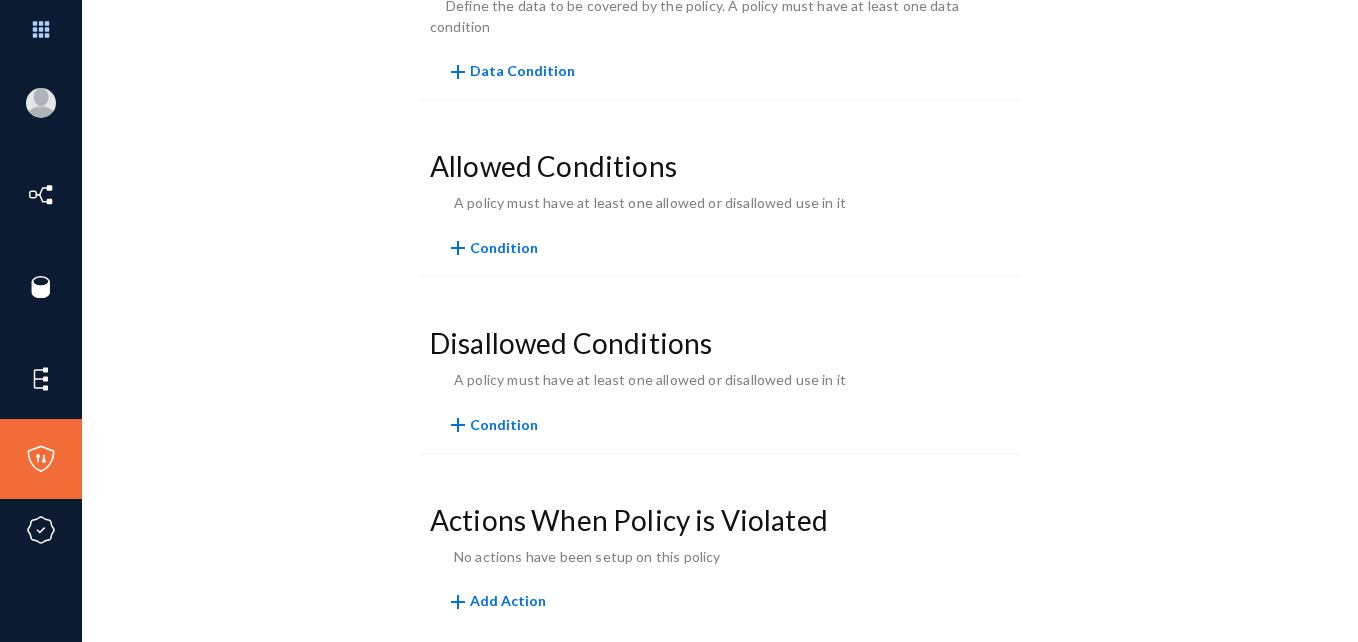 scroll, scrollTop: 564, scrollLeft: 0, axis: vertical 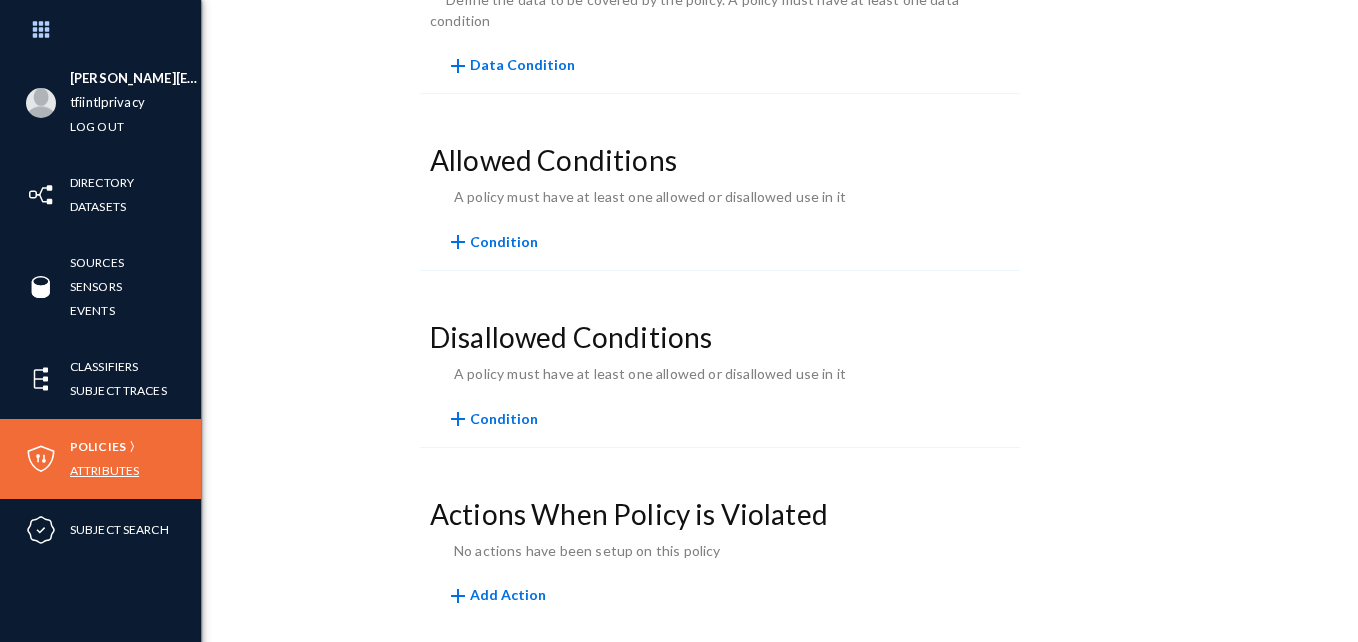 click on "Attributes" at bounding box center [104, 470] 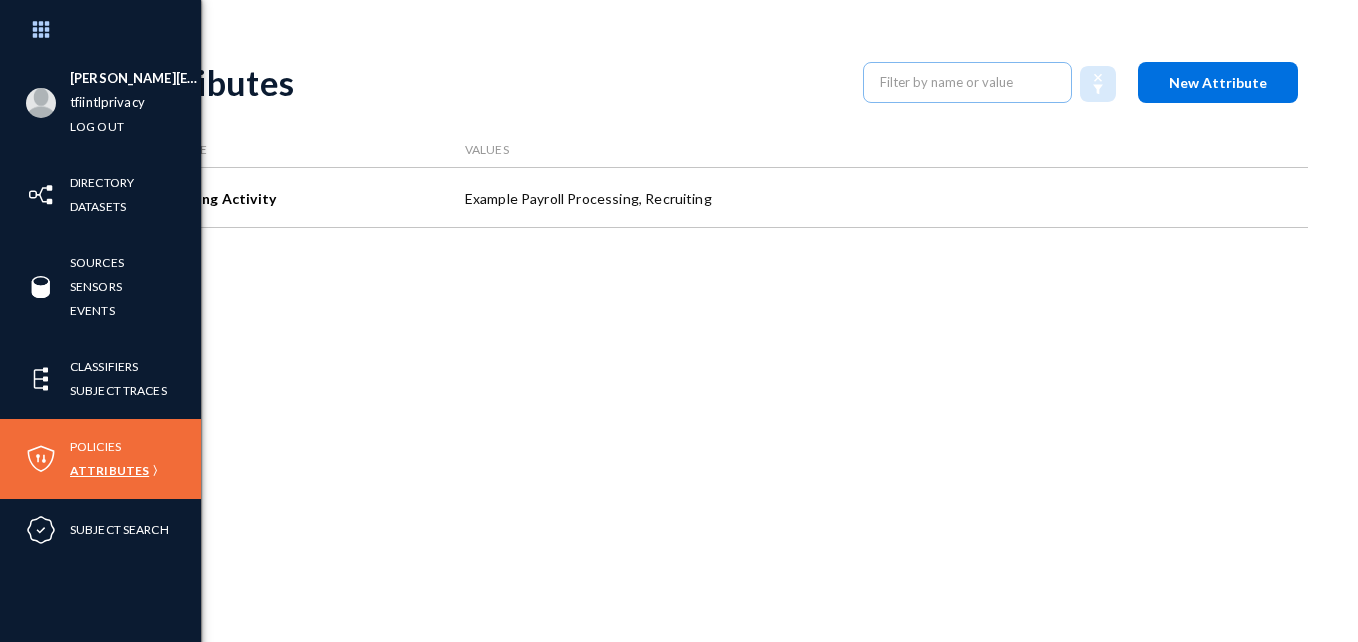 scroll, scrollTop: 8, scrollLeft: 0, axis: vertical 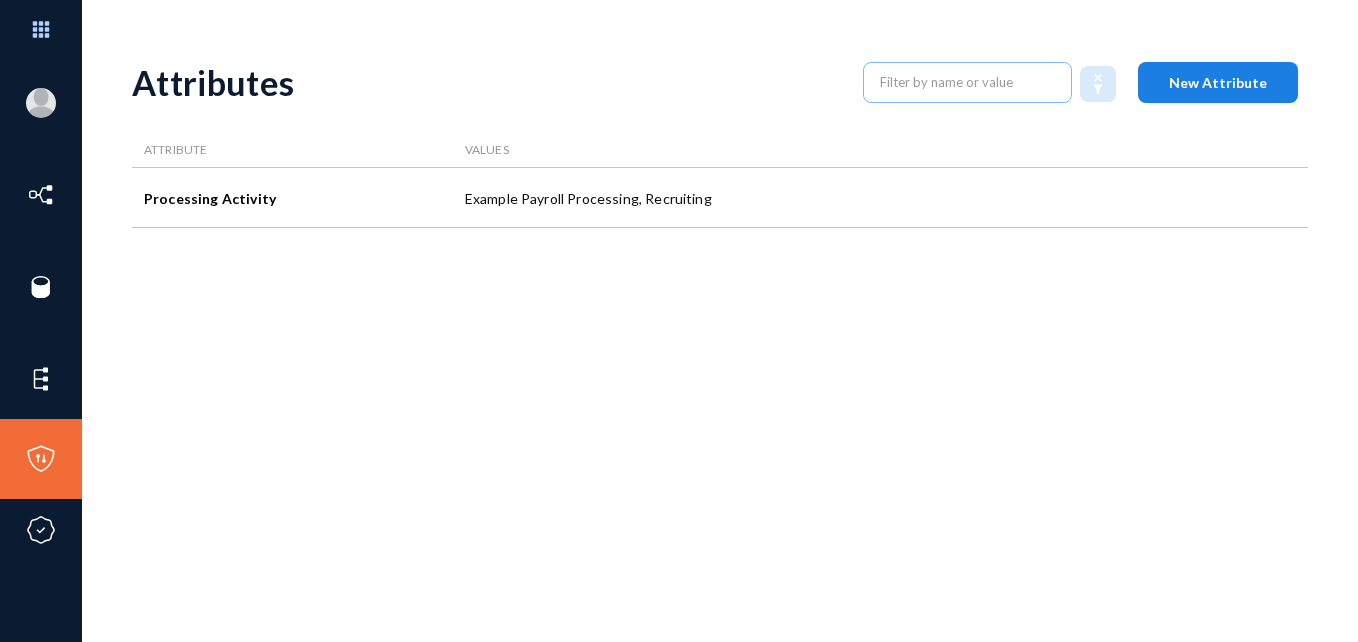 click on "New Attribute" 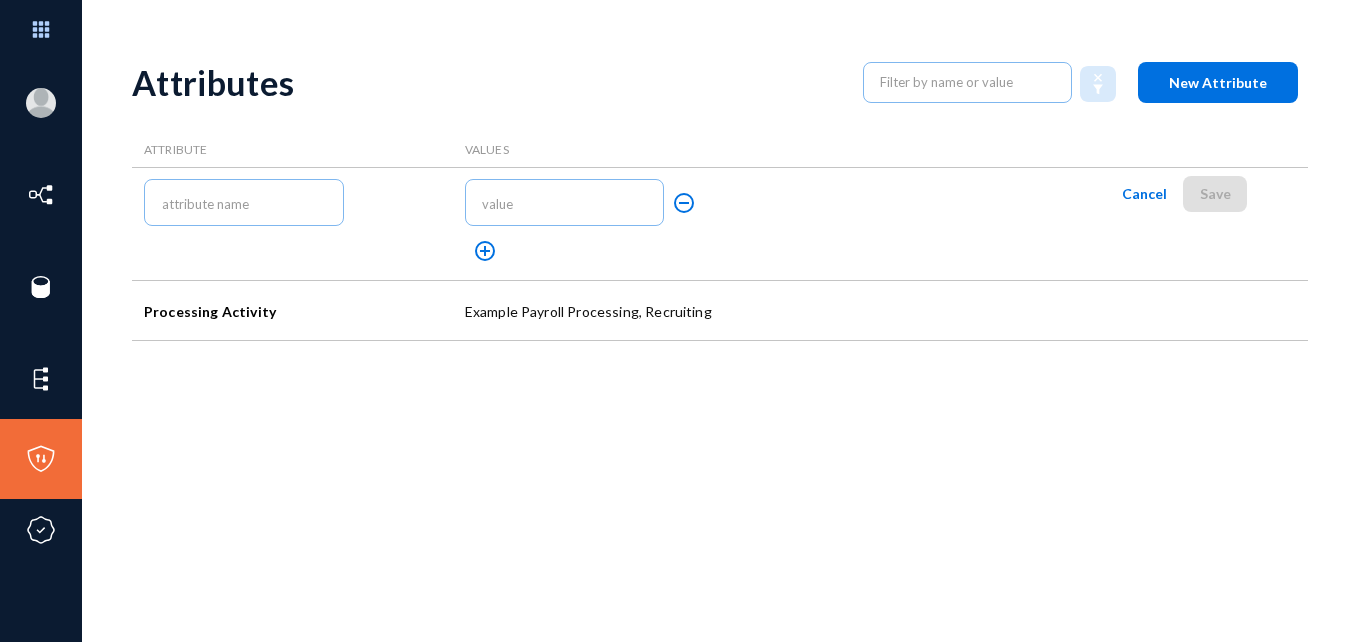 click on "Cancel" 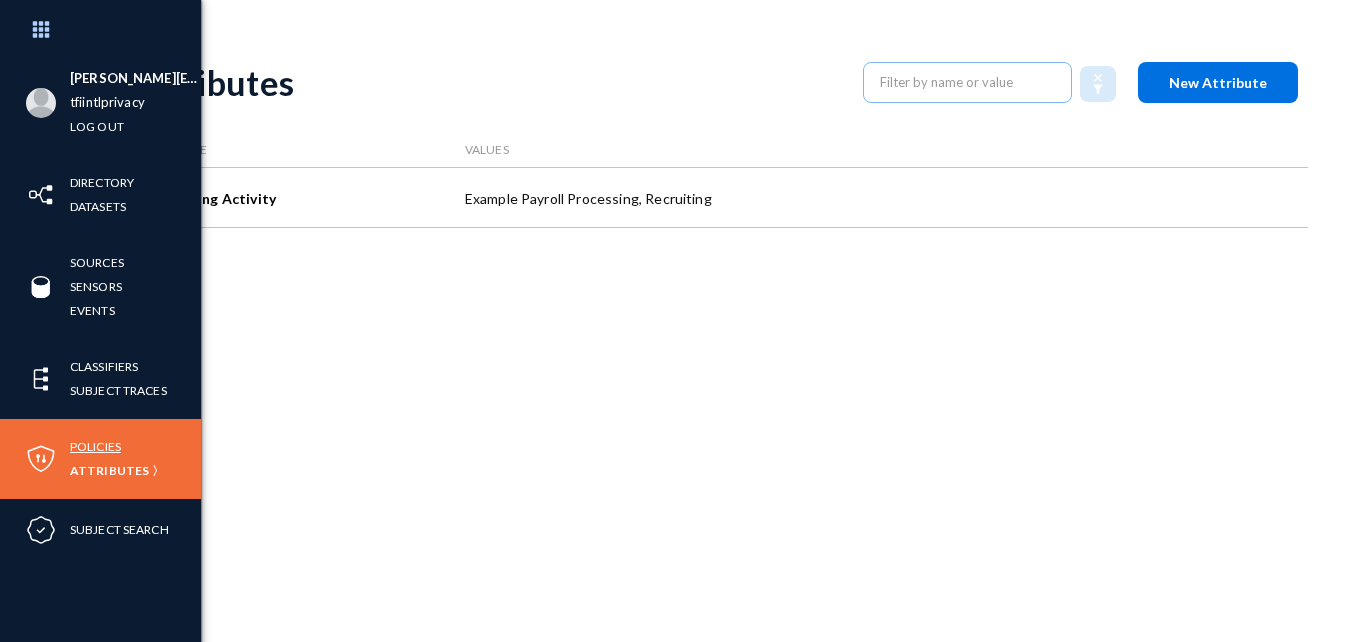 click on "Policies" at bounding box center (95, 446) 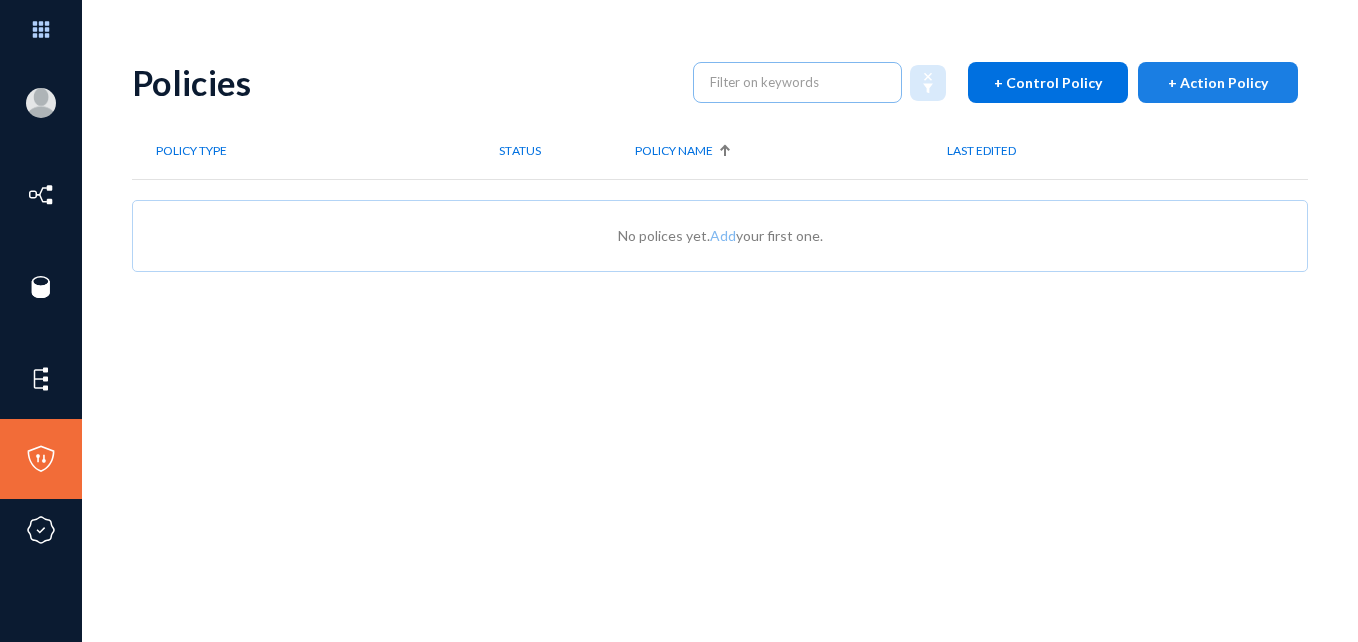 click on "+ Action Policy" 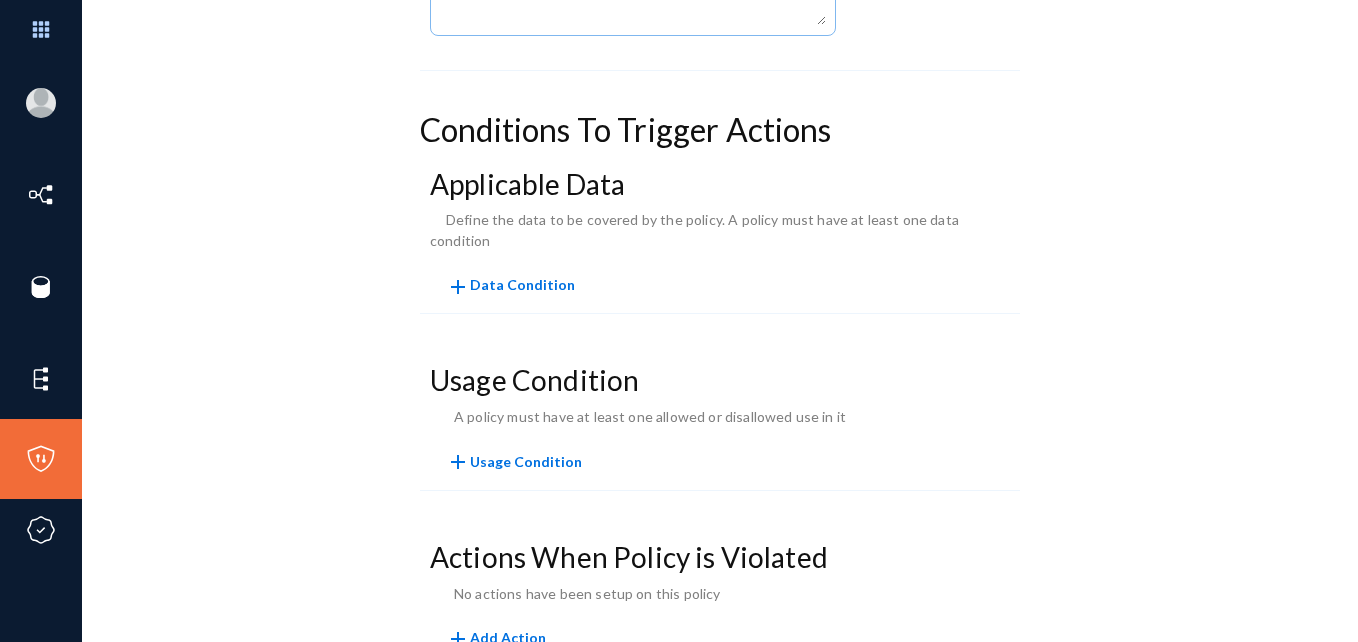 scroll, scrollTop: 433, scrollLeft: 0, axis: vertical 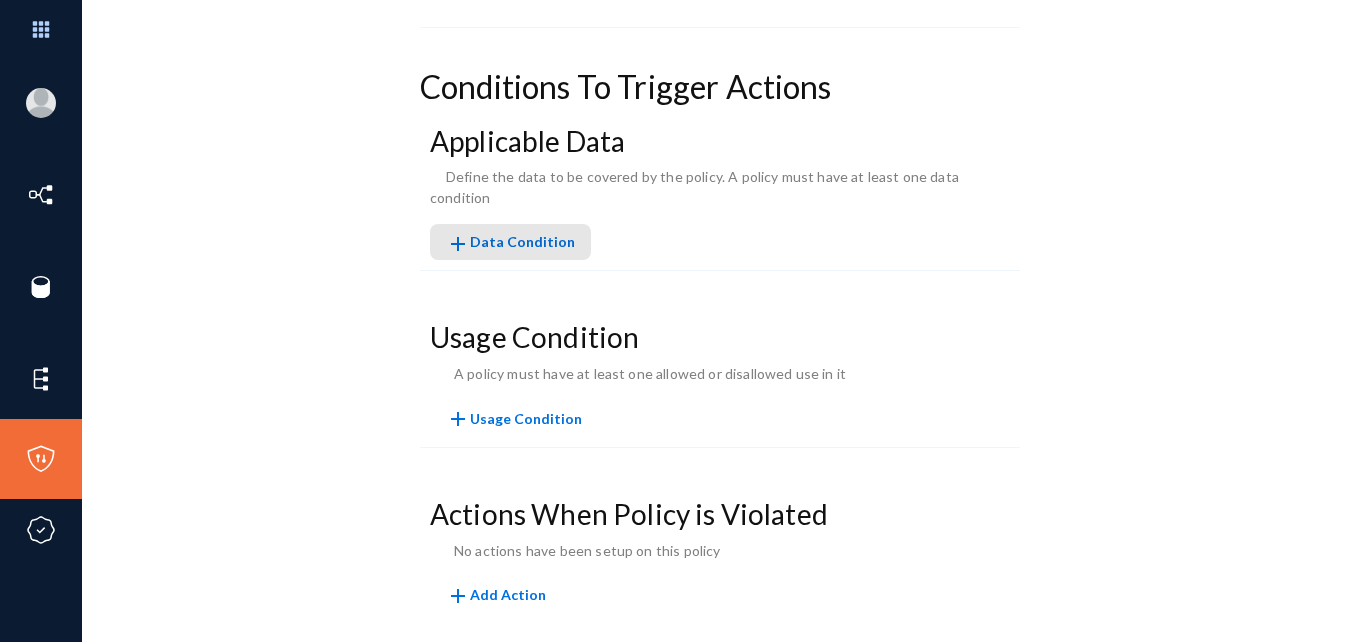 click on "add Data Condition" 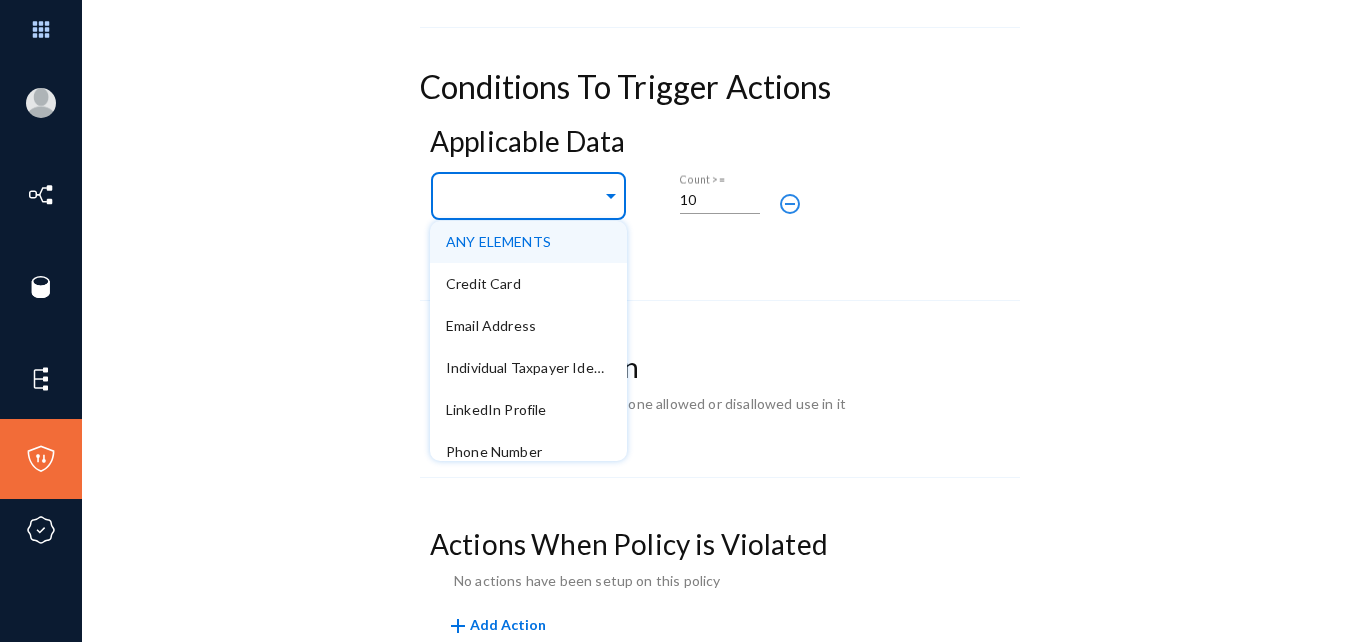 click 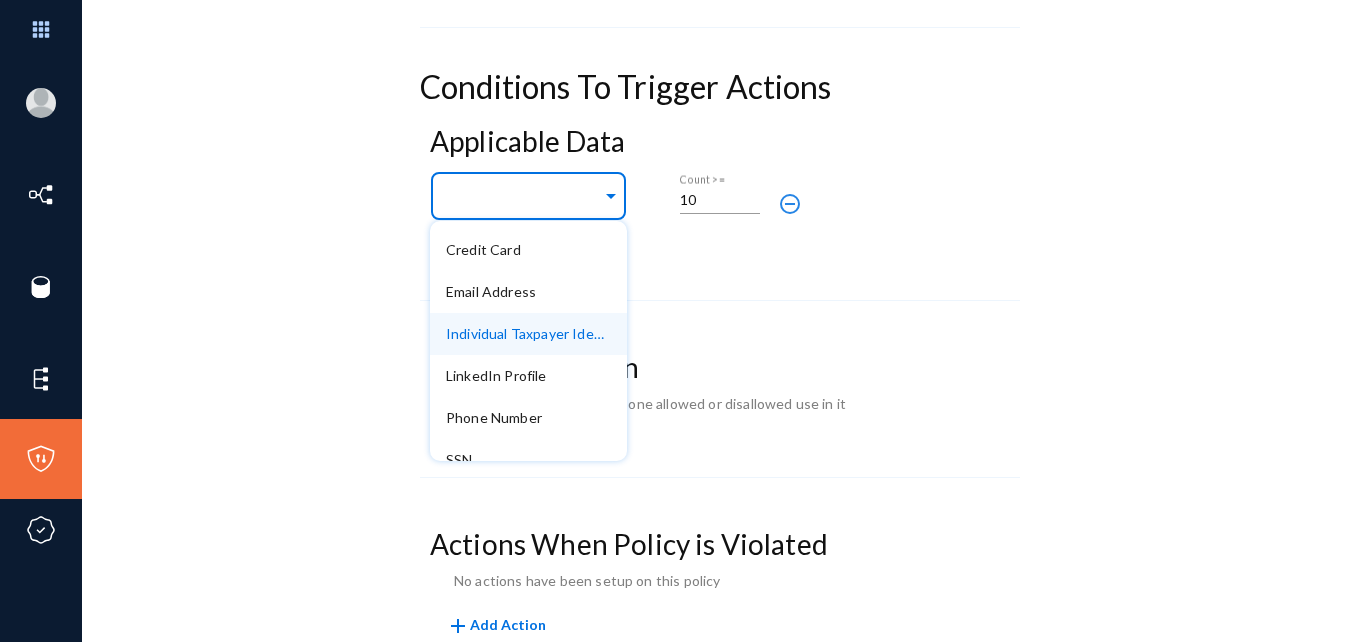 scroll, scrollTop: 54, scrollLeft: 0, axis: vertical 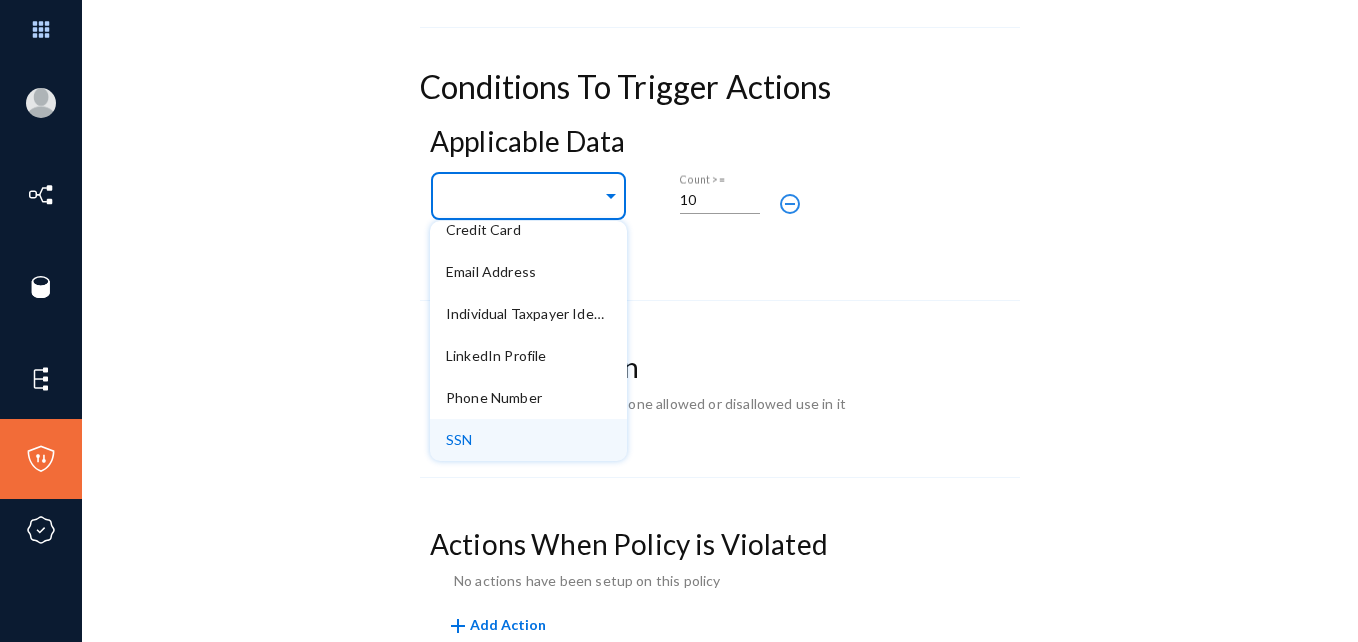 click on "SSN" at bounding box center [528, 440] 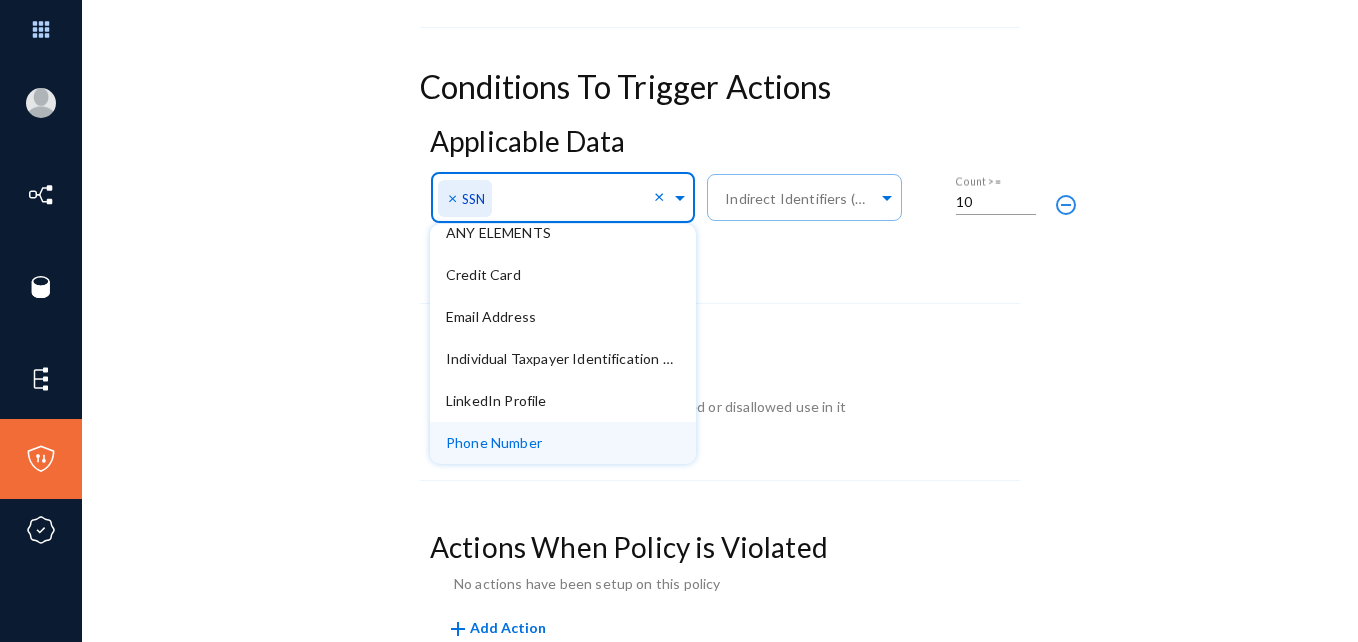 scroll, scrollTop: 12, scrollLeft: 0, axis: vertical 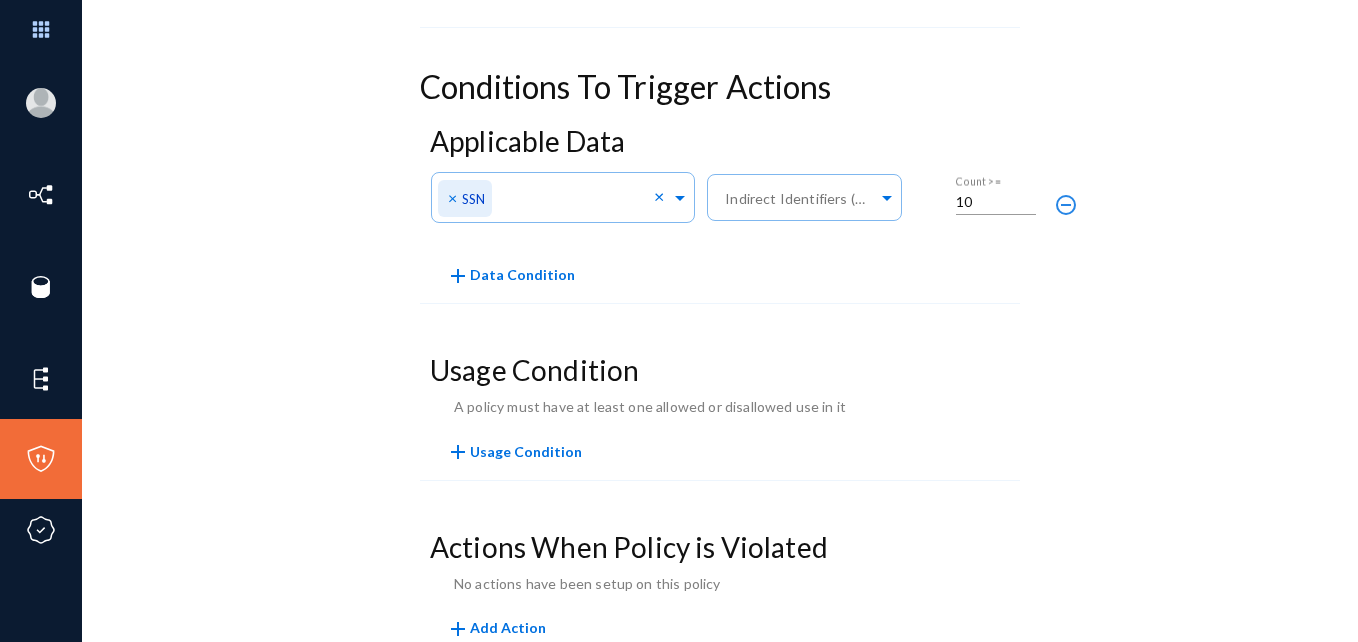 click on "Policy Summary  Name   Enabled Conditions To Trigger Actions Applicable Data  Any  of  Direct Identifiers × SSN ×  Any  of  Indirect Identifiers (Optional) 10 Count >= remove_circle_outline add Data Condition  Usage Condition A policy must have at least one allowed or disallowed use in it add Usage Condition Actions When Policy is Violated No actions have been setup on this policy add  Add Action" 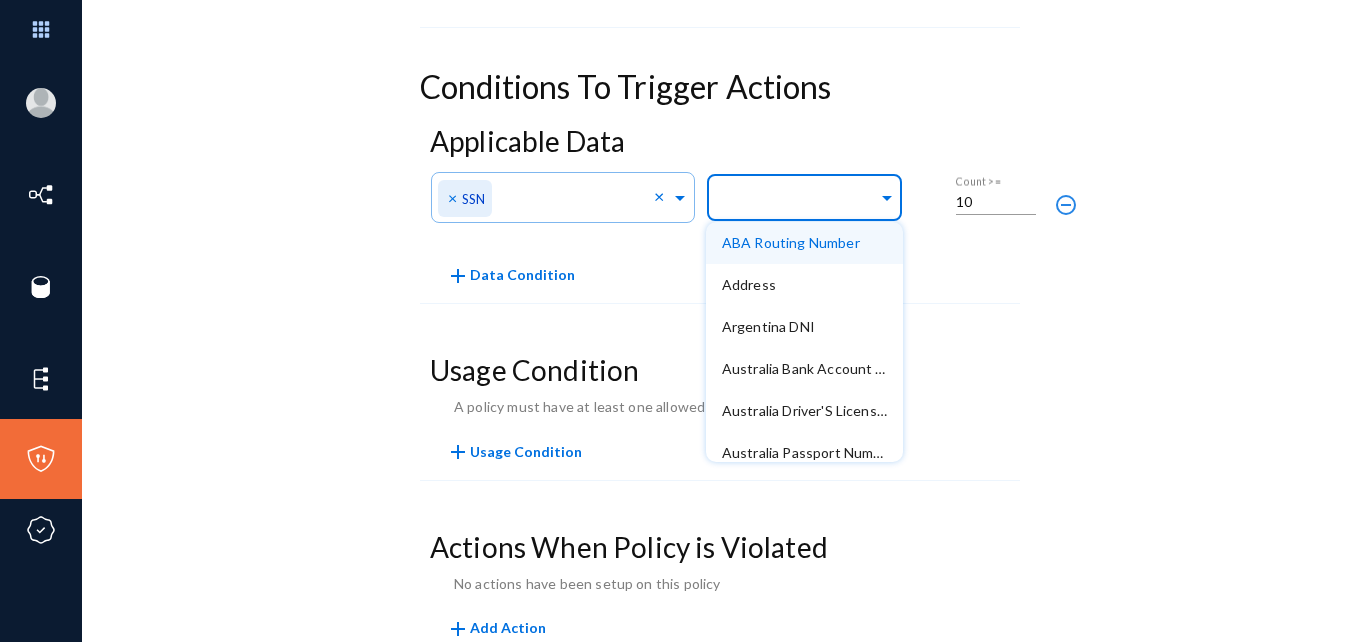 click 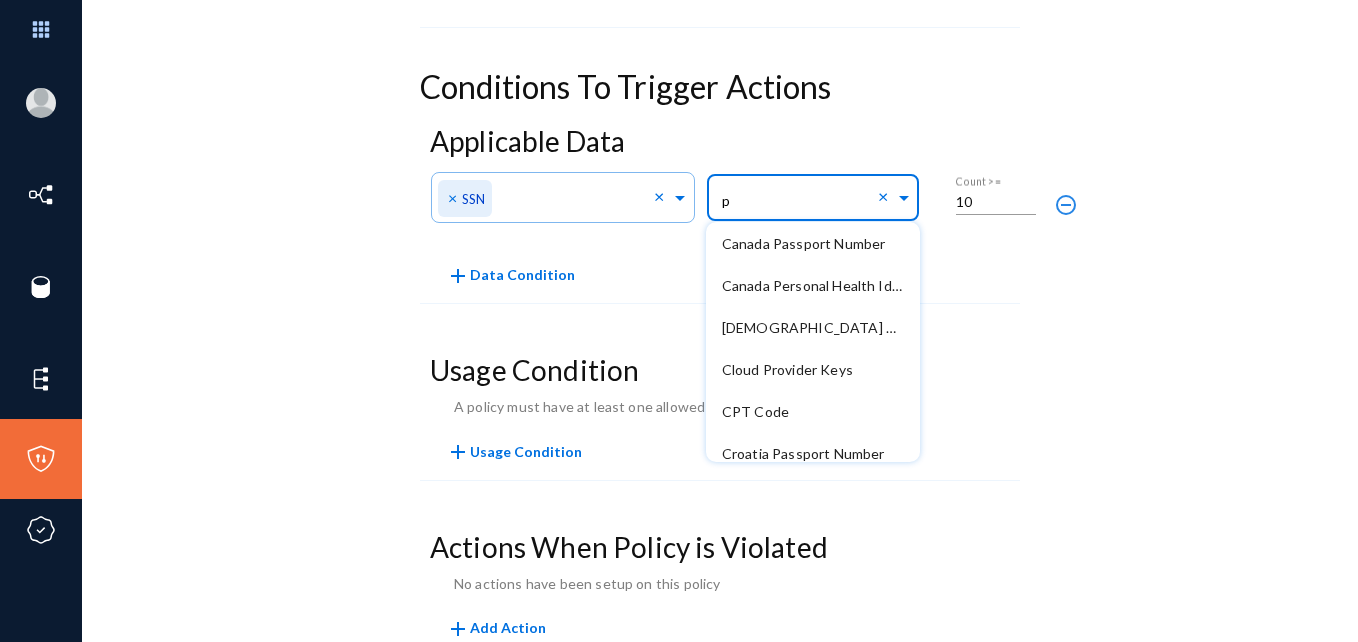scroll, scrollTop: 0, scrollLeft: 0, axis: both 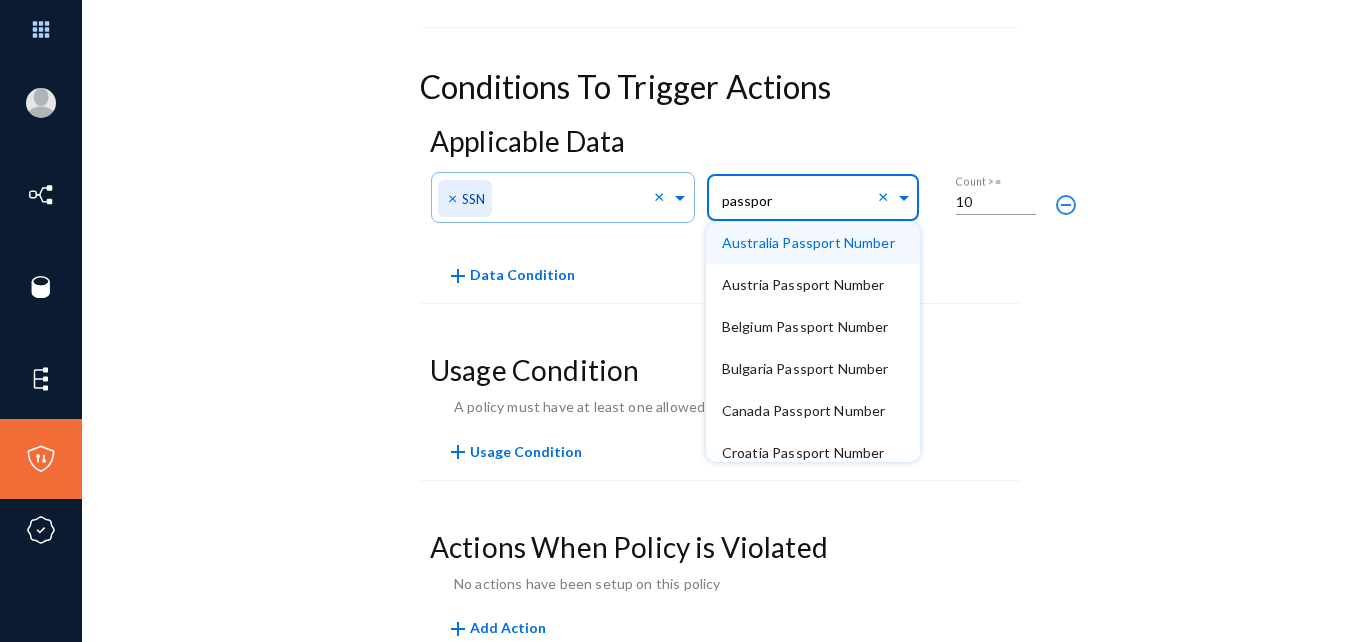 type on "passport" 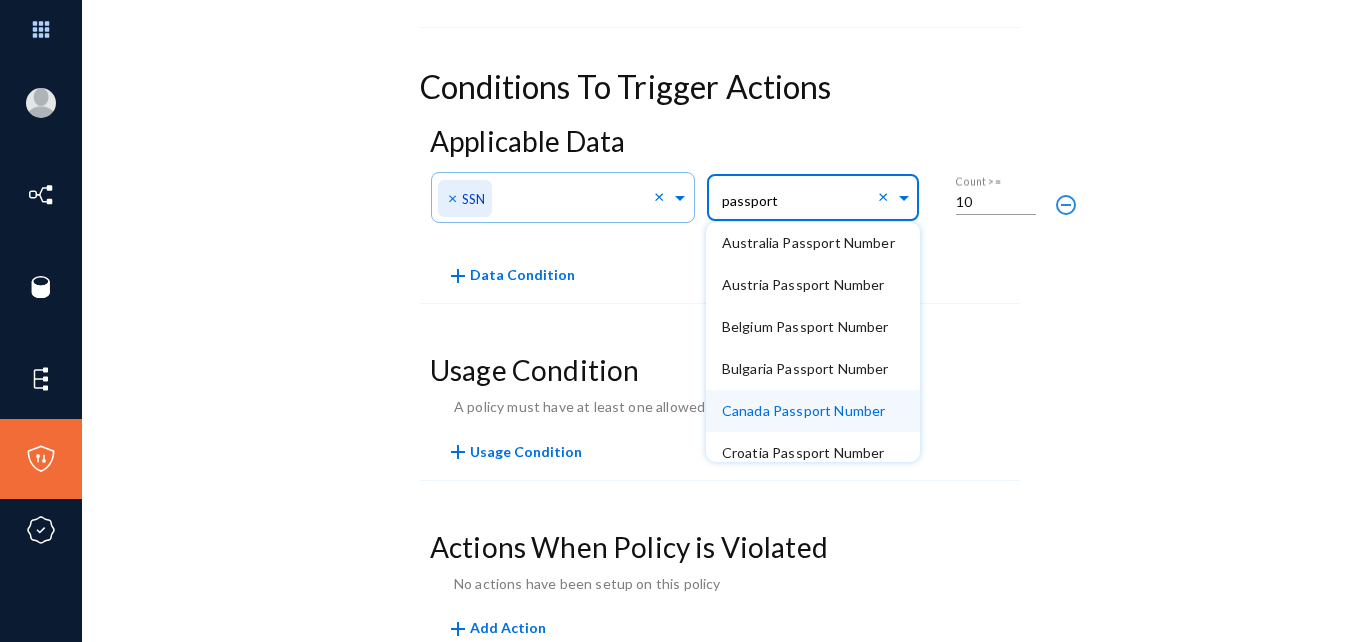 type 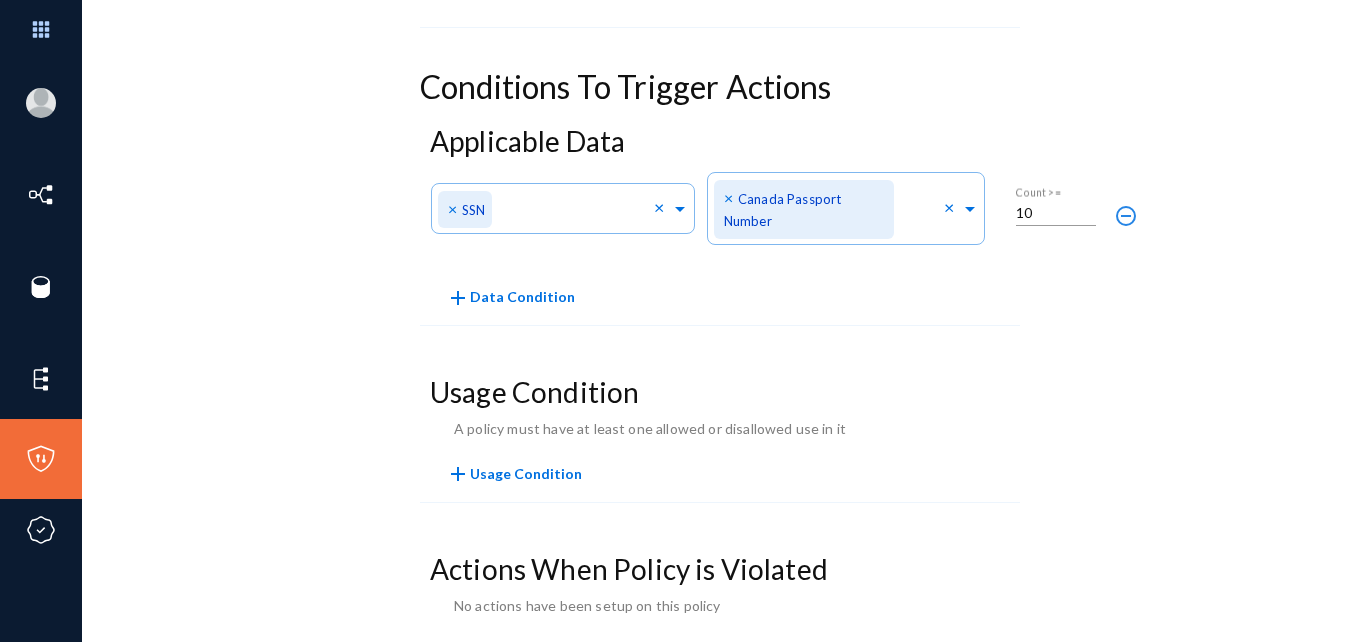 click on "Applicable Data  Any  of  Direct Identifiers × SSN ×  Any  of  Indirect Identifiers (Optional) × Canada Passport Number × 10 Count >= remove_circle_outline add Data Condition" 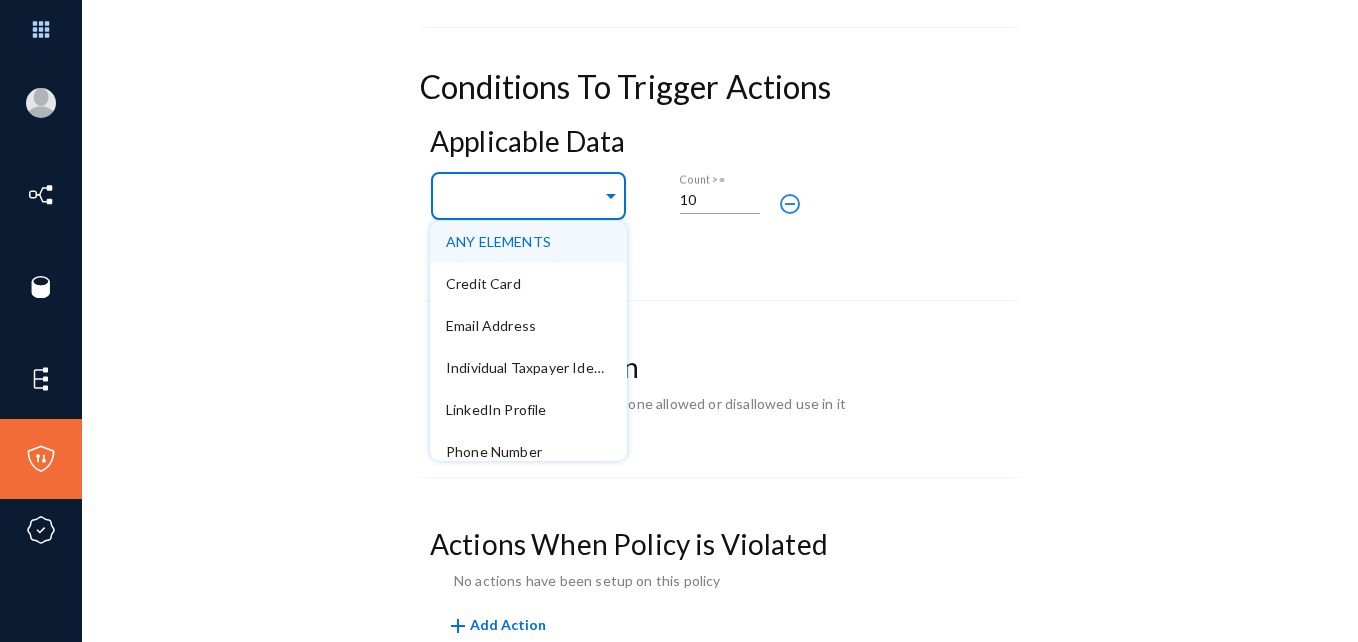 click 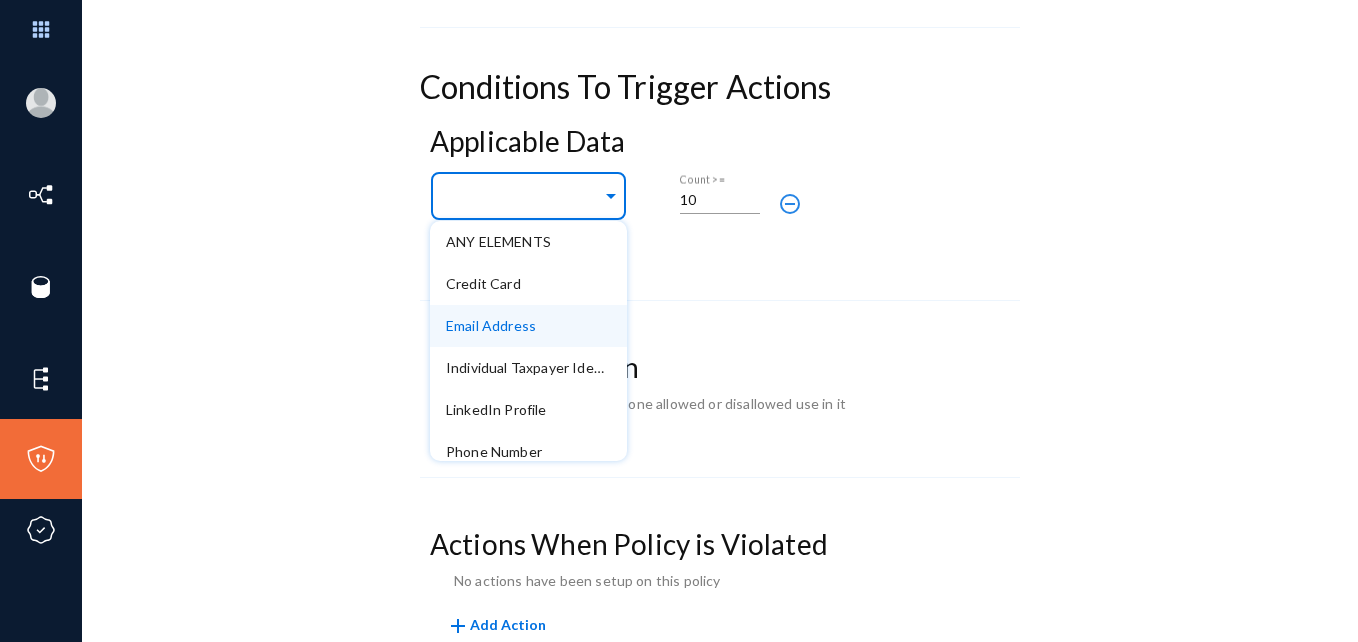 scroll, scrollTop: 54, scrollLeft: 0, axis: vertical 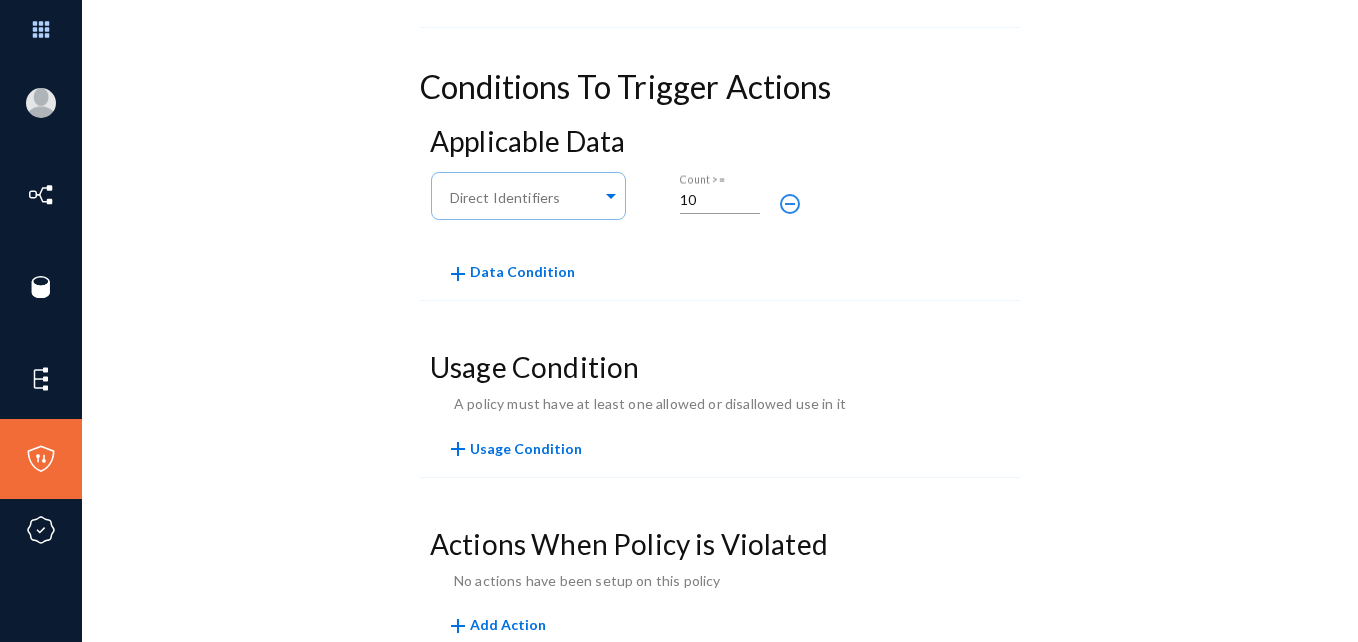 click on "Applicable Data  Any  of  Direct Identifiers 10 Count >= remove_circle_outline add Data Condition" 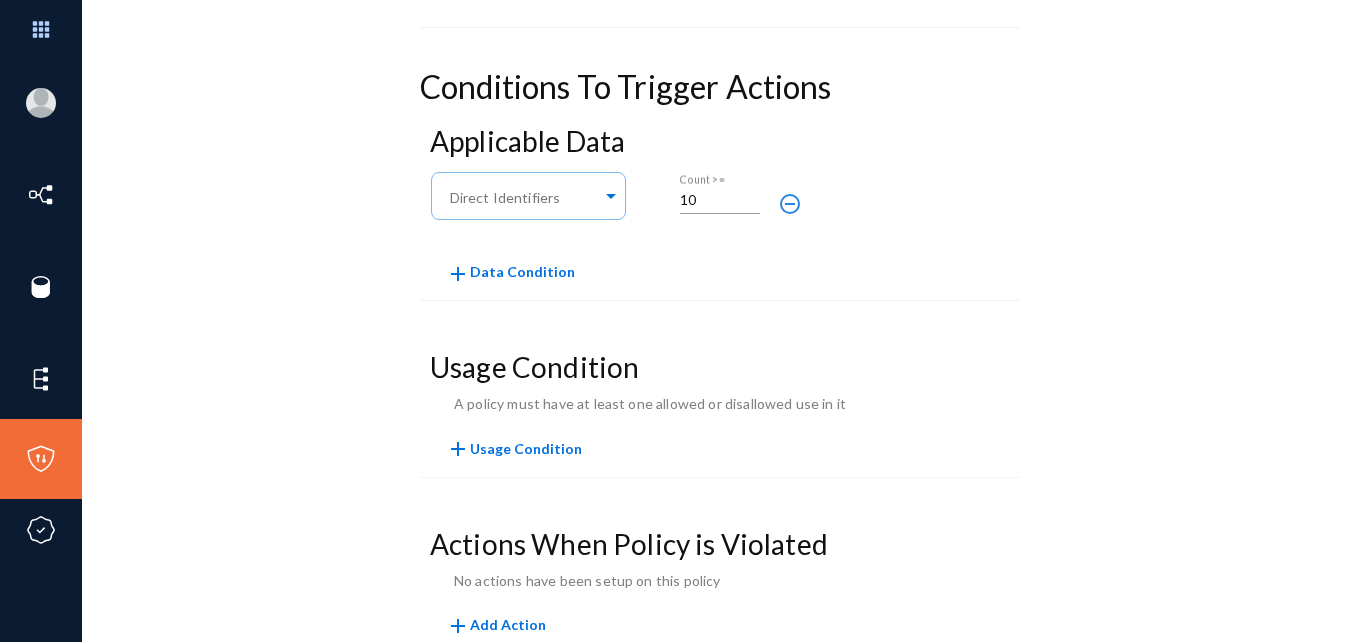 click on "Policy Summary  Name   Enabled Conditions To Trigger Actions Applicable Data  Any  of  Direct Identifiers 10 Count >= remove_circle_outline add Data Condition  Usage Condition A policy must have at least one allowed or disallowed use in it add Usage Condition Actions When Policy is Violated No actions have been setup on this policy add  Add Action" 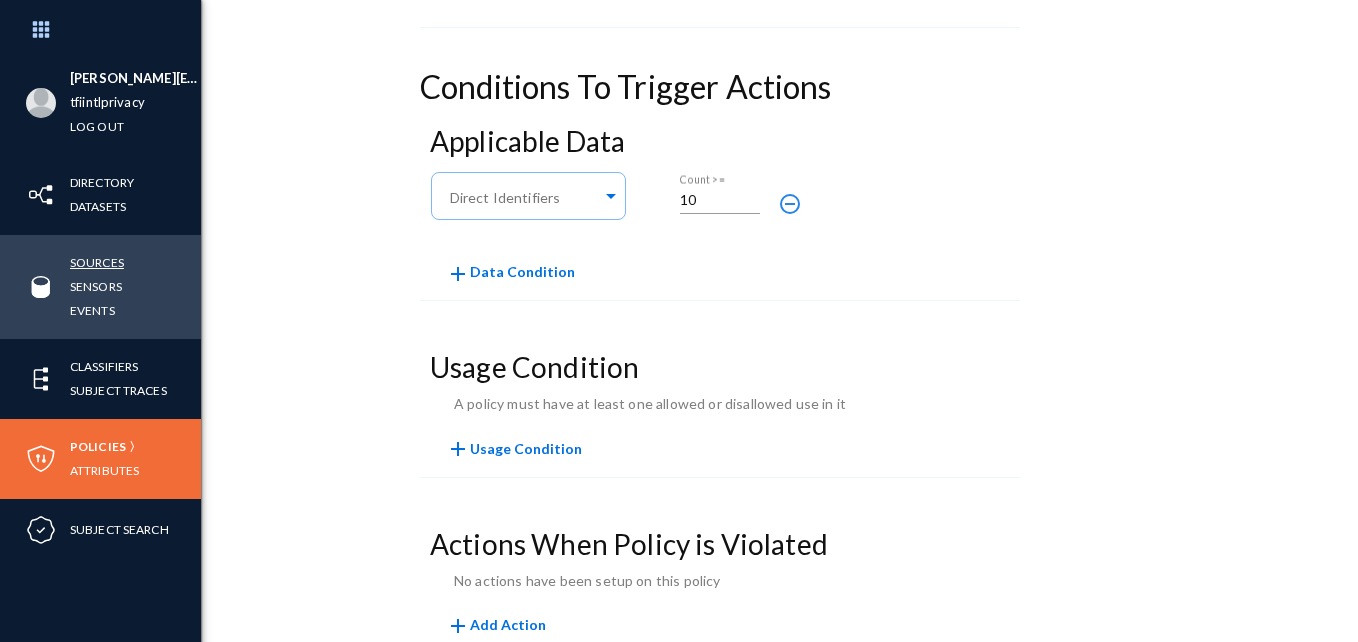click on "Sources" at bounding box center (97, 262) 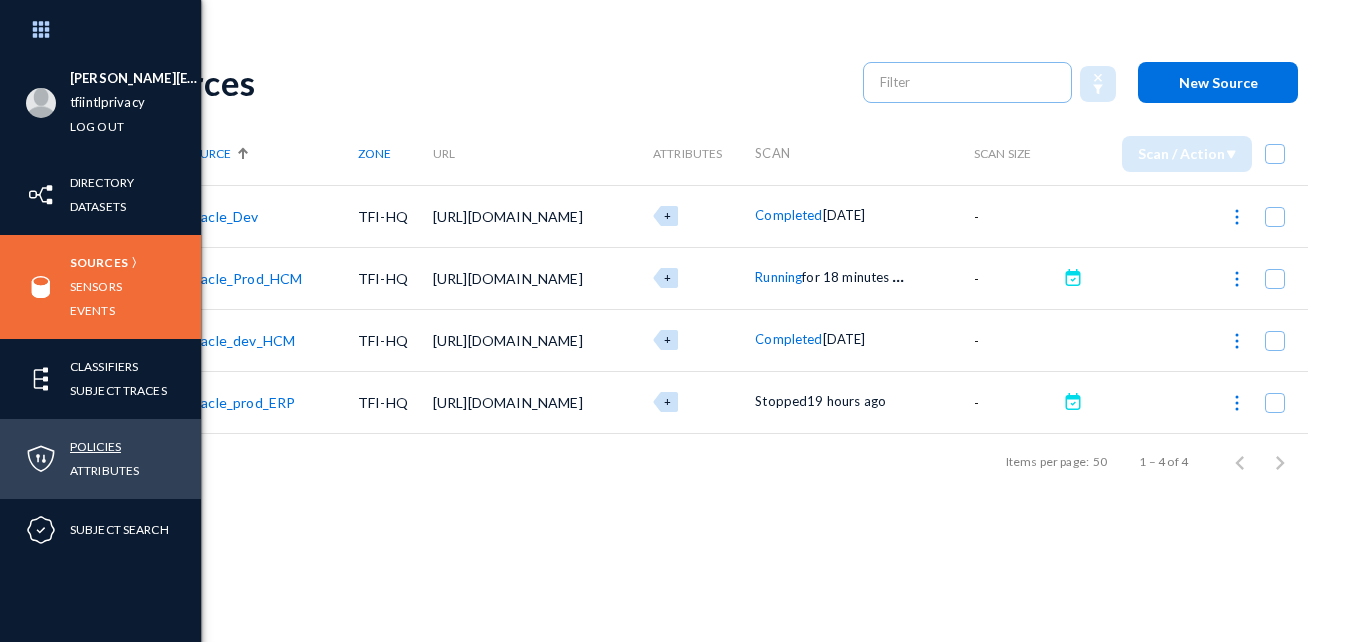 click on "Policies" at bounding box center [95, 446] 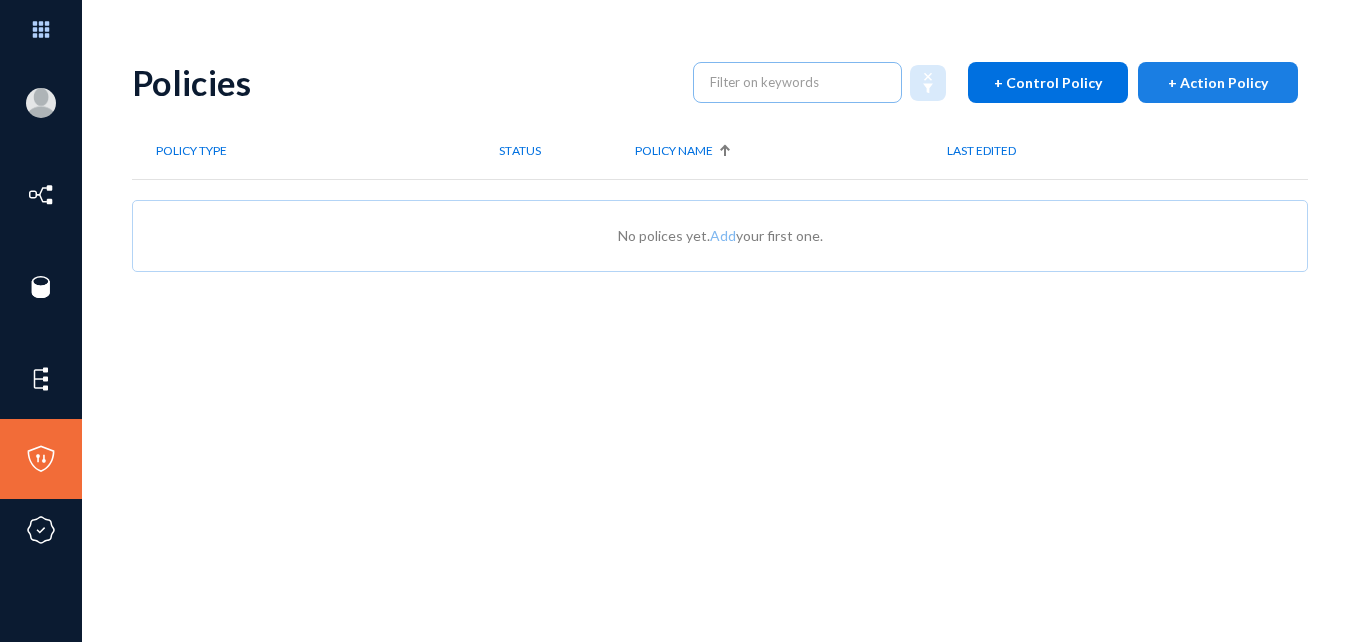 click on "+ Action Policy" 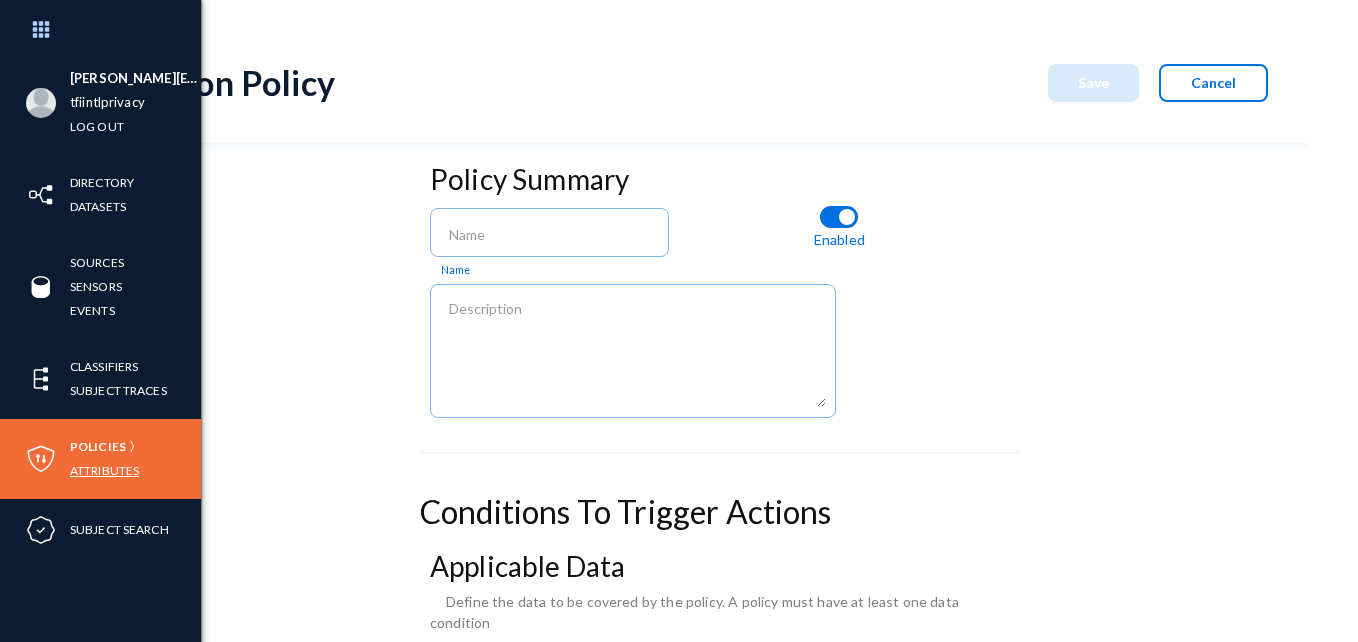 click on "Attributes" at bounding box center (104, 470) 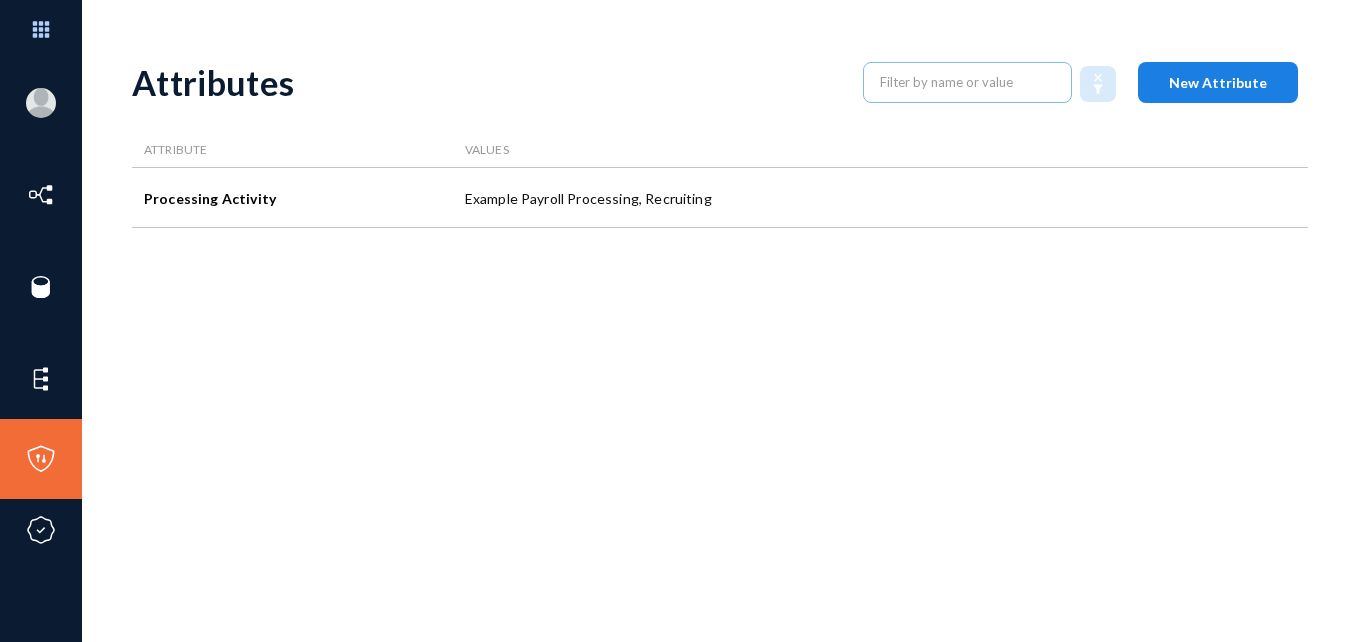 click on "New Attribute" 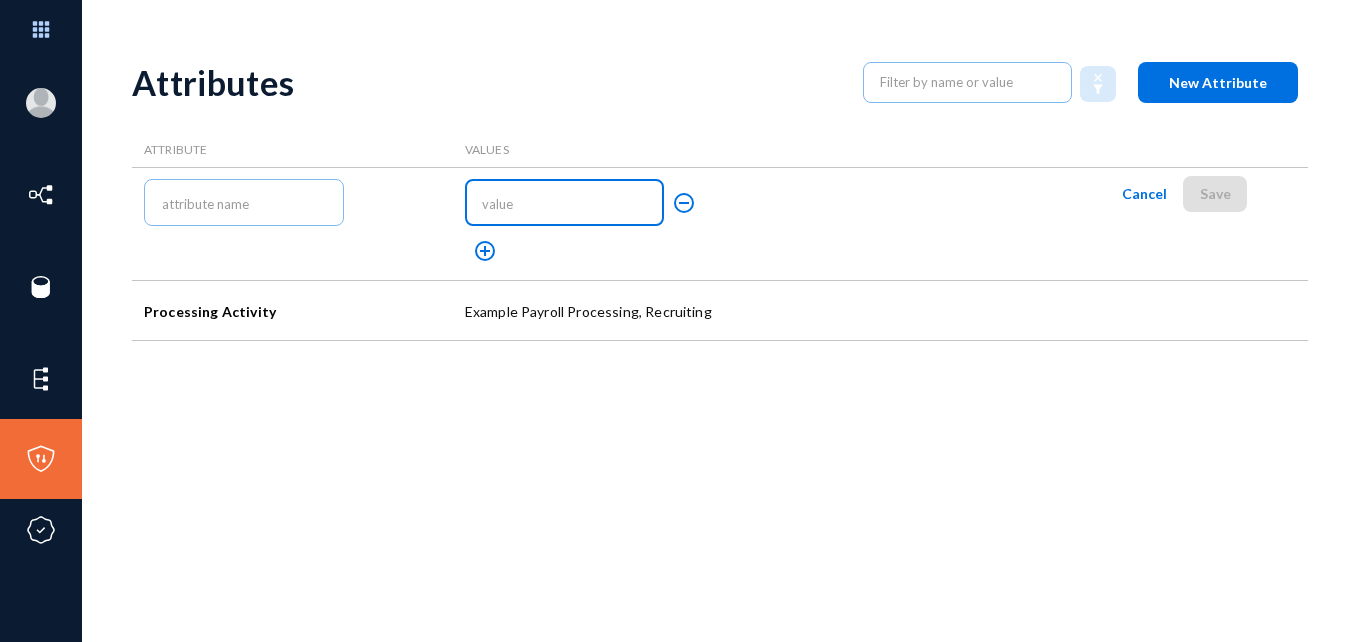 click at bounding box center (568, 204) 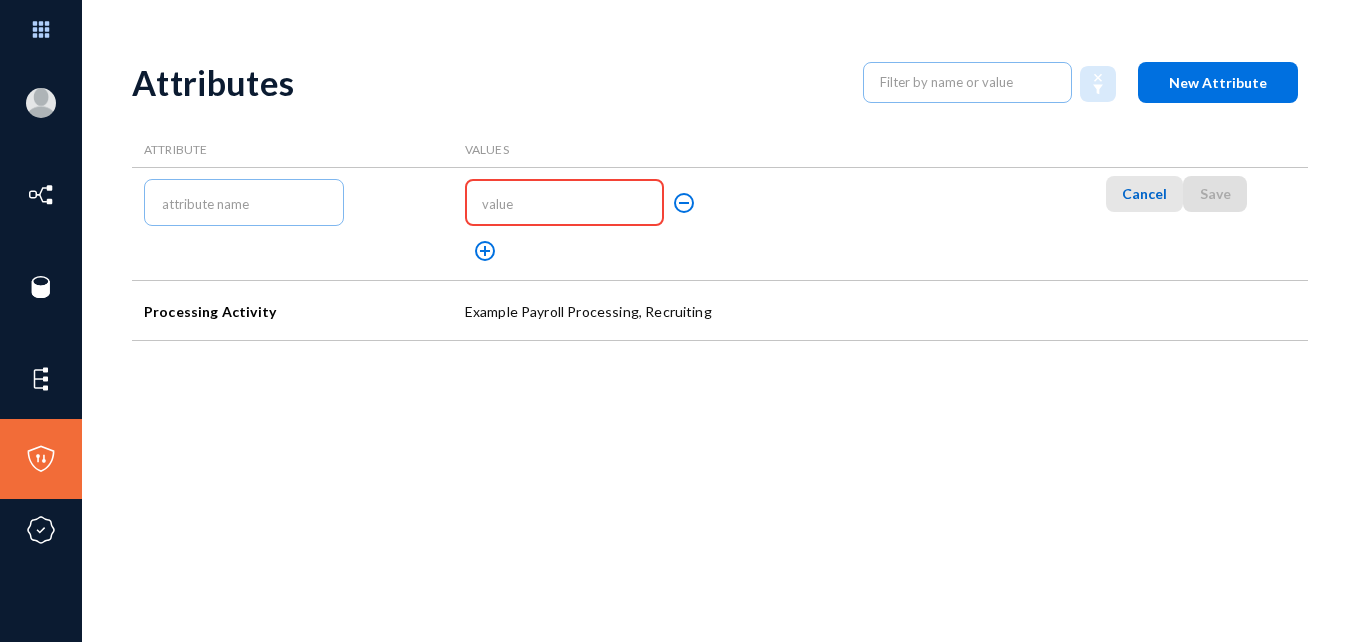 click on "Cancel" 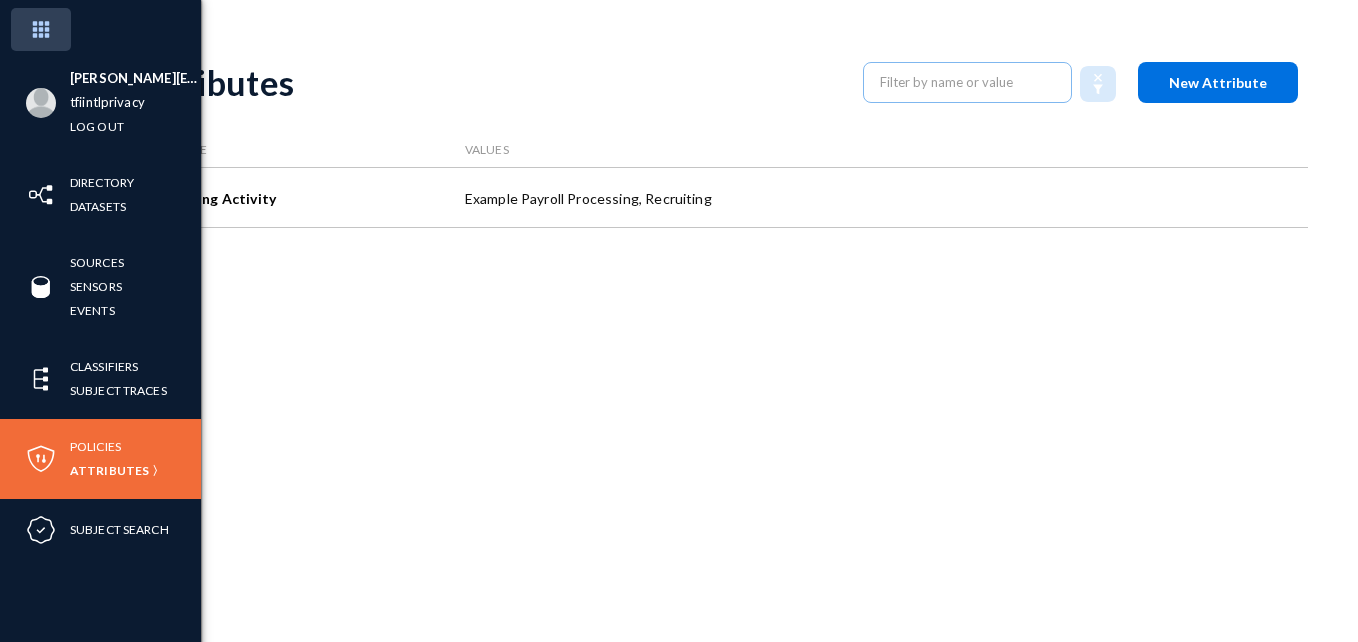 click at bounding box center [41, 29] 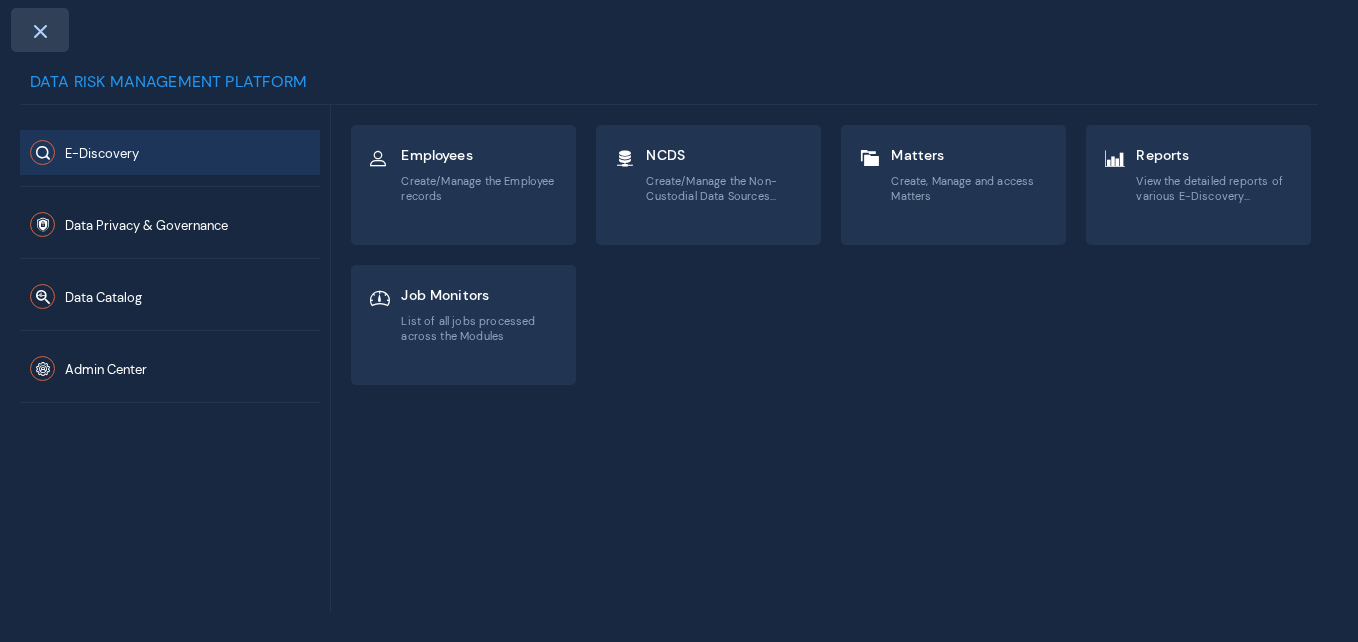 click at bounding box center [40, 31] 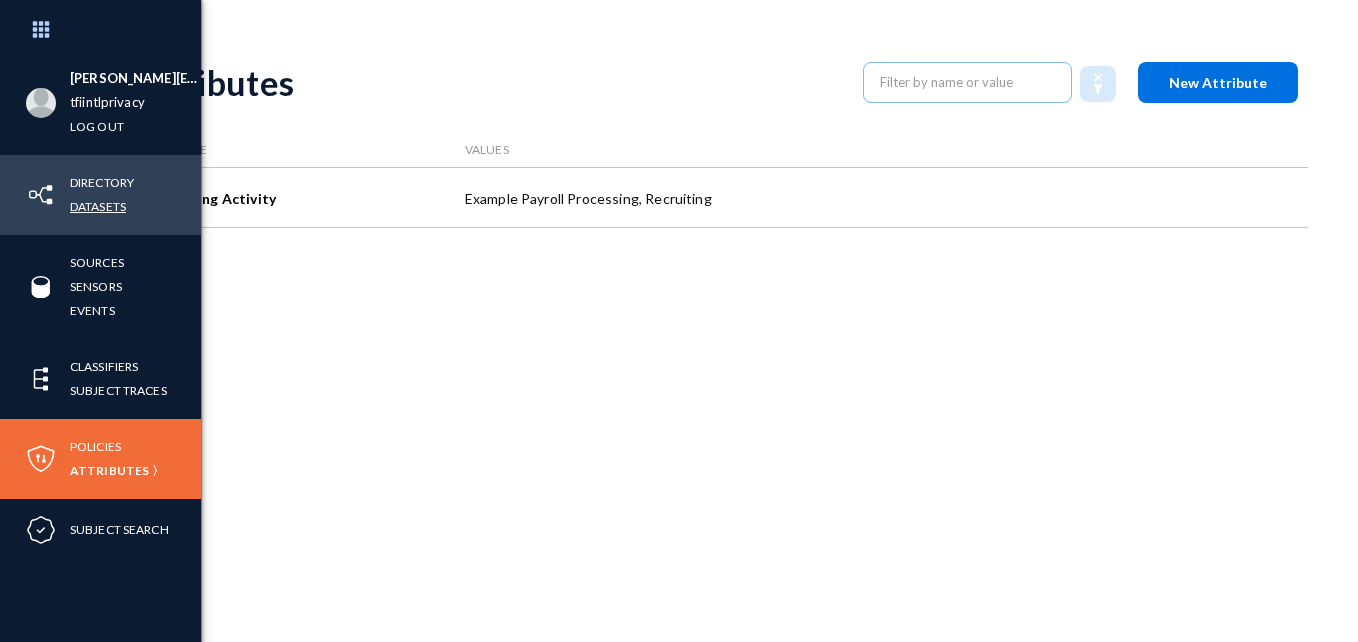 click on "Datasets" at bounding box center (98, 206) 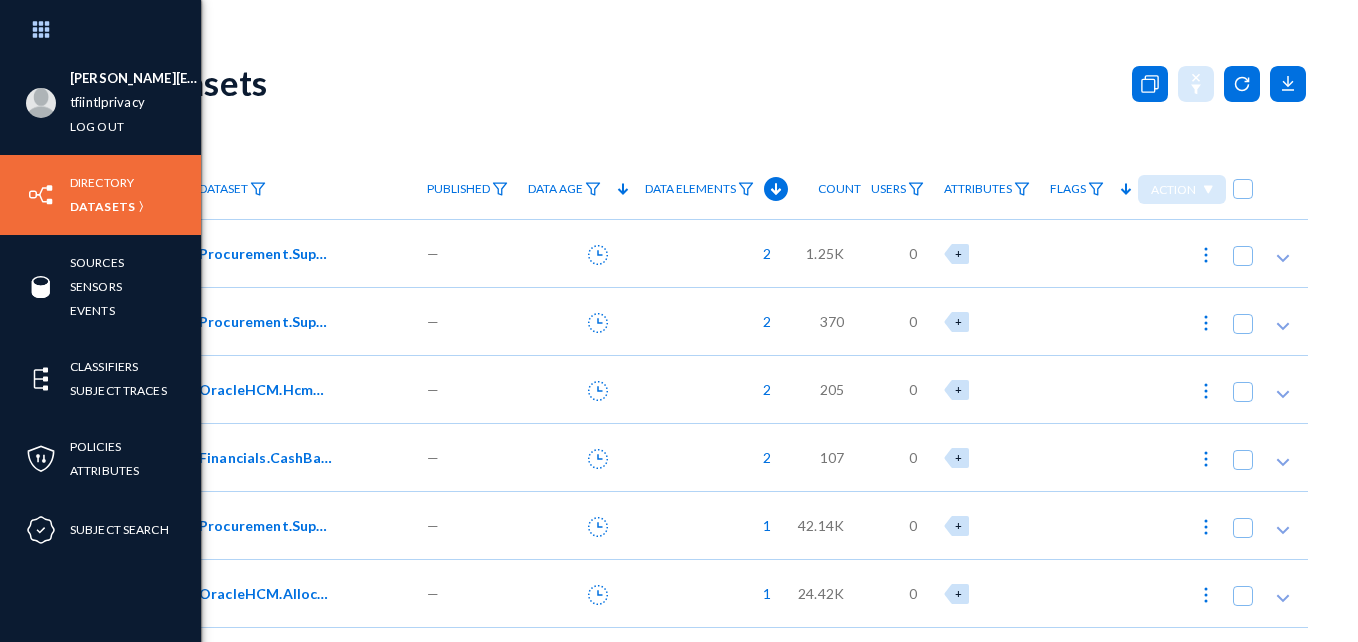 click 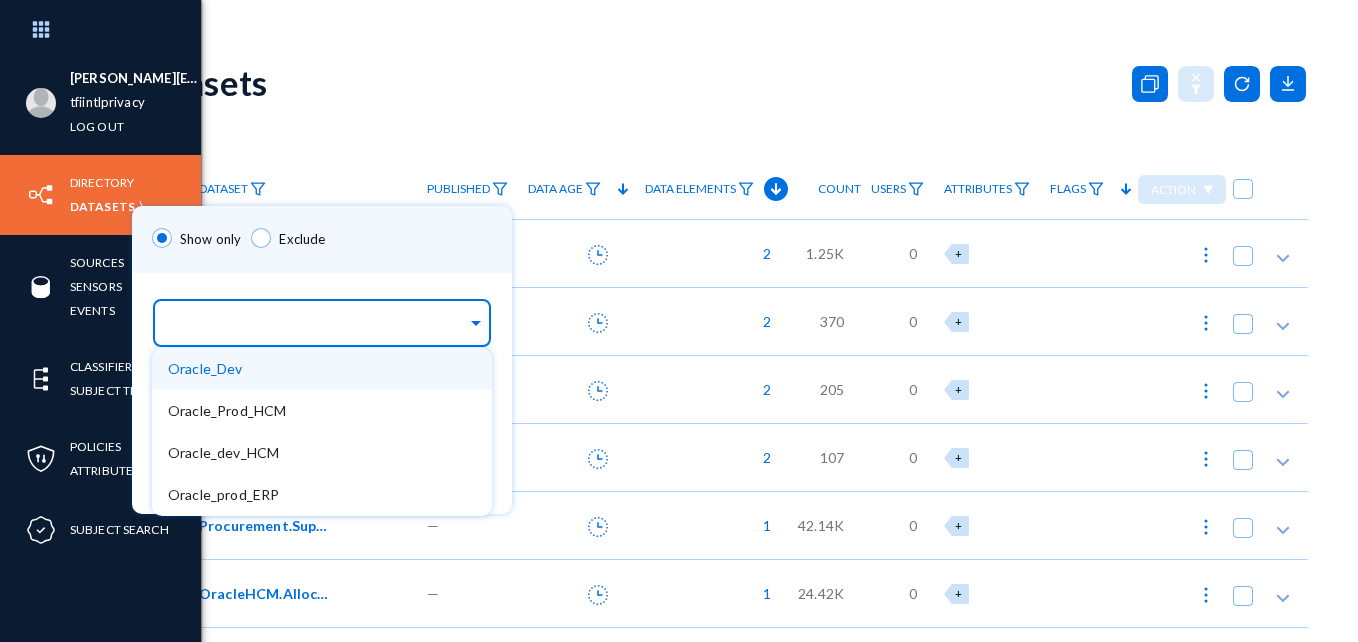 click at bounding box center (317, 326) 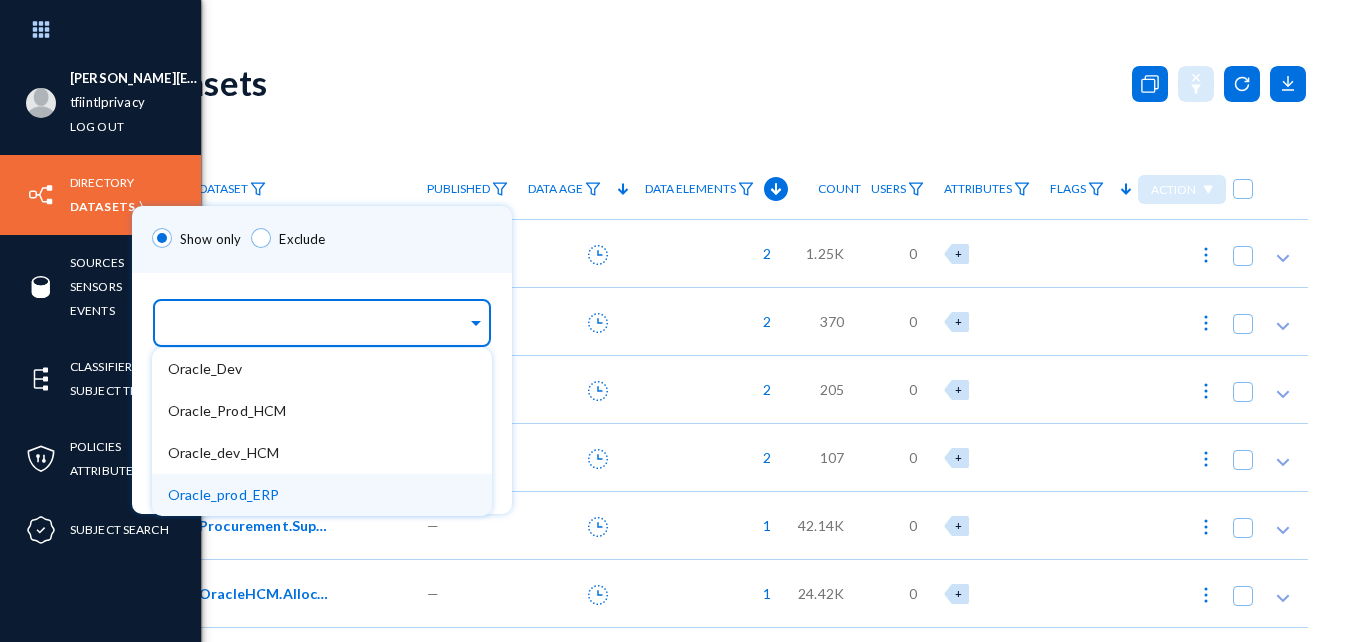 click on "Oracle_prod_ERP" at bounding box center [223, 494] 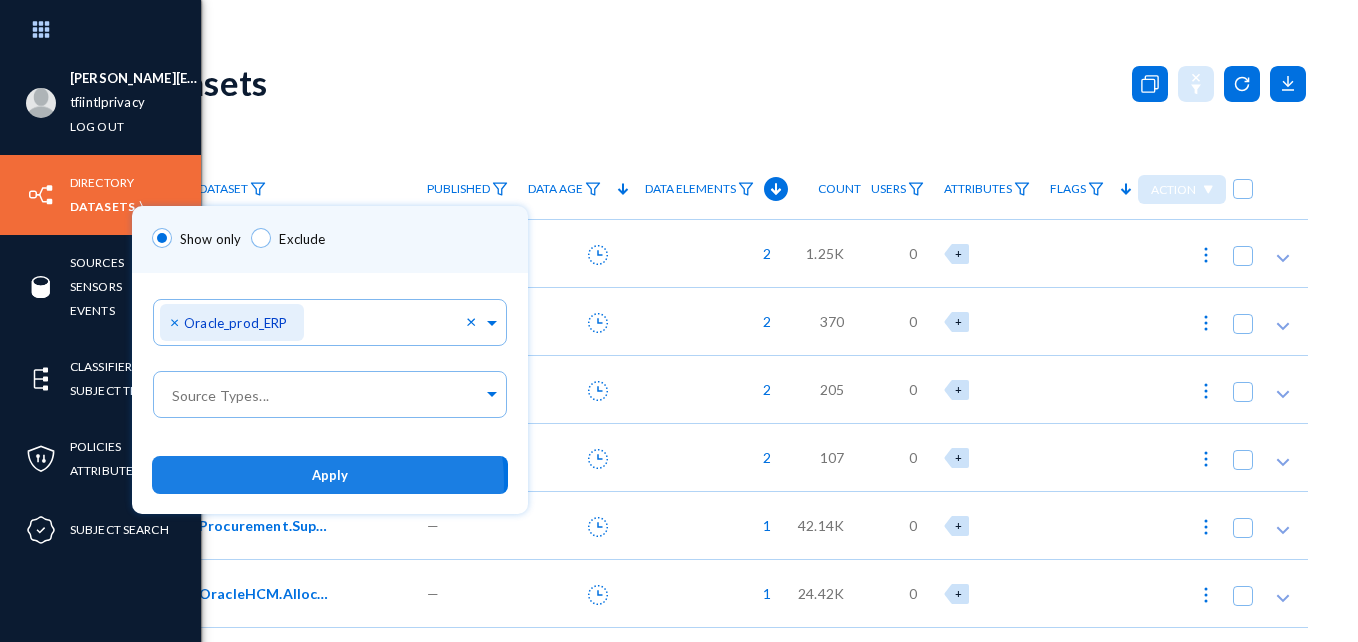 click on "Apply" at bounding box center [330, 474] 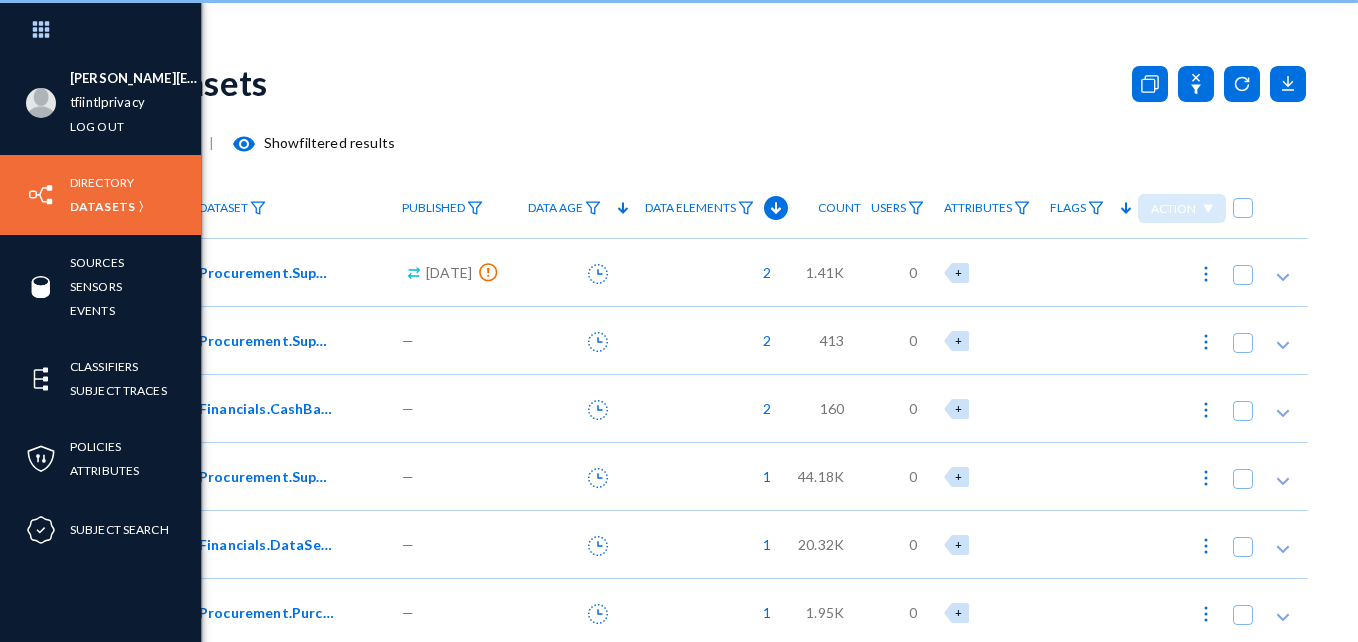 scroll, scrollTop: 0, scrollLeft: 0, axis: both 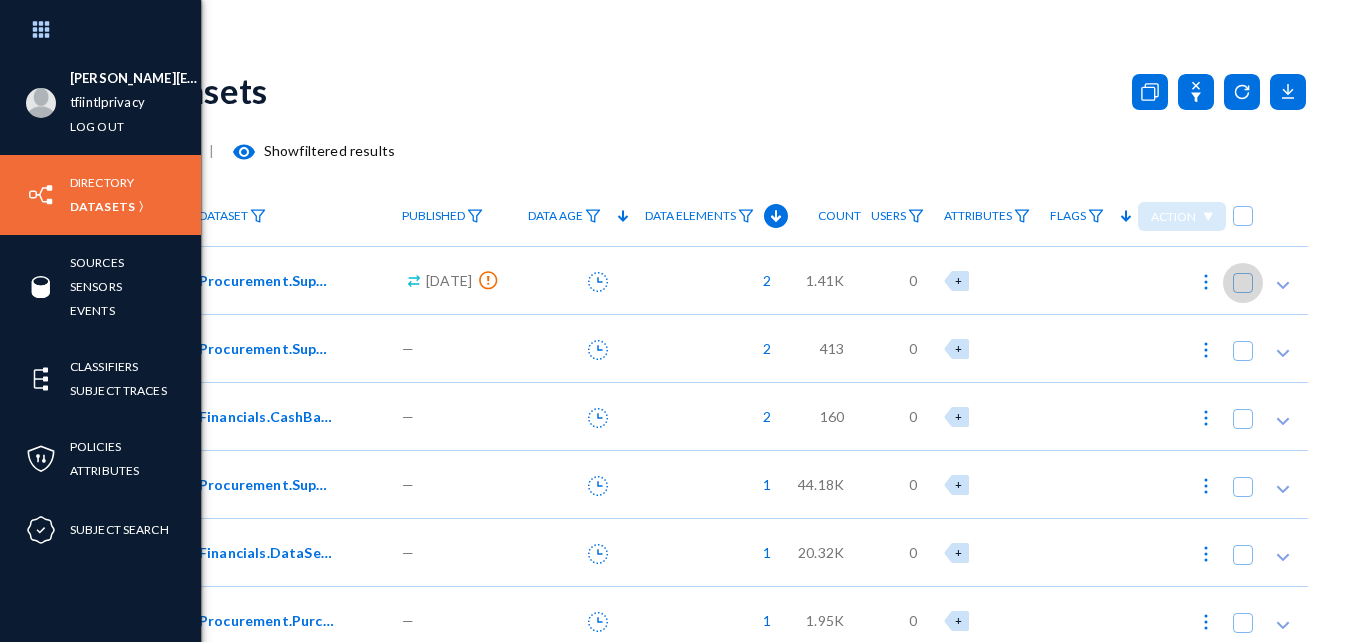click at bounding box center (1243, 283) 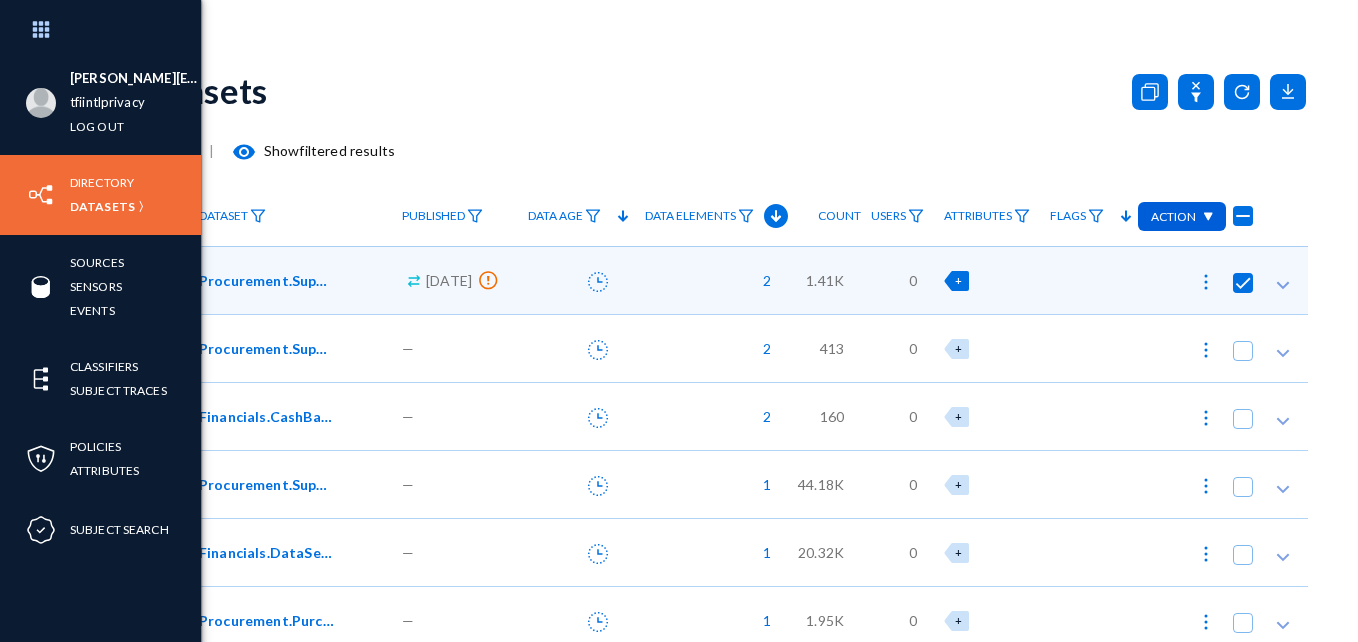 click on "+" 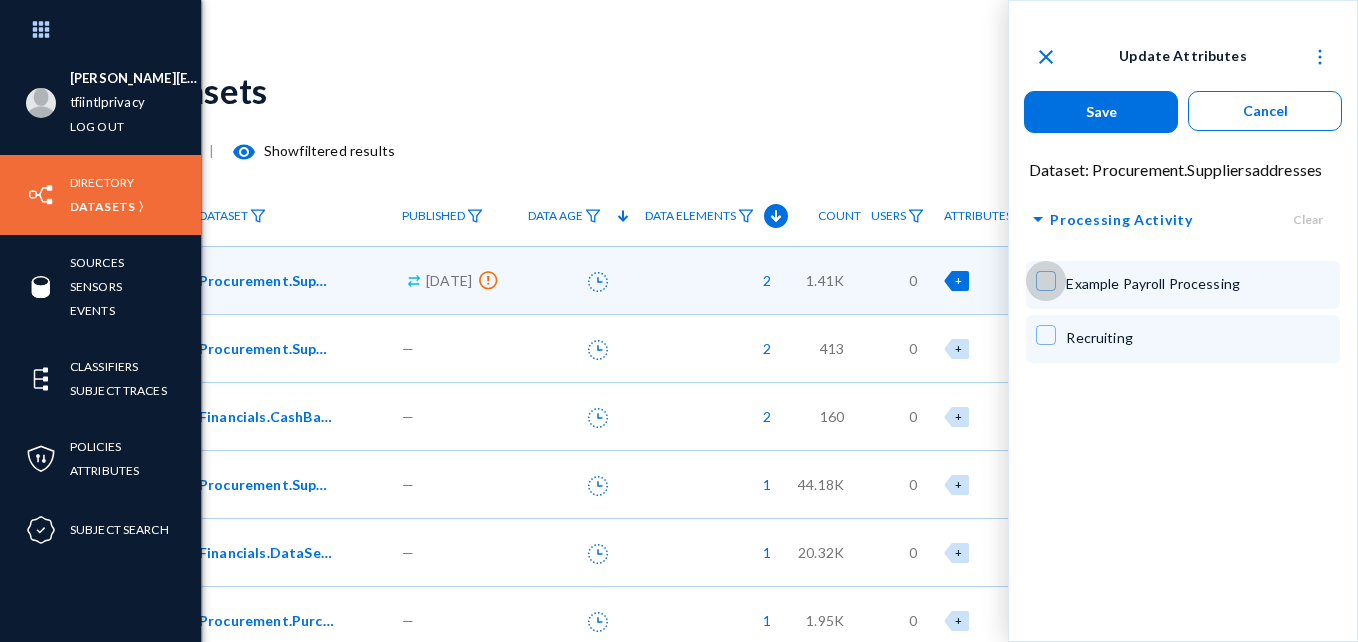 click at bounding box center (1046, 281) 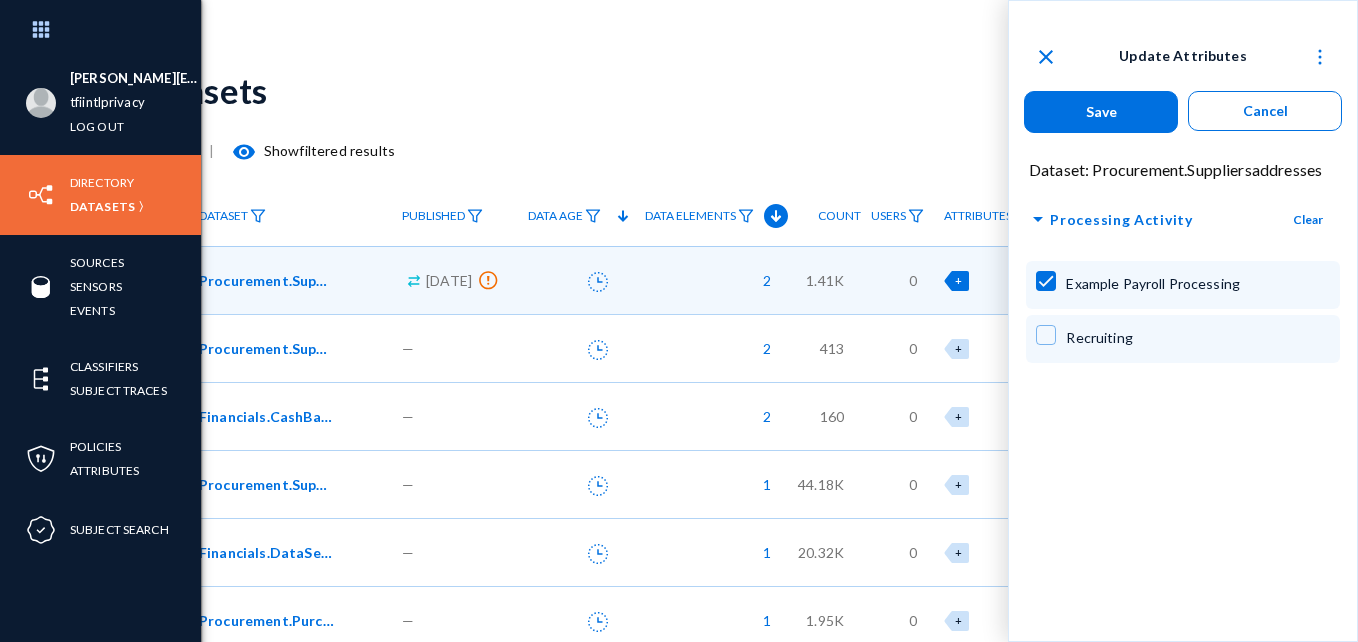 click on "close" 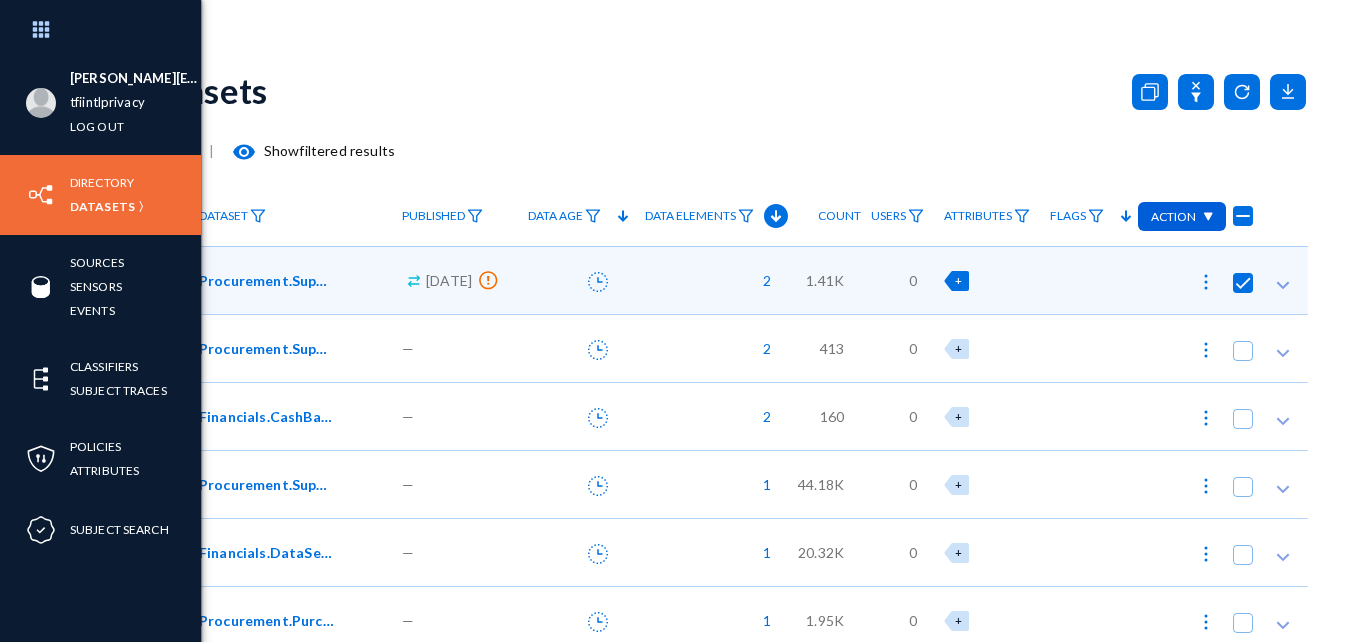 click on "+" 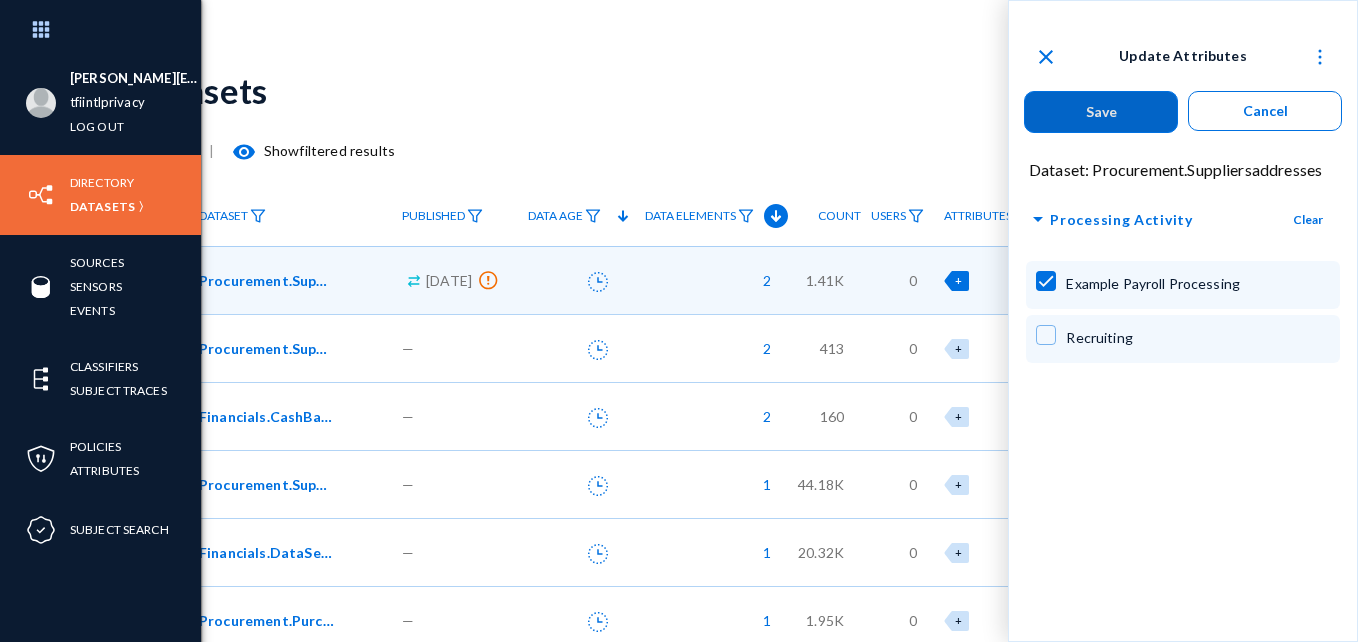 checkbox on "false" 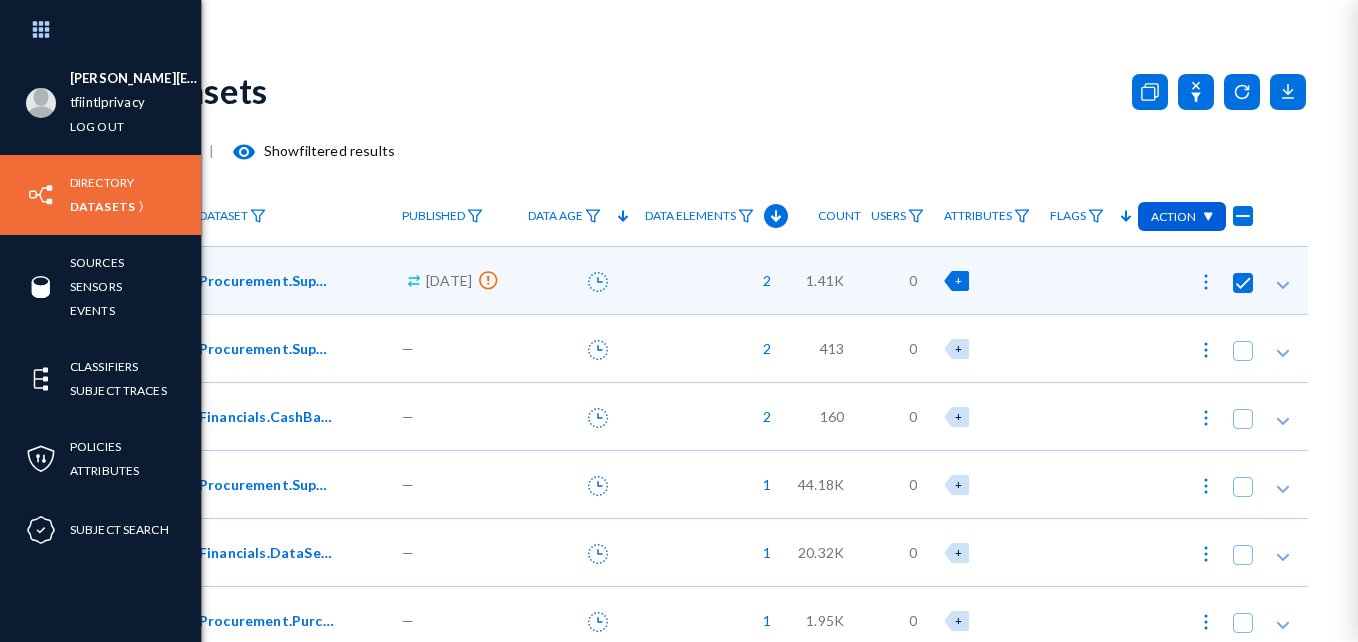 click on "Procurement.Suppliersaddresses" 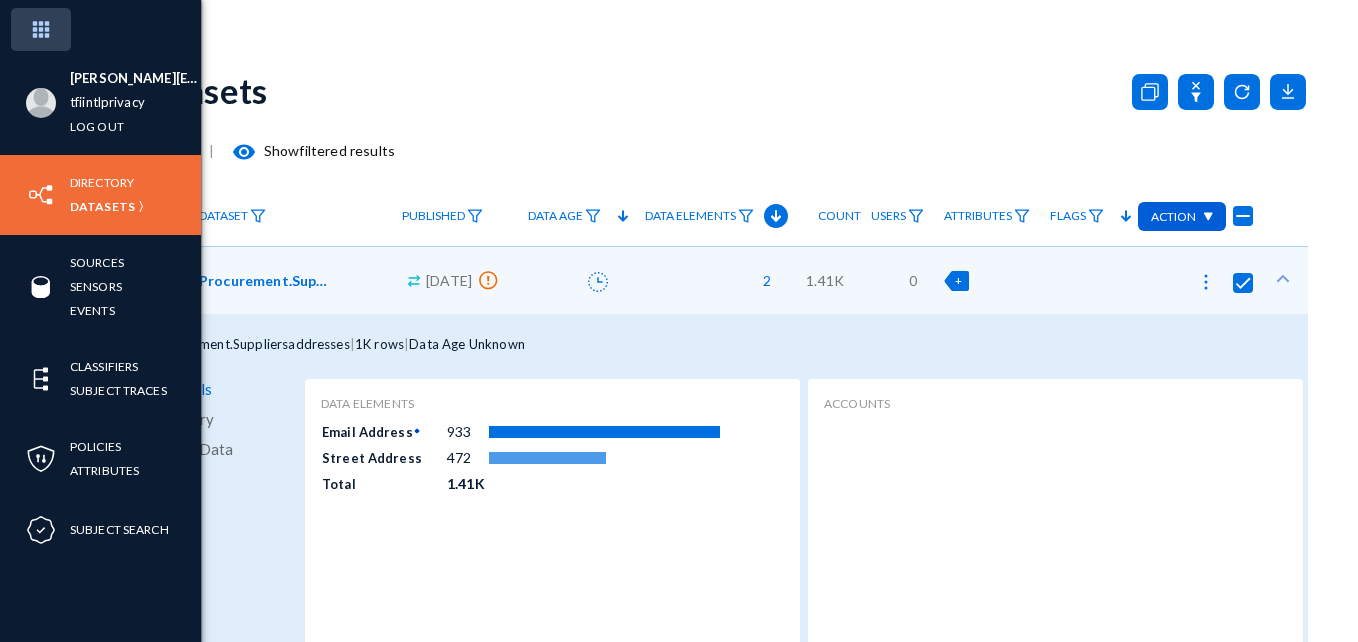 click at bounding box center (41, 29) 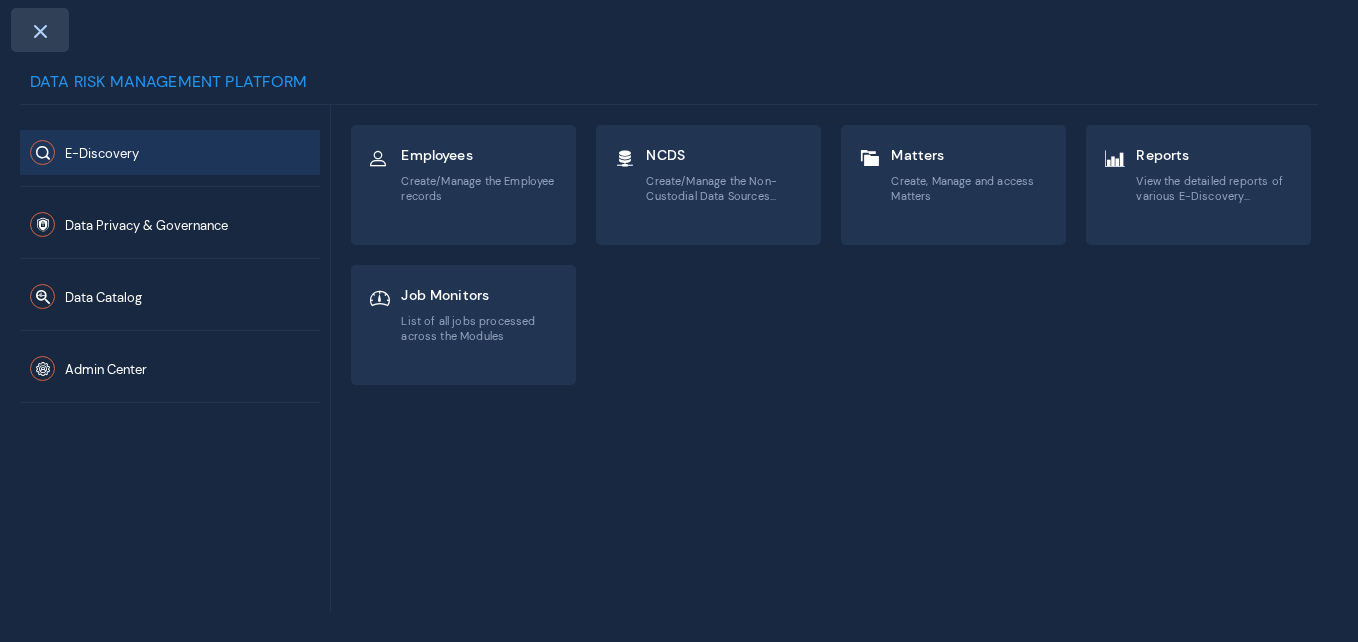 click at bounding box center (40, 30) 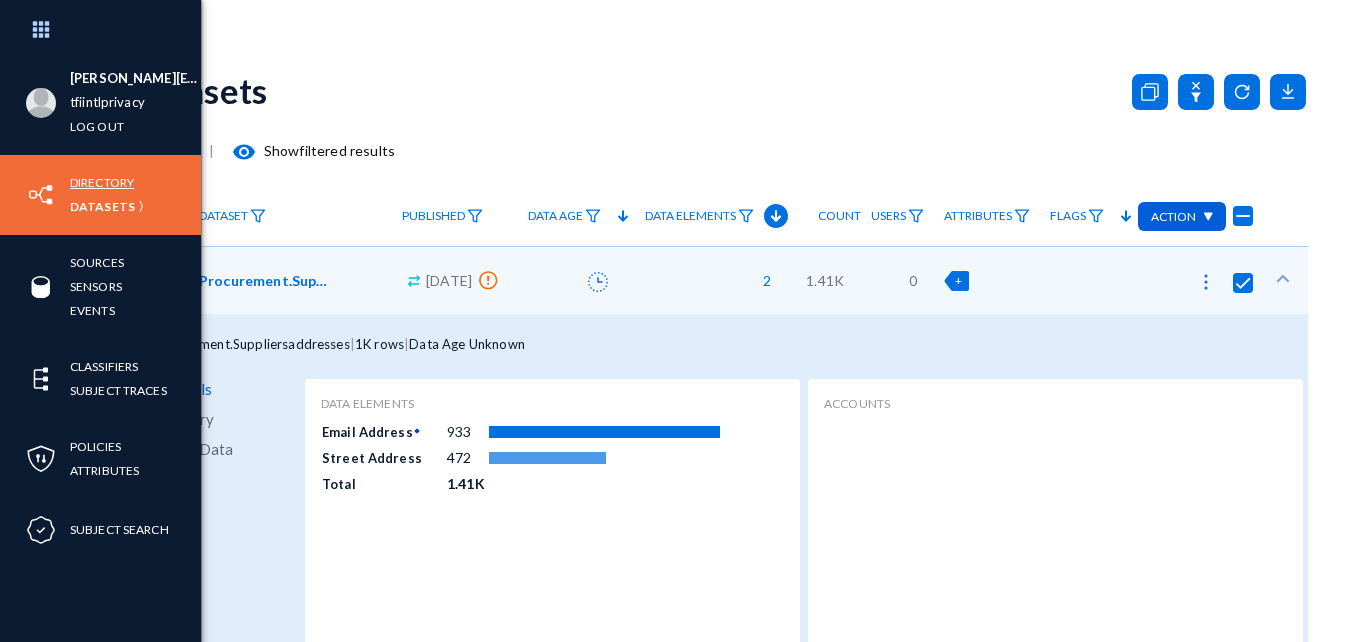 click on "Directory" at bounding box center (102, 182) 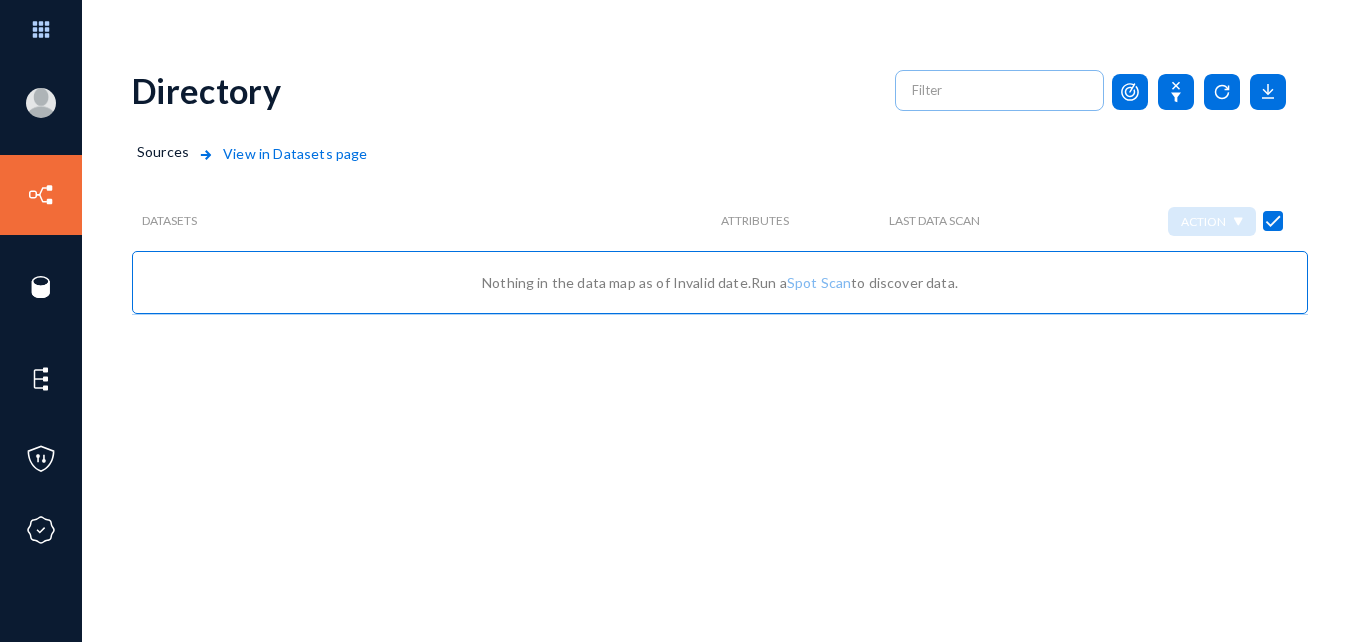 click on "View in Datasets page" 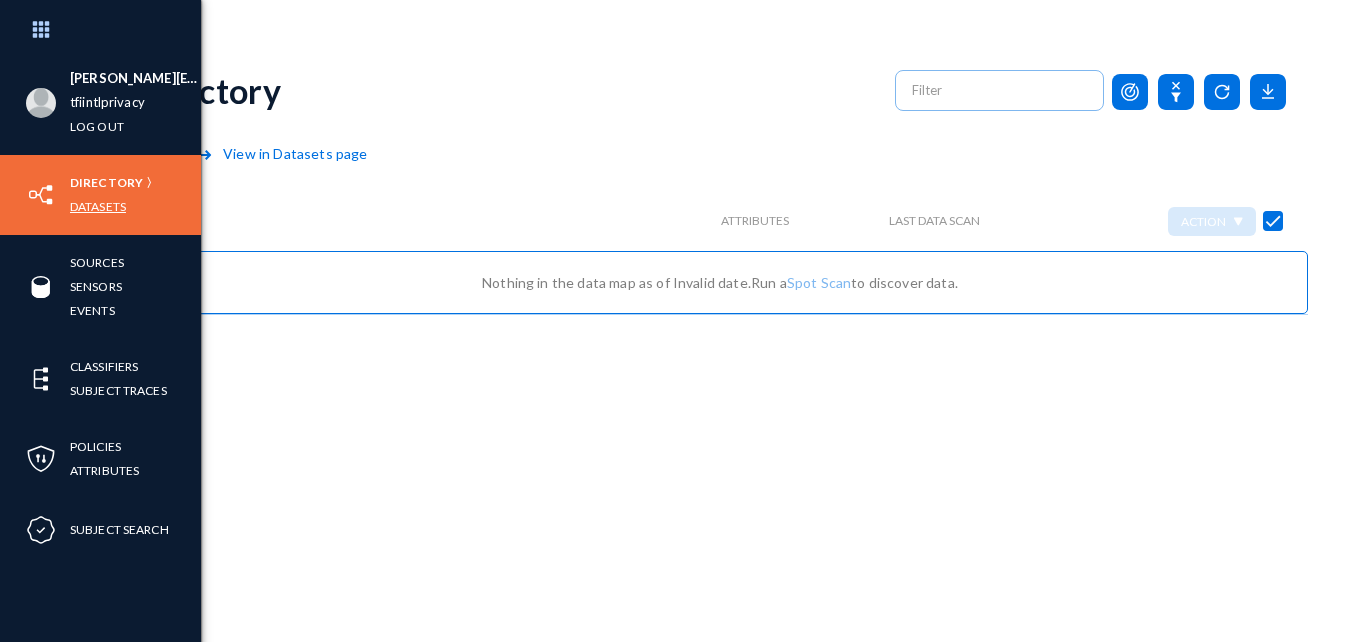 click on "Datasets" at bounding box center (98, 206) 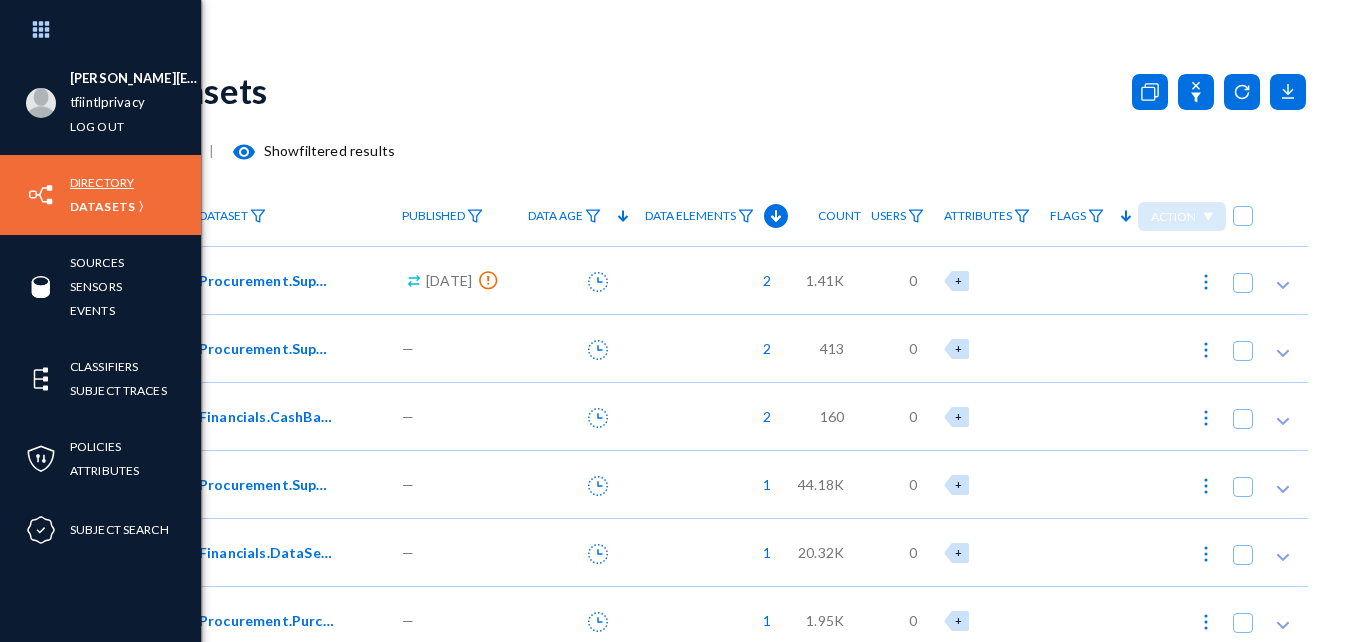 click on "Directory" at bounding box center [102, 182] 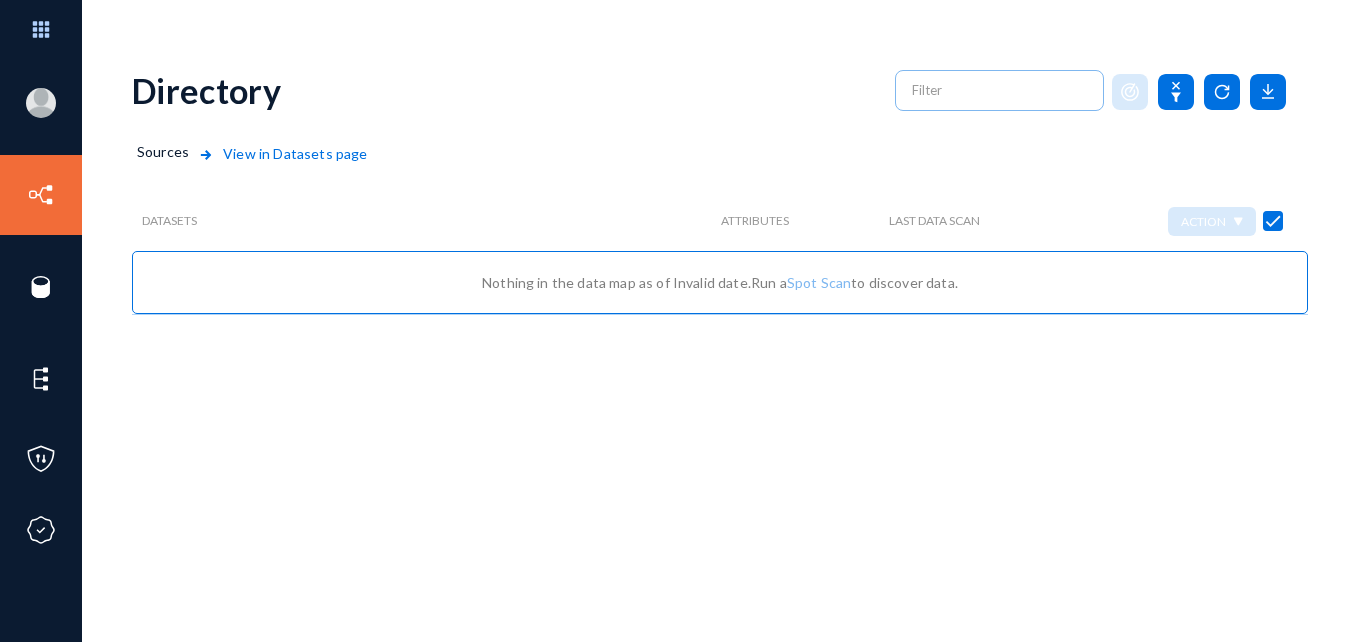 click on "View in Datasets page" 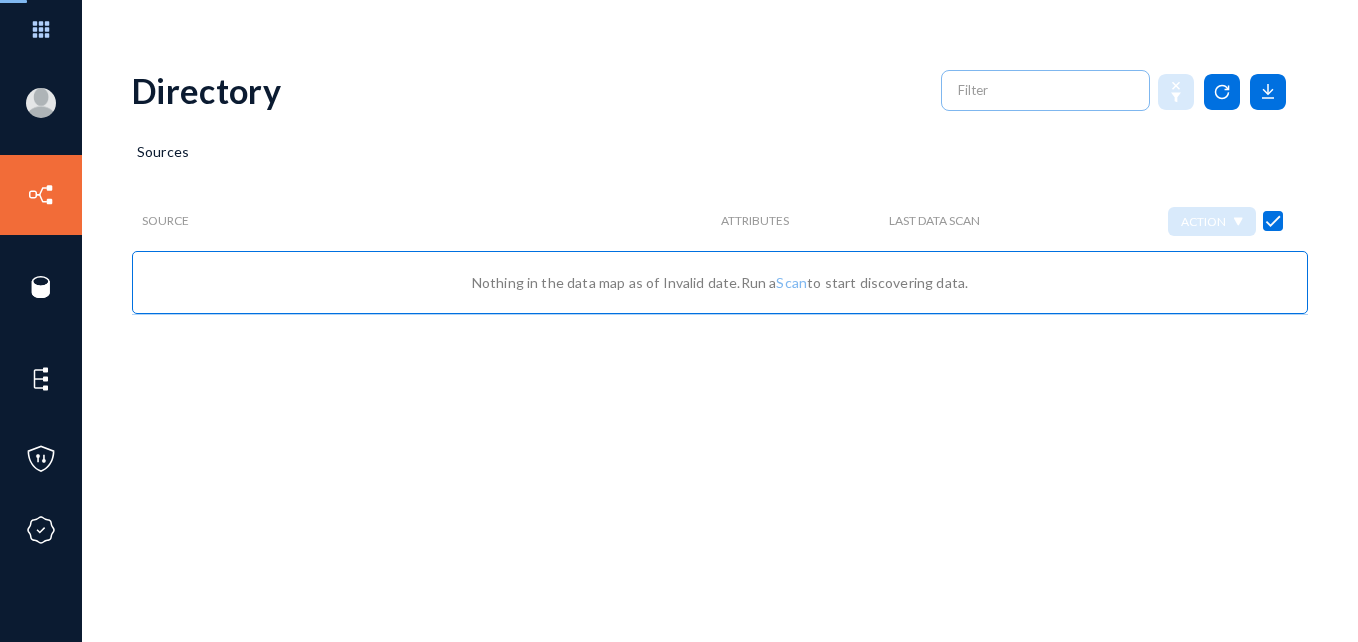 checkbox on "false" 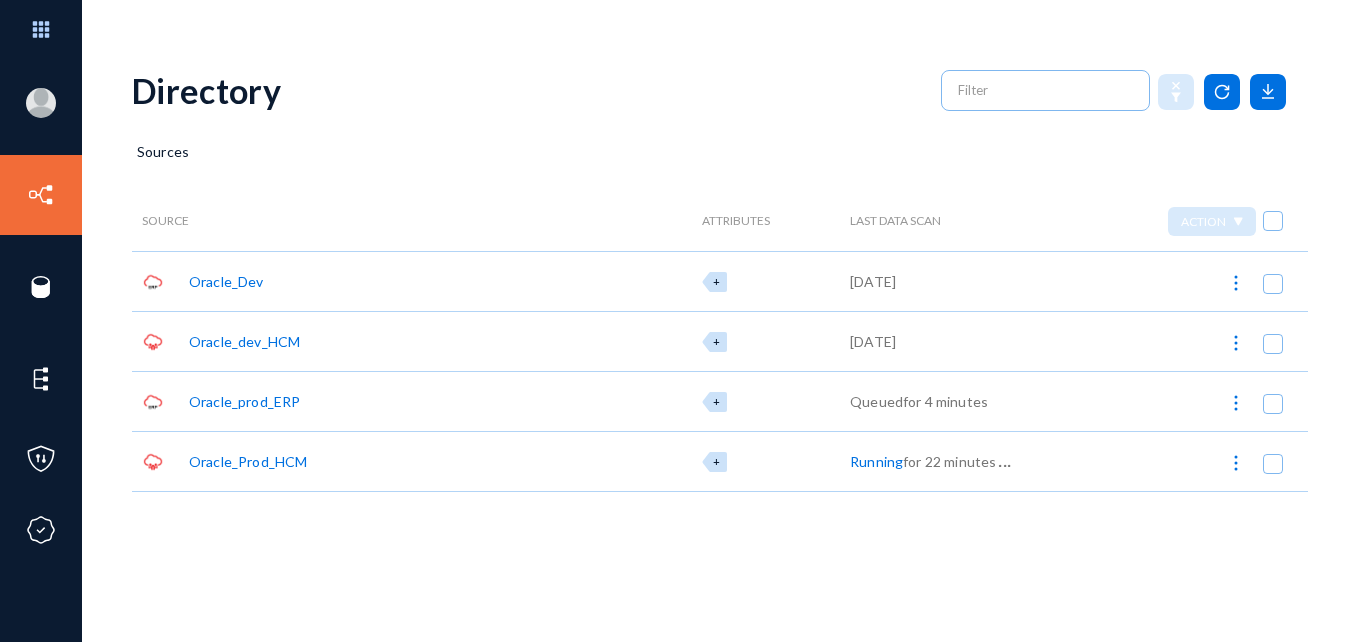 click on "Oracle_dev_HCM" 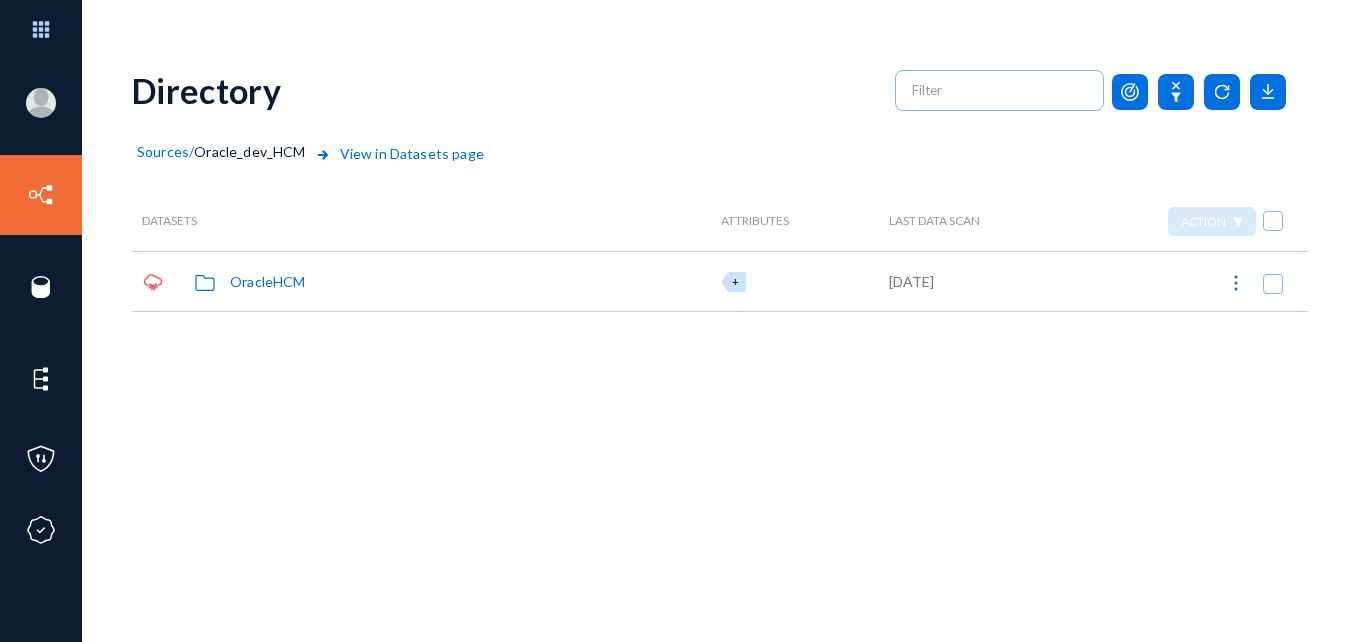 click on "Sources" 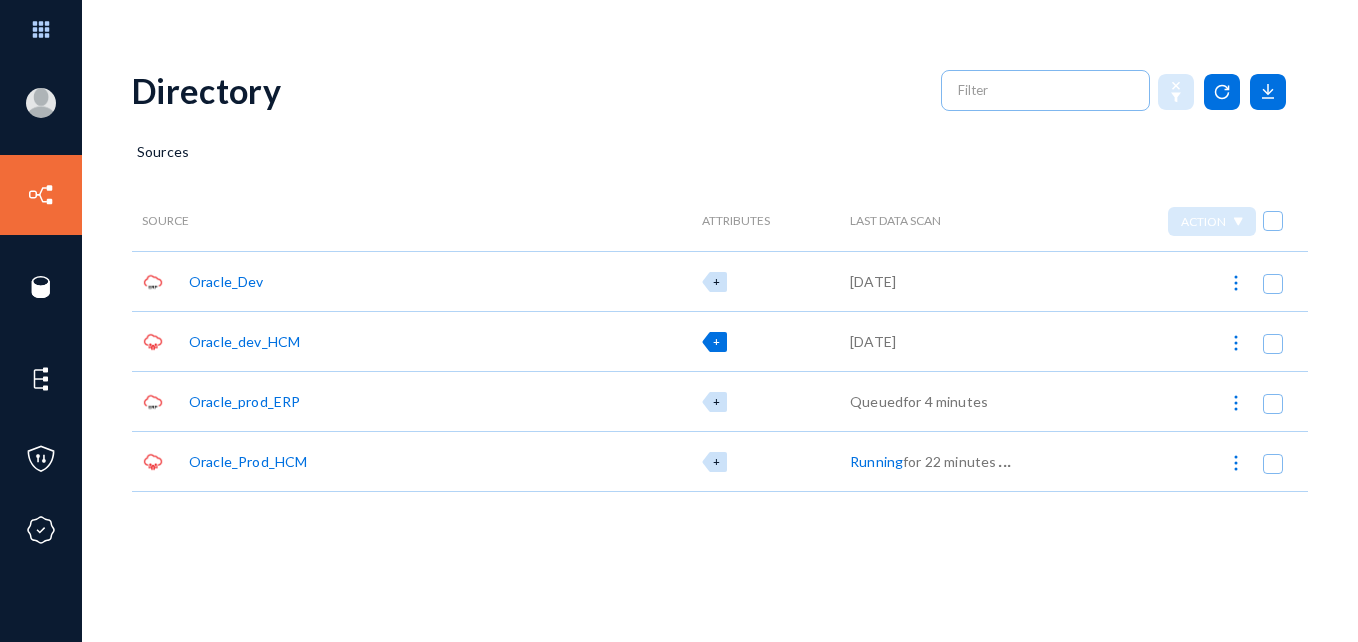 click on "+" 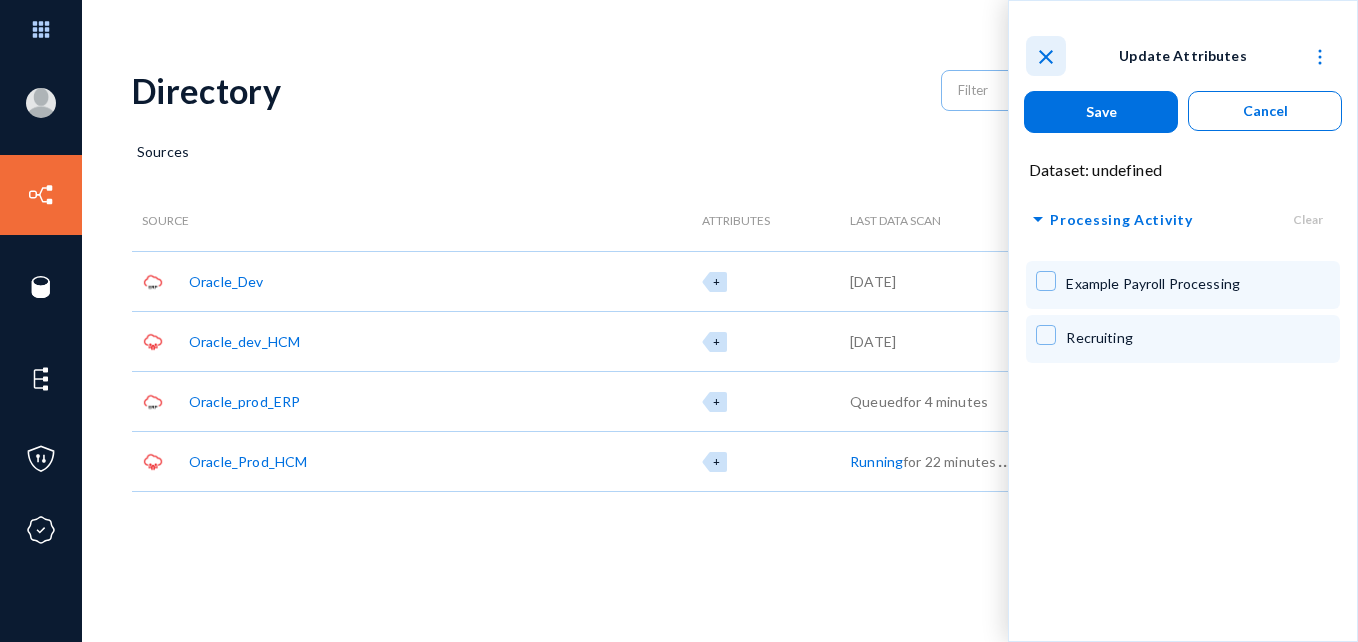 click on "close" 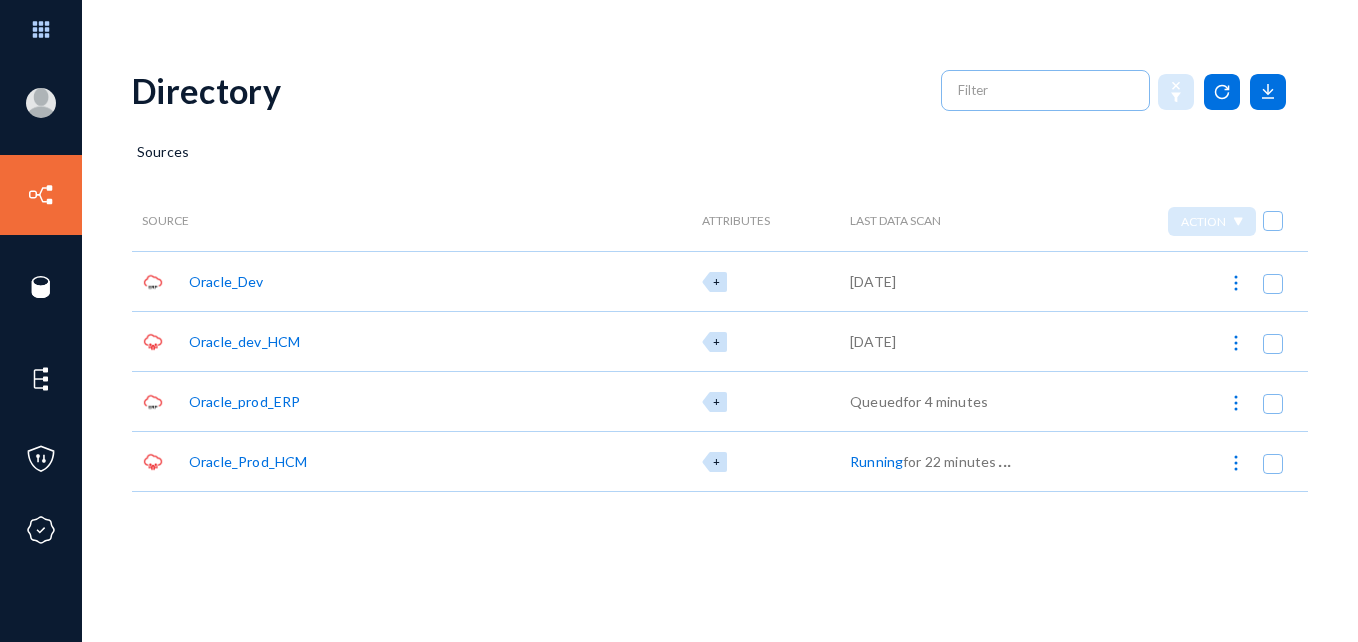 click on "Oracle_dev_HCM" 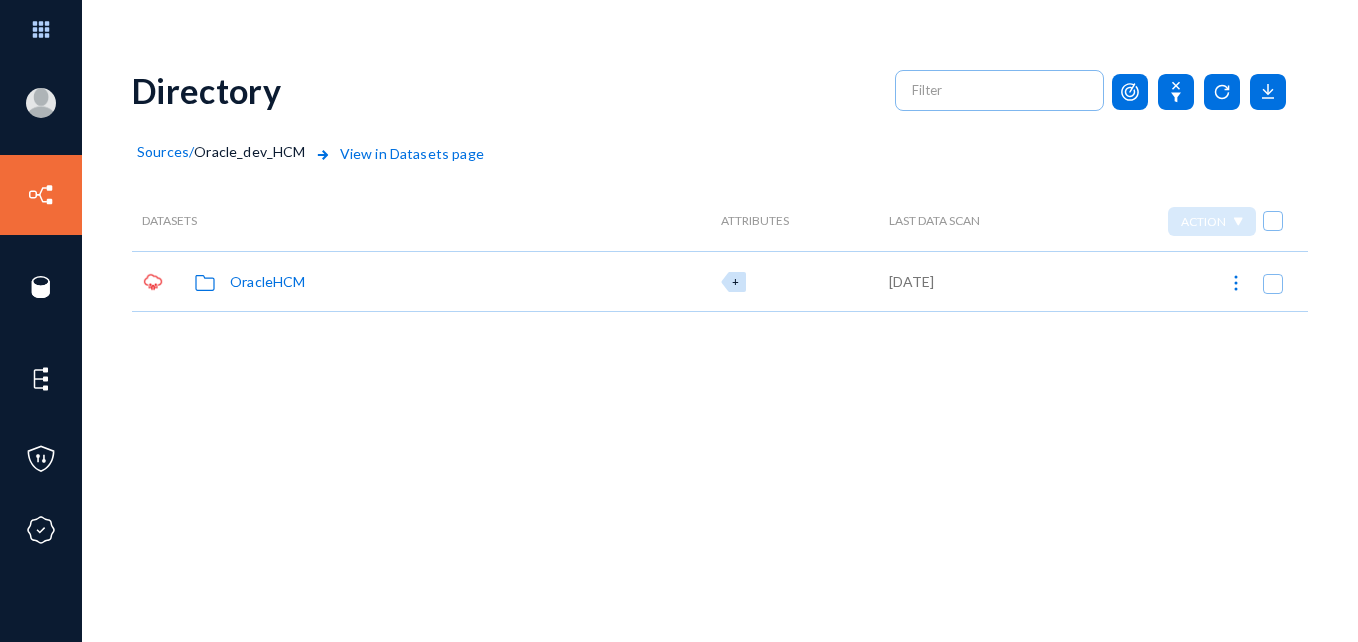 click on "OracleHCM" 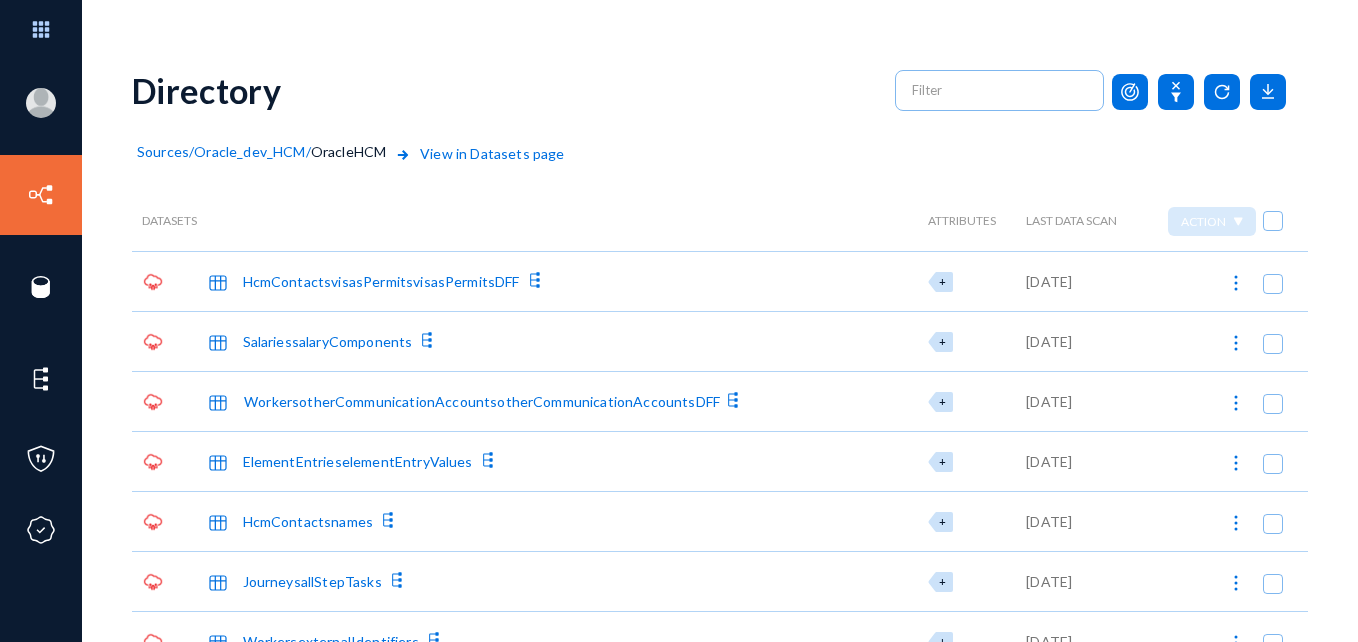 click on "Directory" 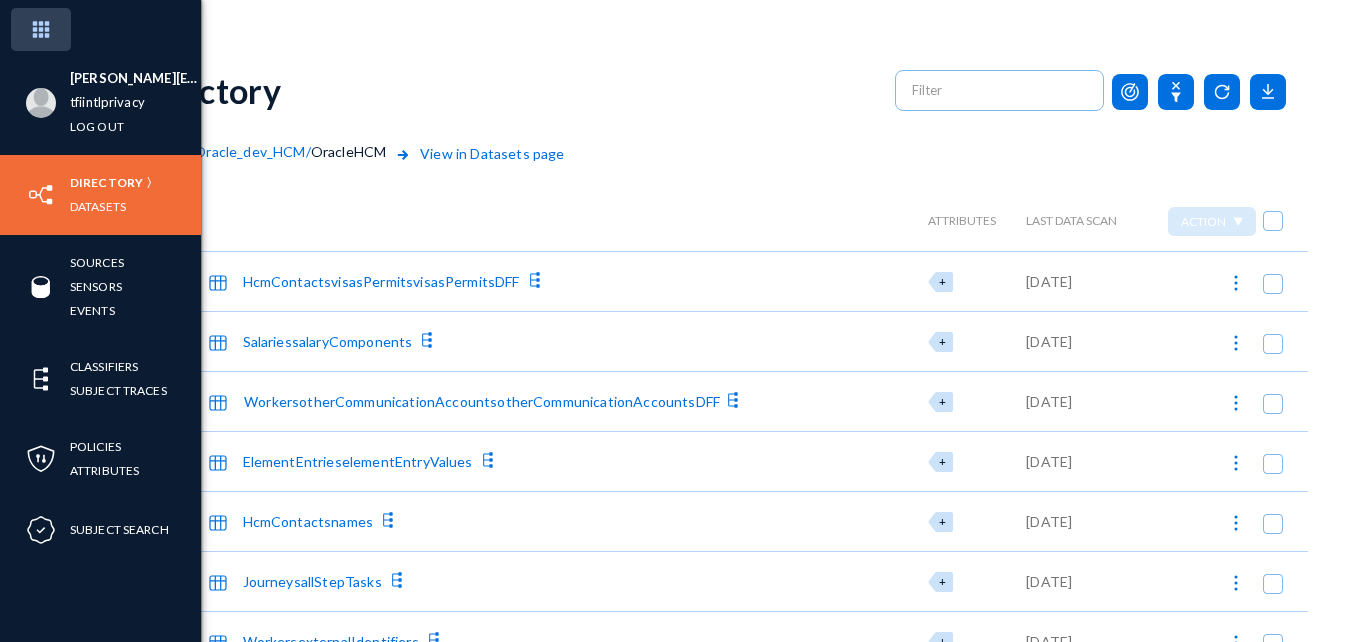 click at bounding box center [41, 29] 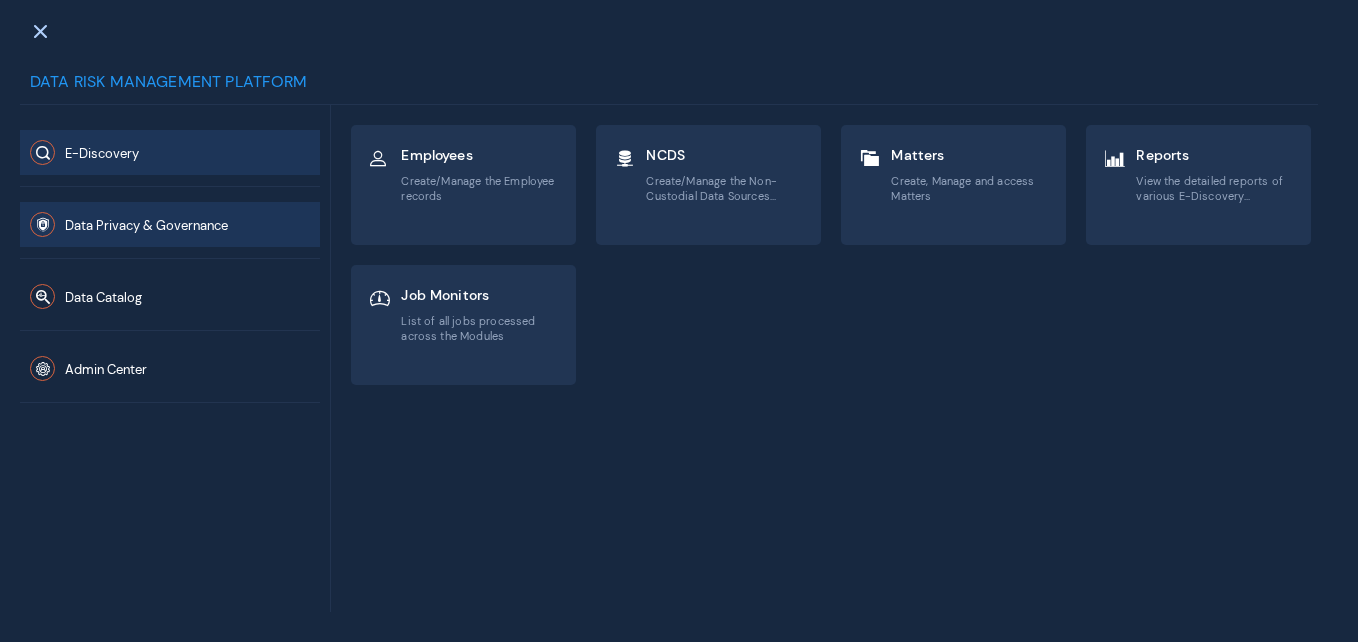 click on "Data Privacy & Governance" at bounding box center [146, 225] 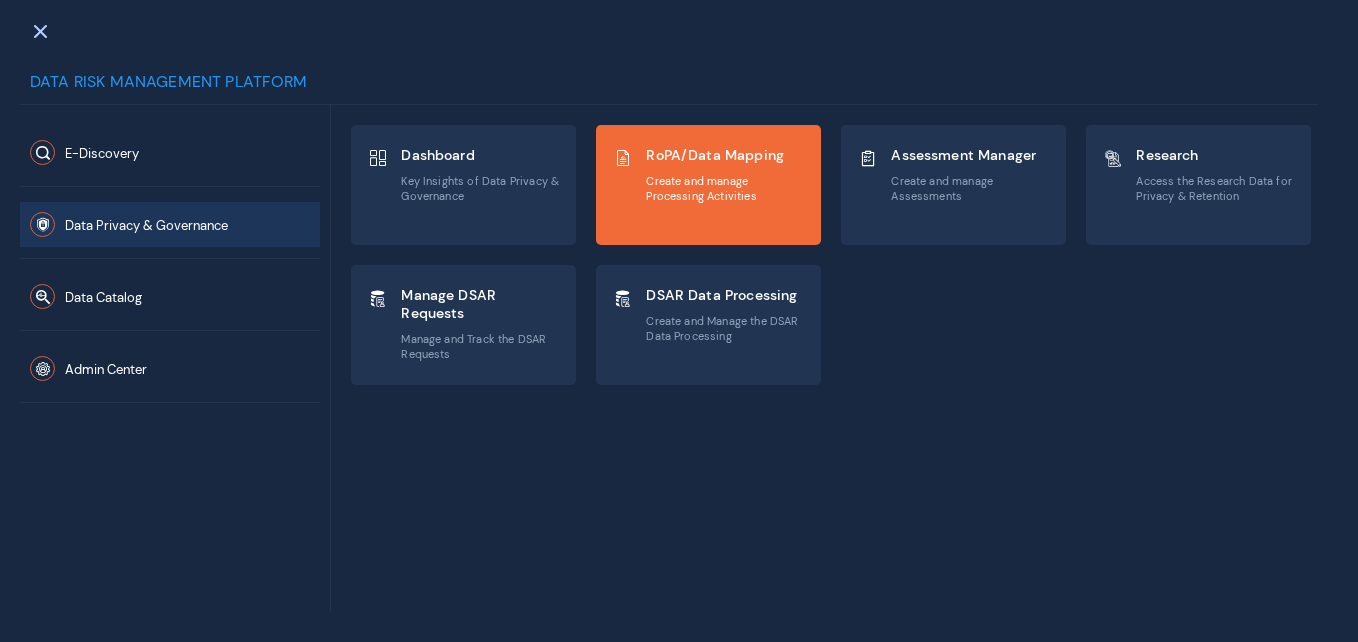 click on "Create and manage Processing Activities" at bounding box center (725, 188) 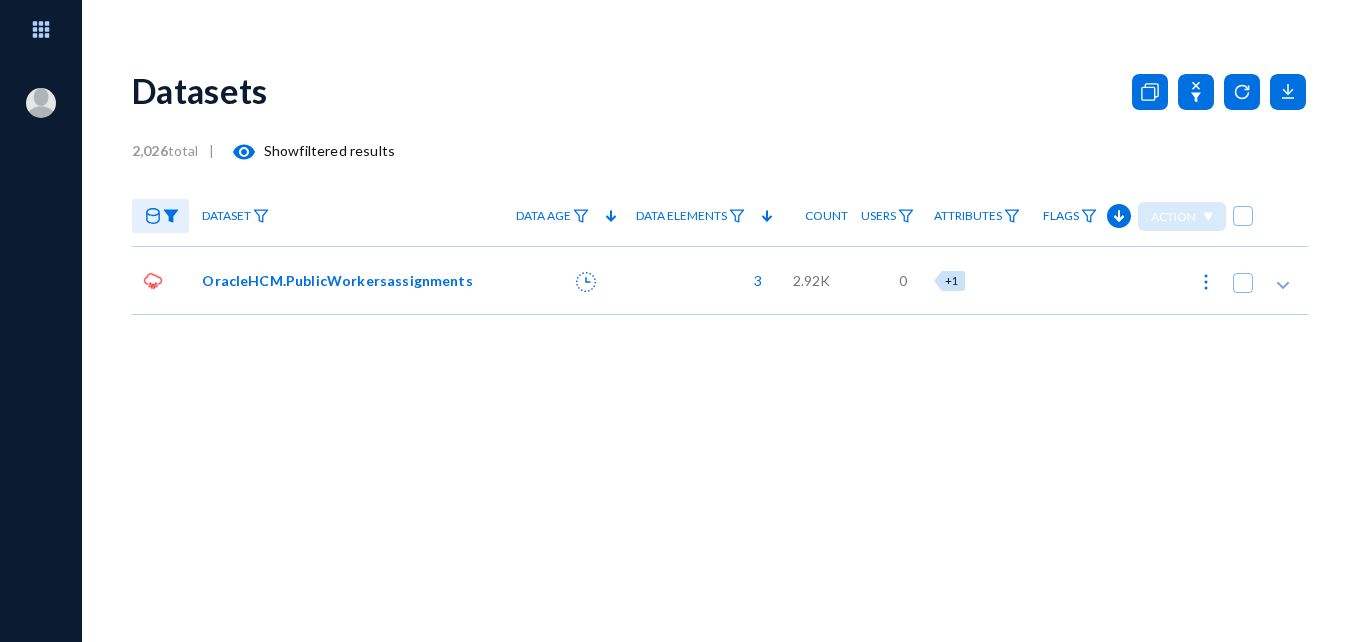 scroll, scrollTop: 0, scrollLeft: 0, axis: both 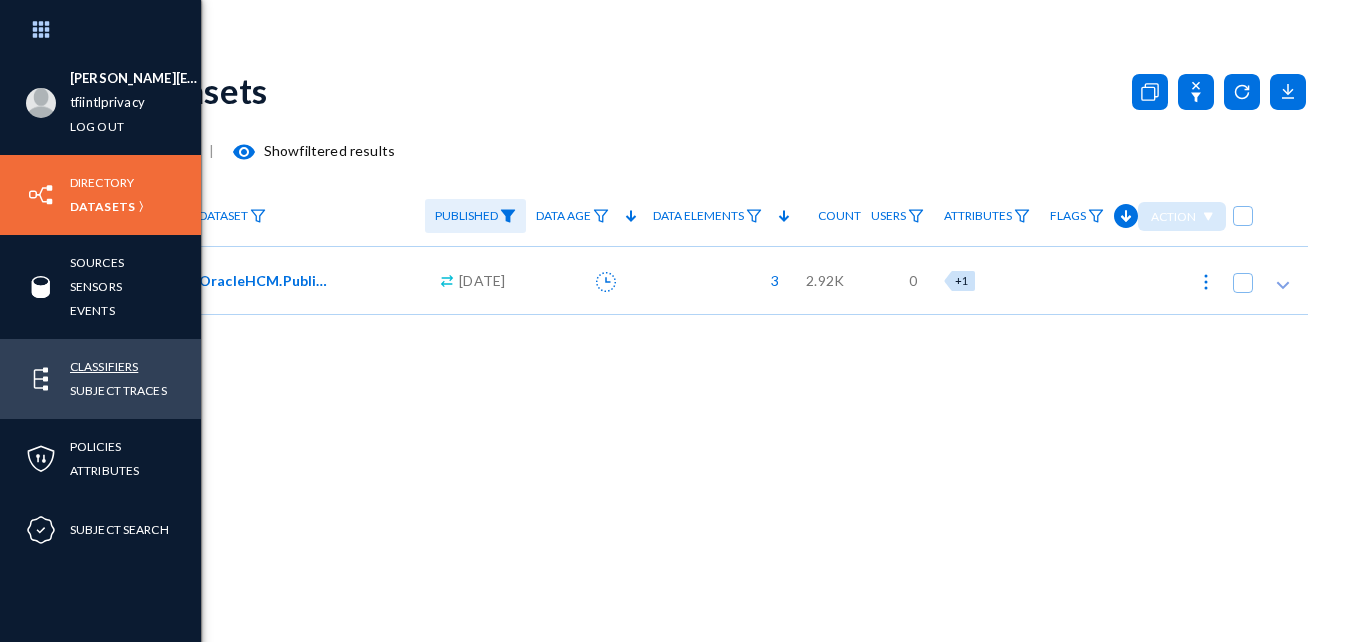 click on "Classifiers" at bounding box center [104, 366] 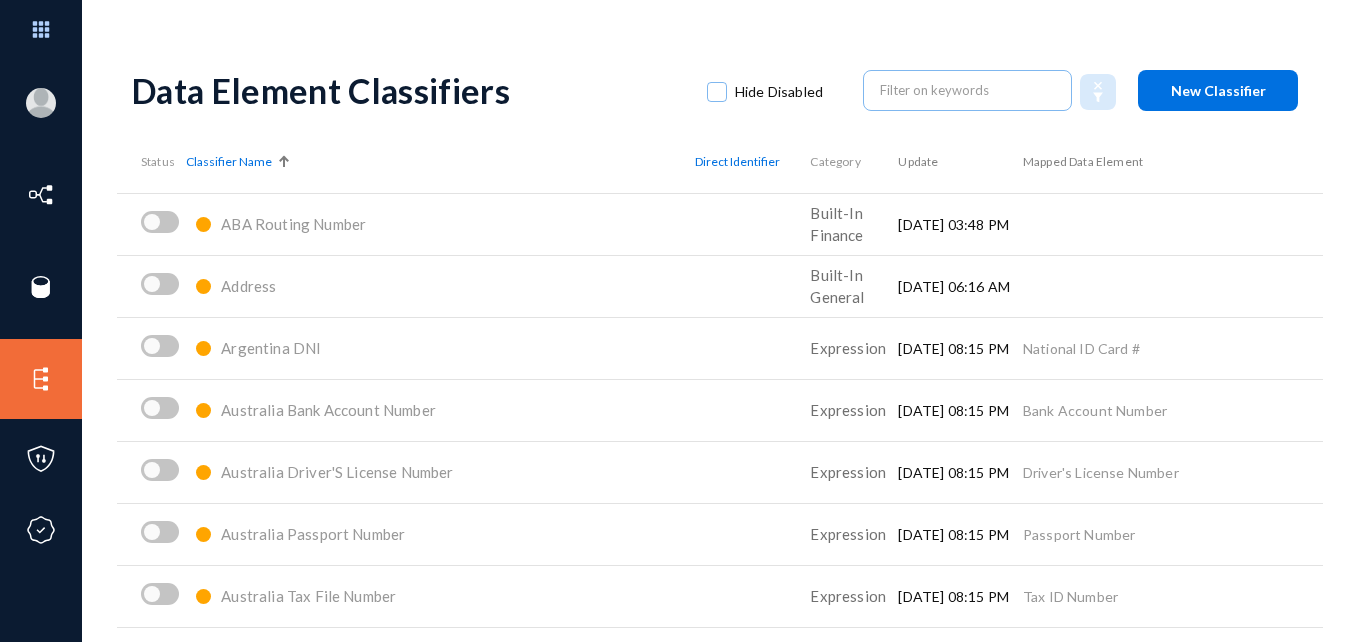 click on "Address" 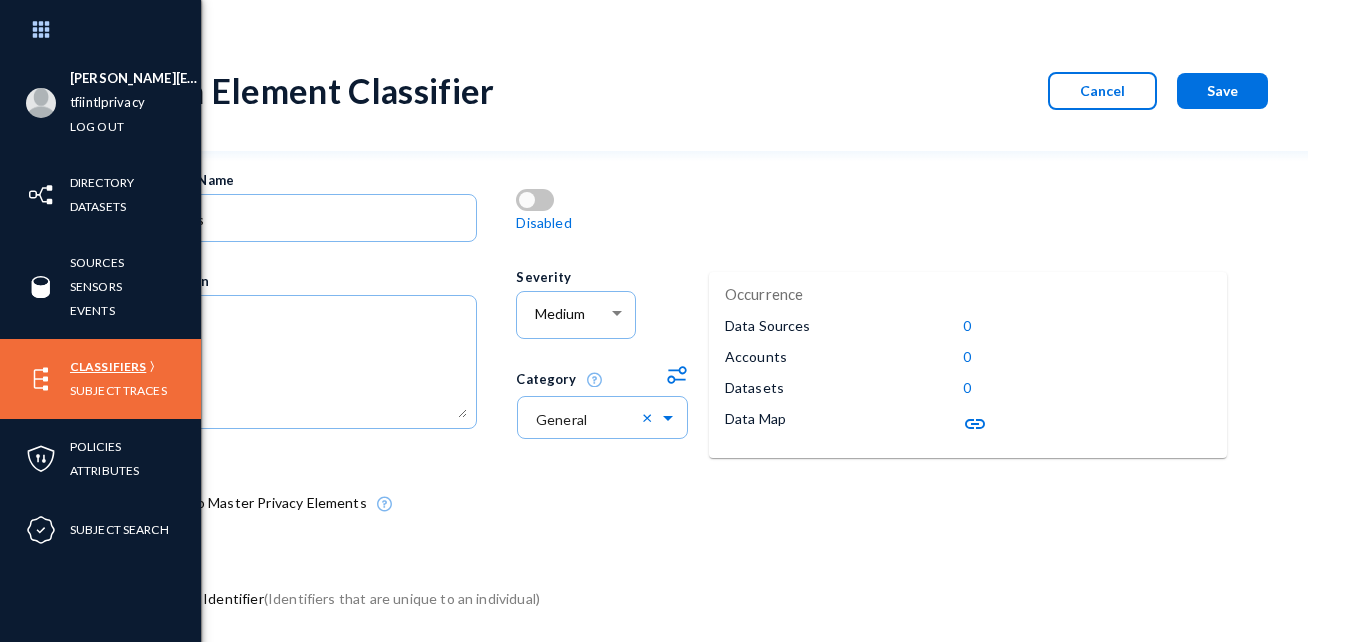 click on "Classifiers" at bounding box center [108, 366] 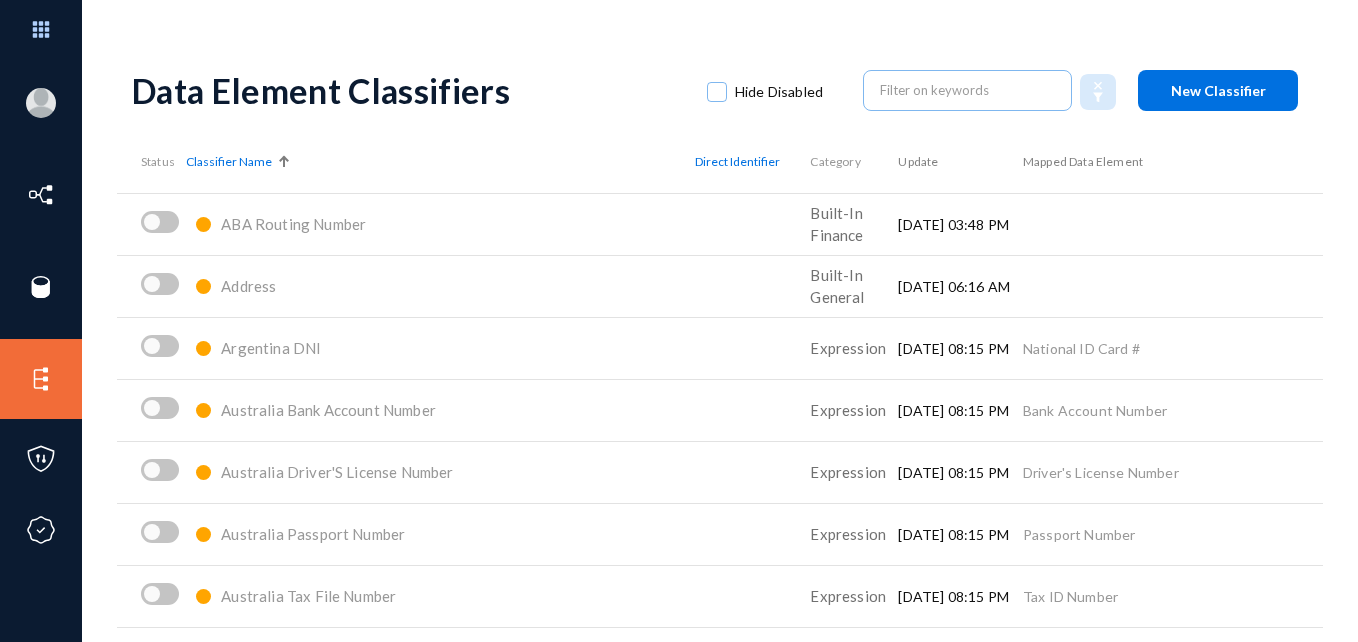 click 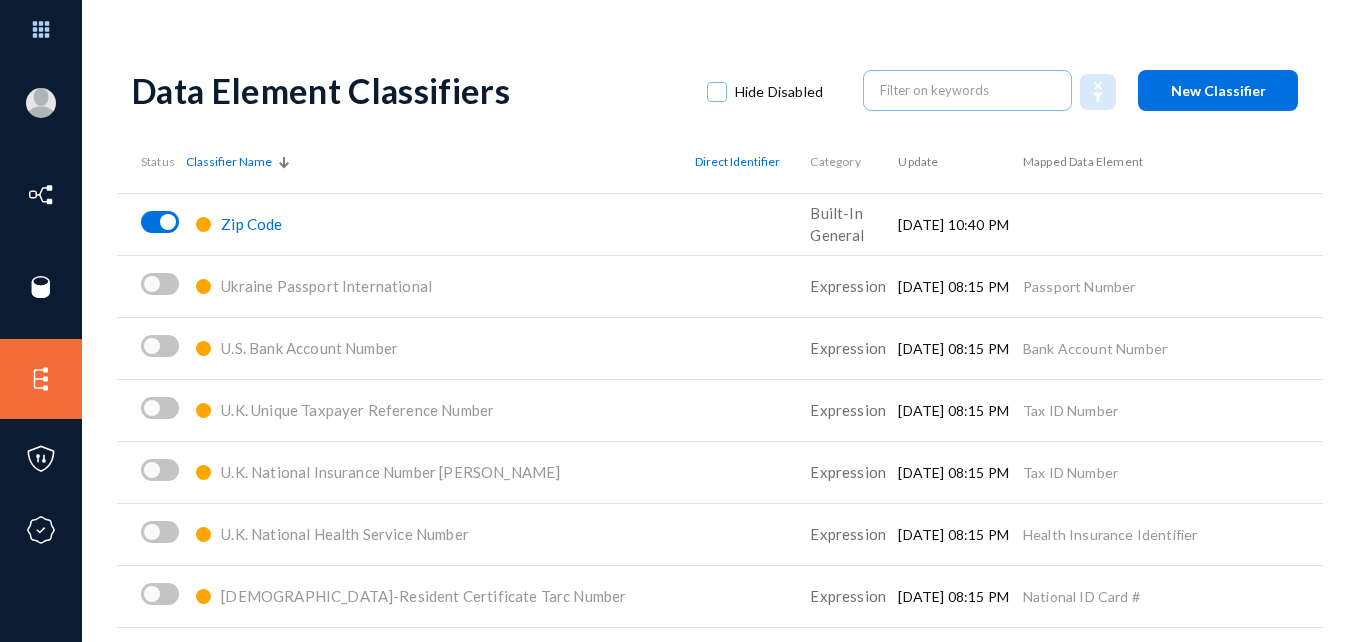 click on "Zip Code" 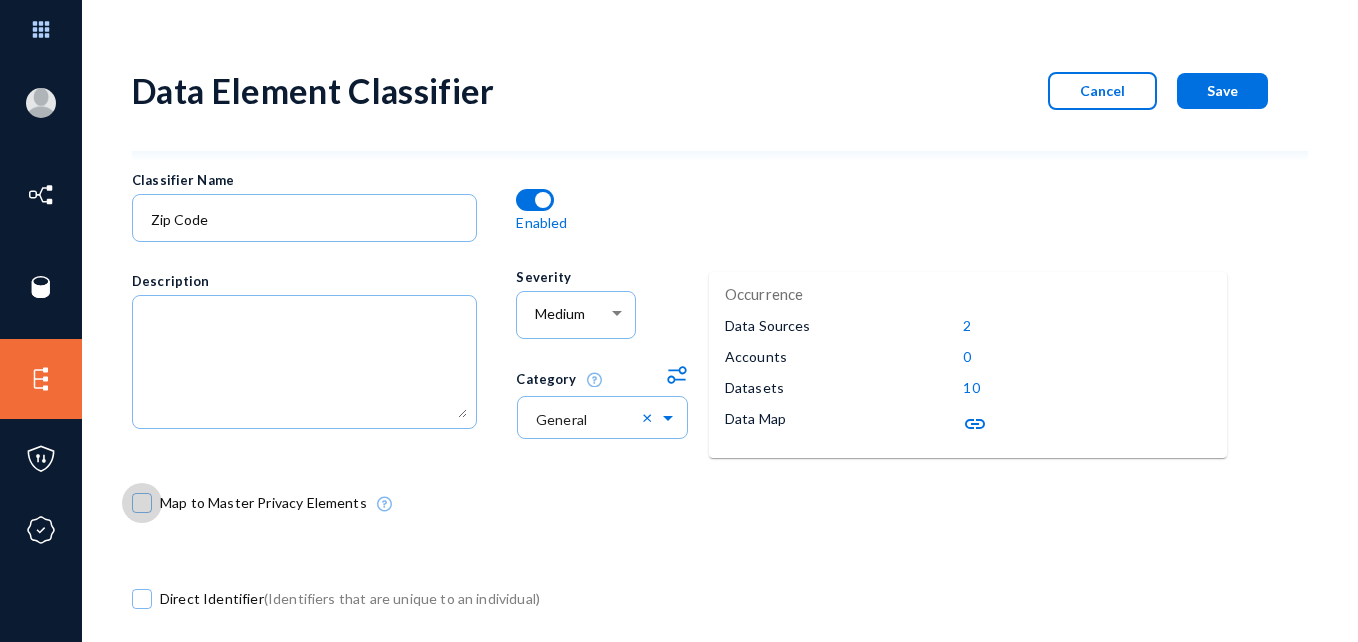 click at bounding box center [142, 503] 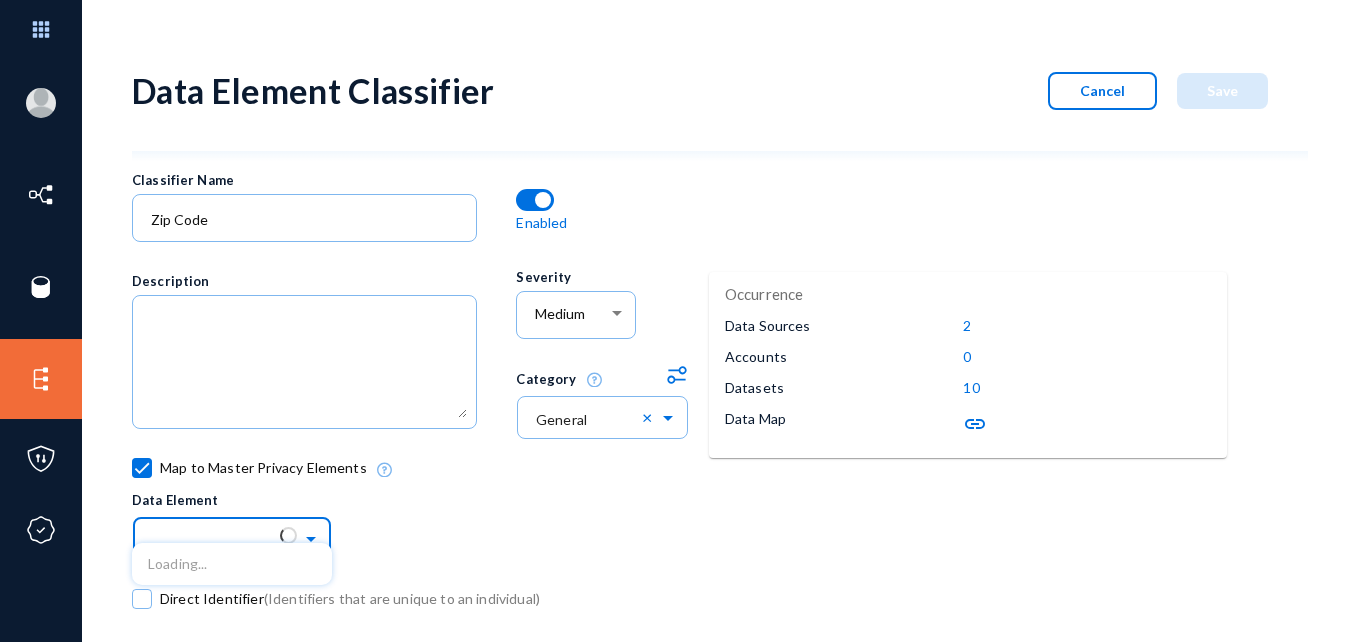 click 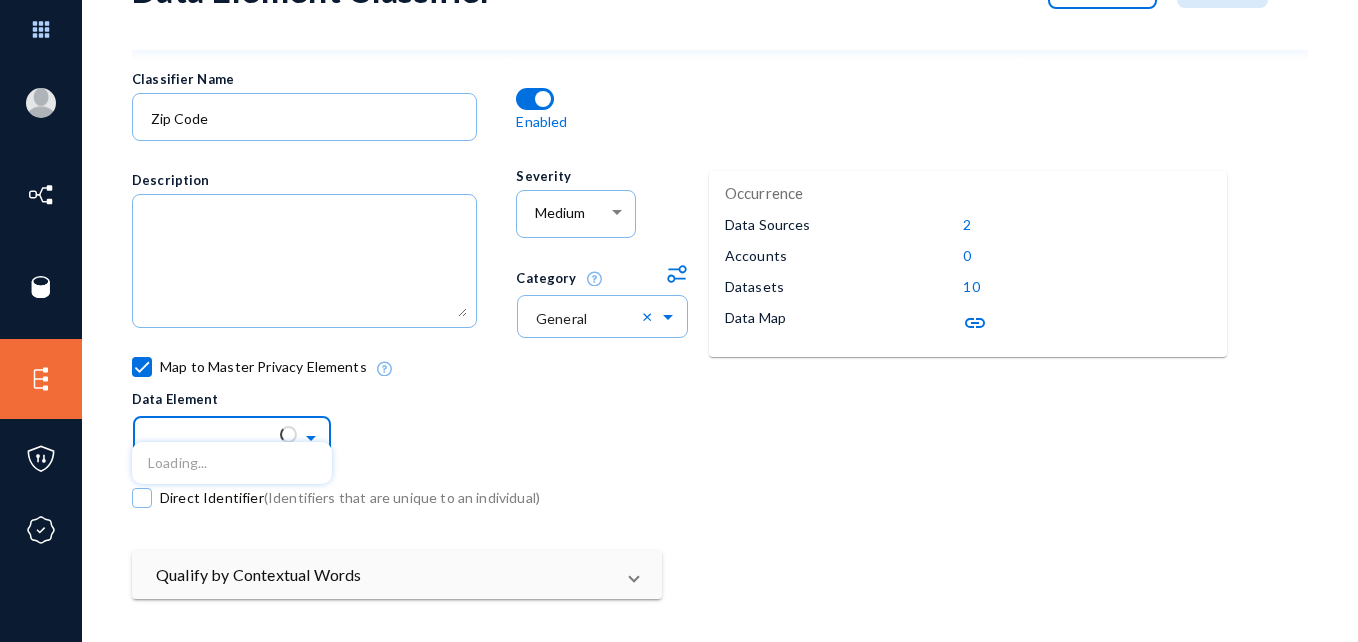 scroll, scrollTop: 106, scrollLeft: 0, axis: vertical 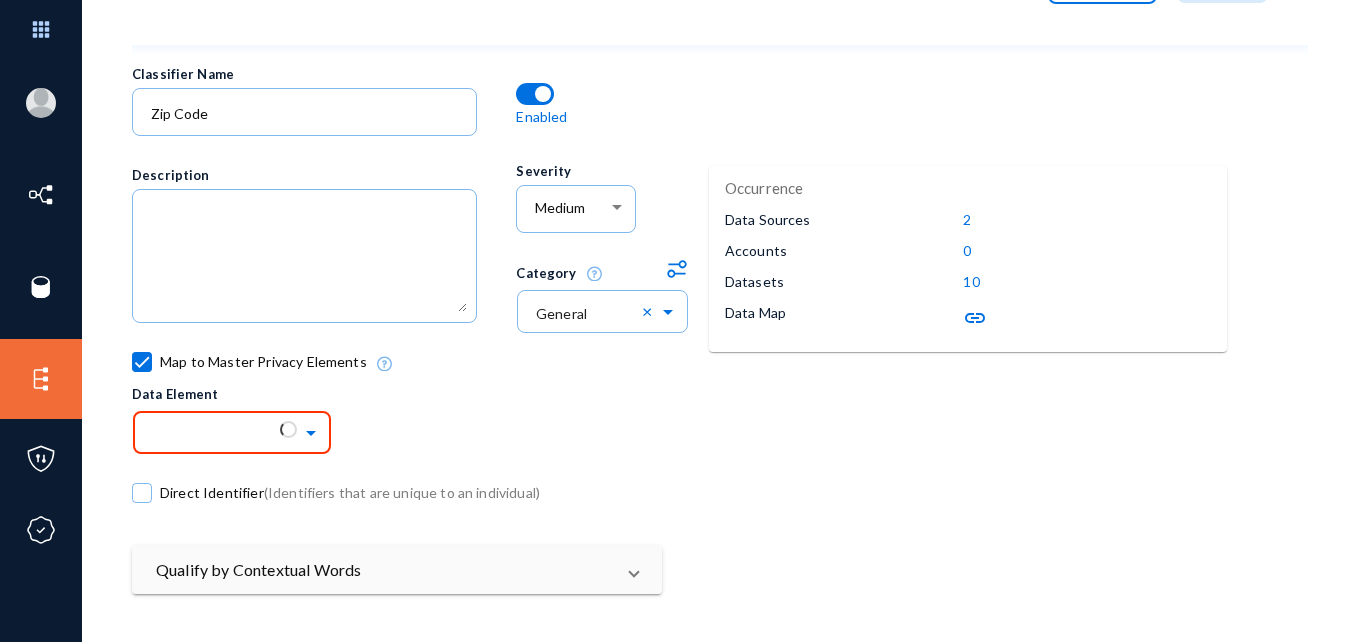 click on "Map to Master Privacy Elements
Data Element" 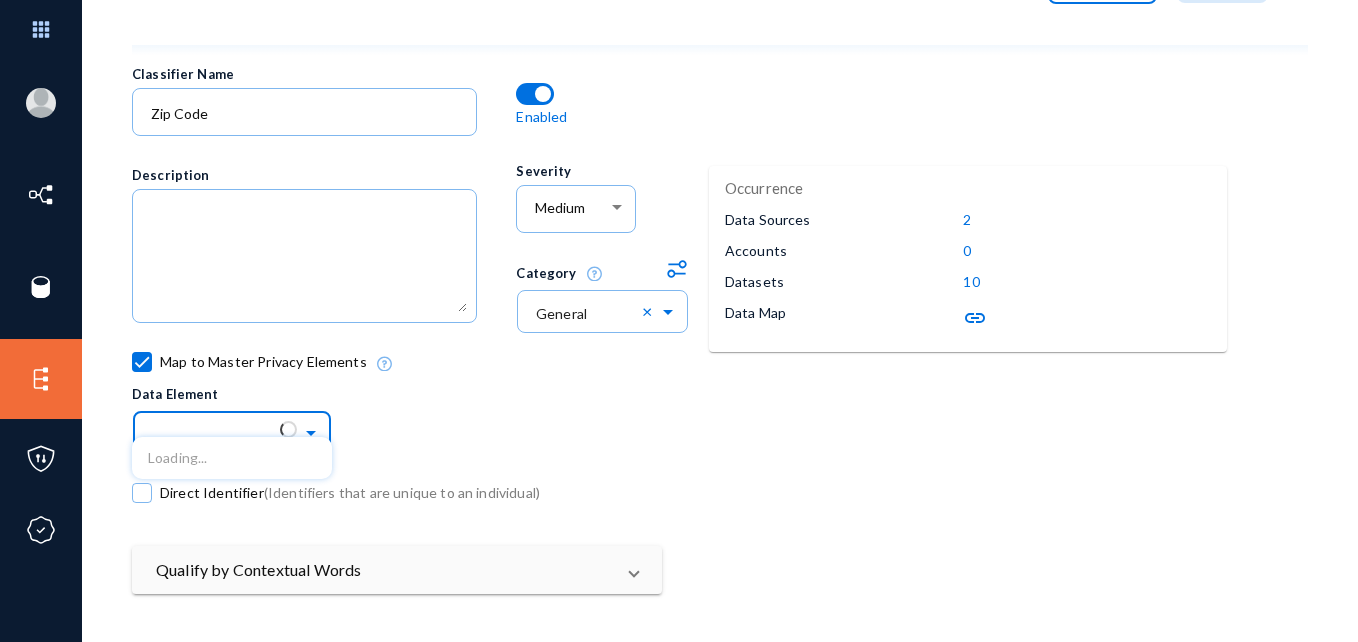 click 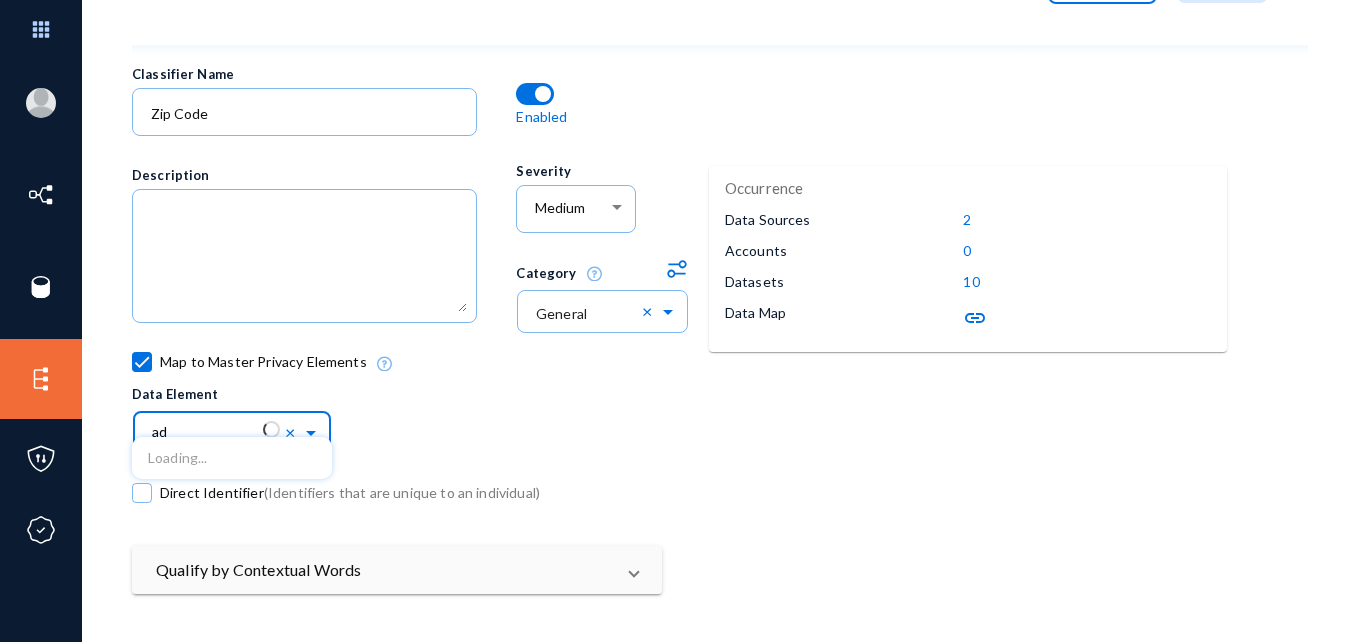 type on "a" 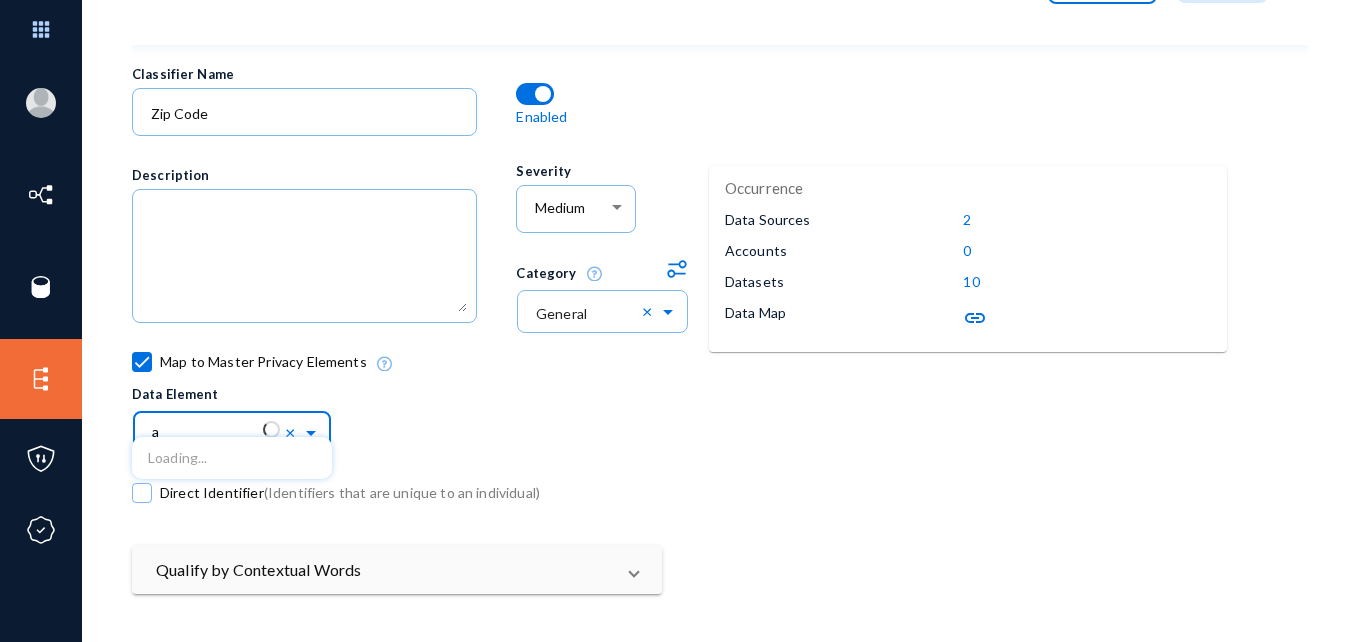 type 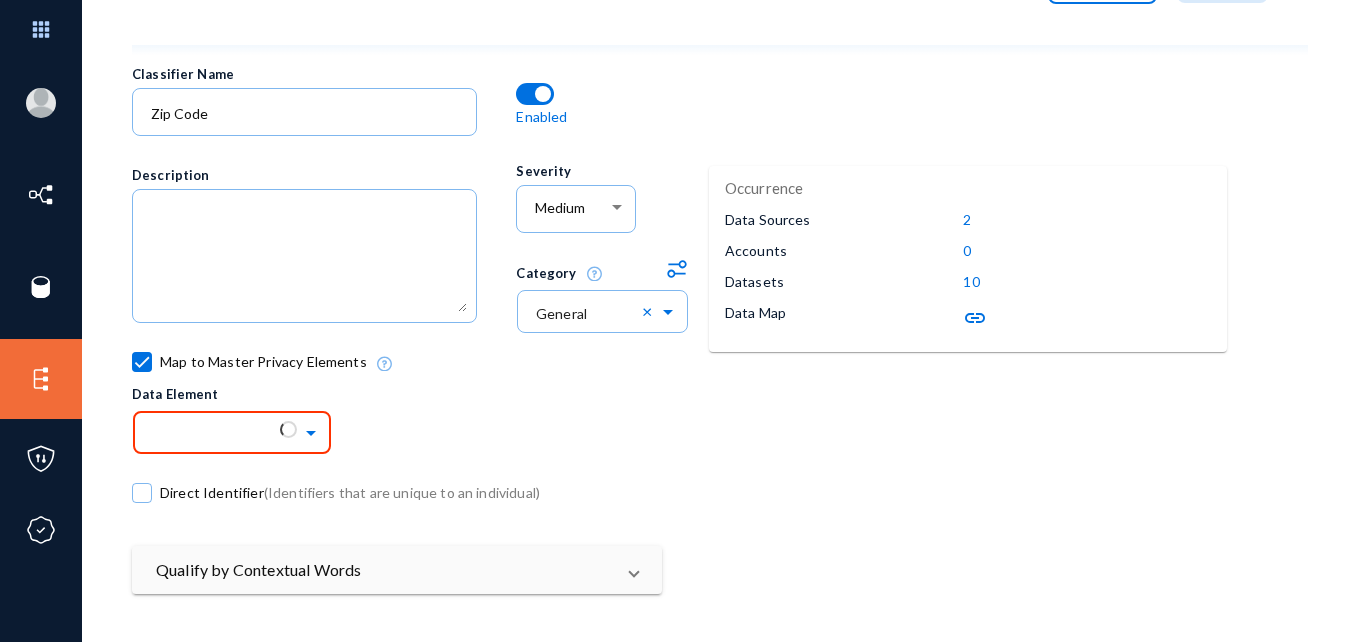 click on "subash.ravi@exterro.com tfiintlprivacy Log out  Directory   Datasets   Sources   Sensors   Events   Classifiers   Subject Traces   Policies   Attributes   Subject Search  Data Element Classifier  Cancel   Save  Classifier Name Zip Code   Enabled Occurrence Data Sources 2 Accounts 0 Datasets 10 Data Map link Description            Severity Medium  Edit DataCategories   Save  Cancel add_circle  Add  Age close              Application/Hiring Data close              Communications close              Contact Information close              Digital Identification close              Family Status close              Financial Data close              Government Issued Identifier close              Income Data close              Media (Image/Sound) close              Political Affiliation close              Position Information close              Racial/Ethnic Data close              Religion close              Sex & Gender close              Sexual Preferences close              Trade Union Membership close  Category" at bounding box center [679, 321] 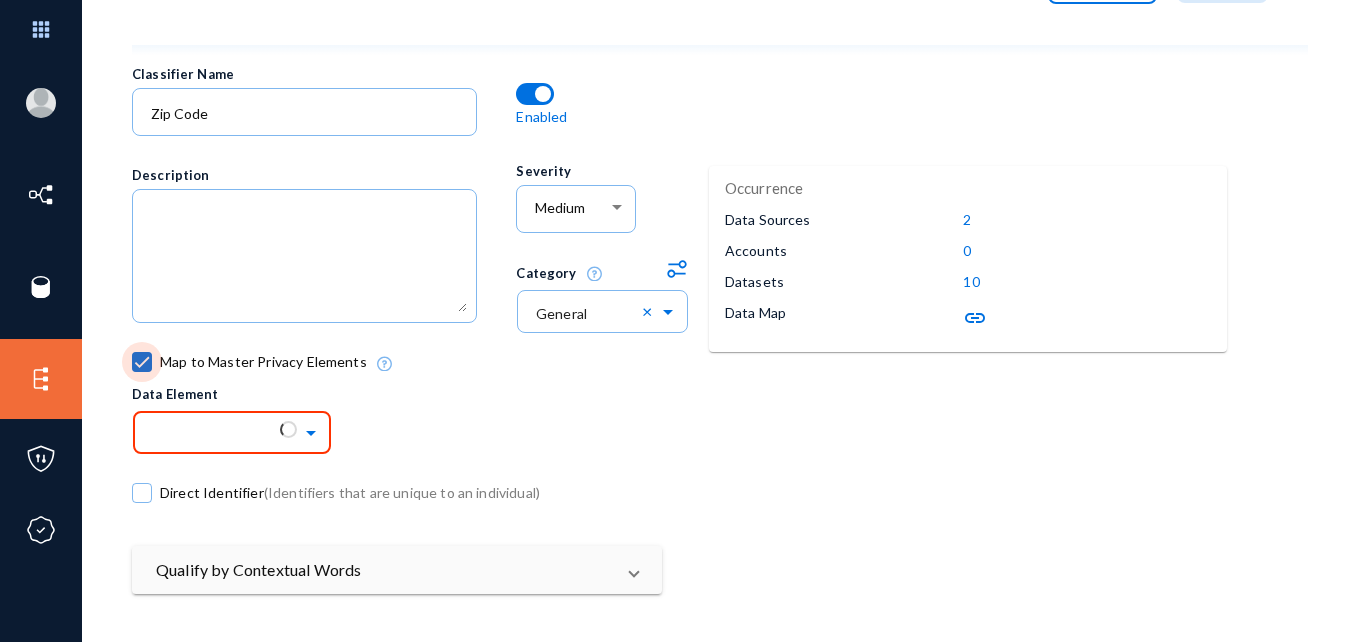 click at bounding box center [142, 362] 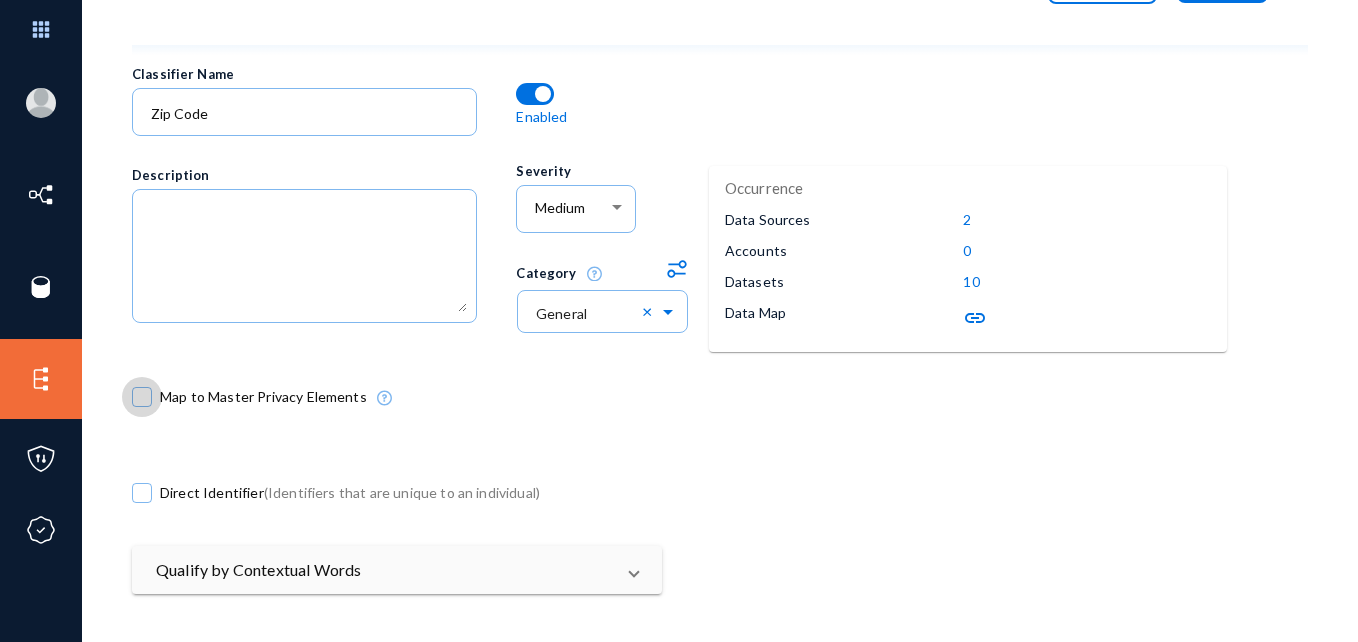 click at bounding box center [142, 397] 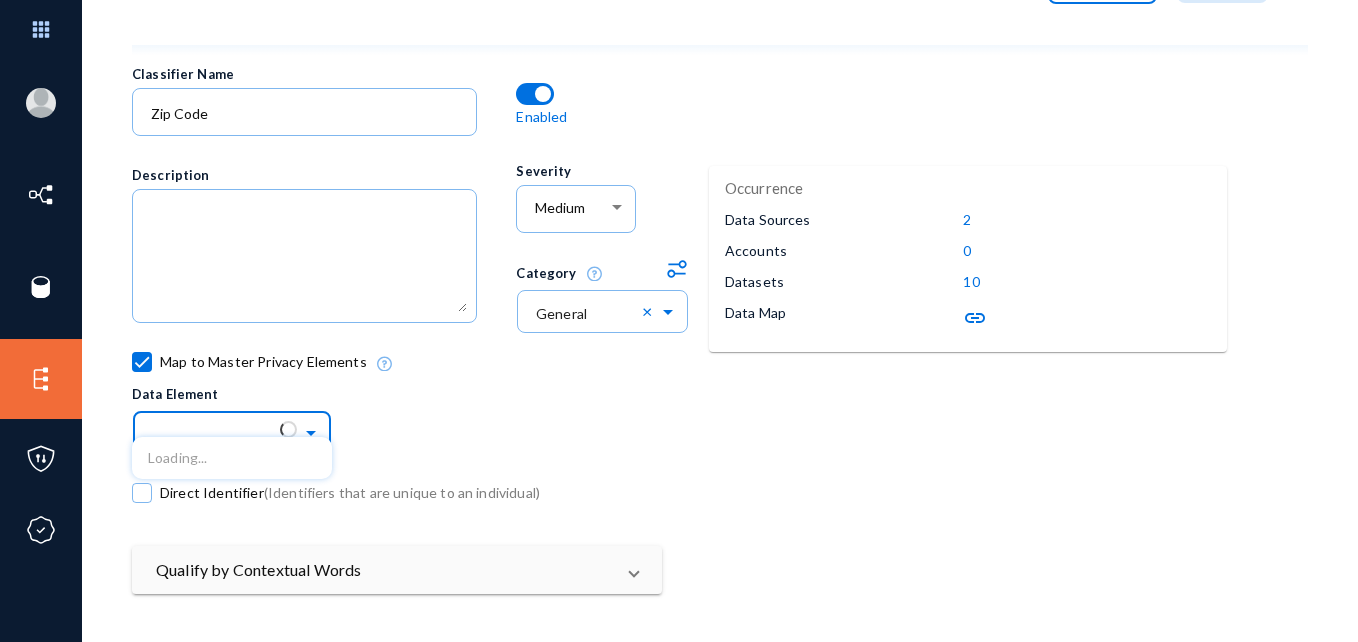 click 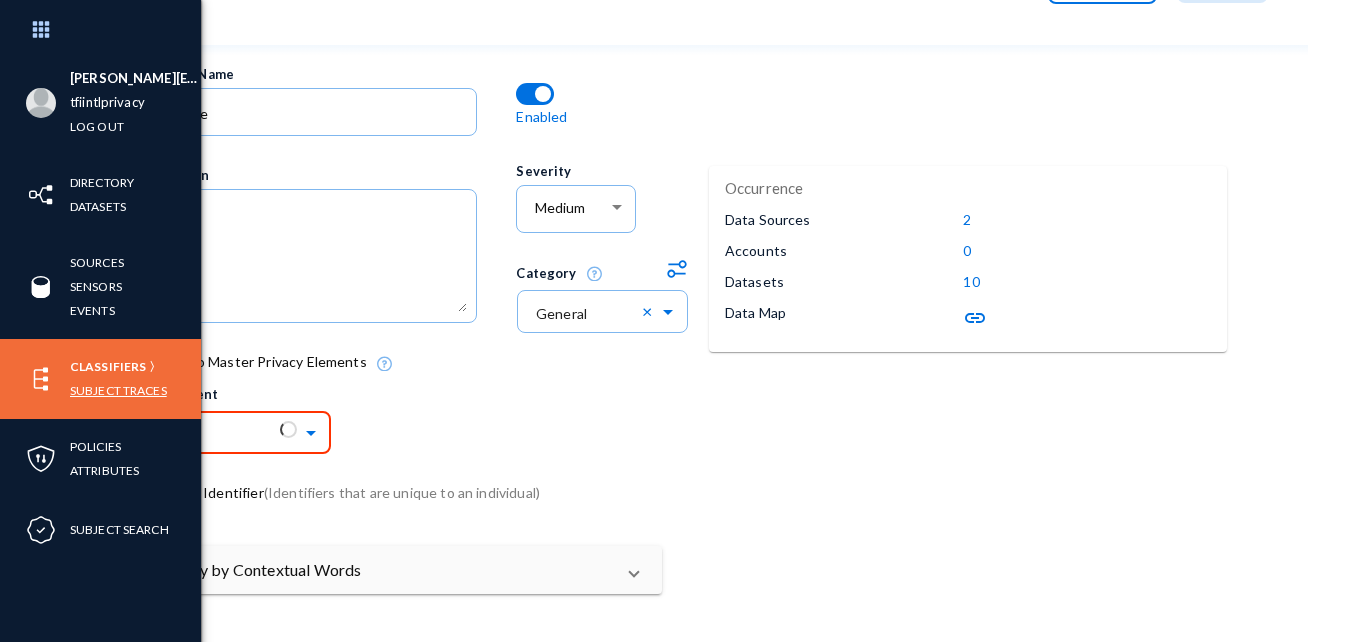 click on "Subject Traces" at bounding box center (118, 390) 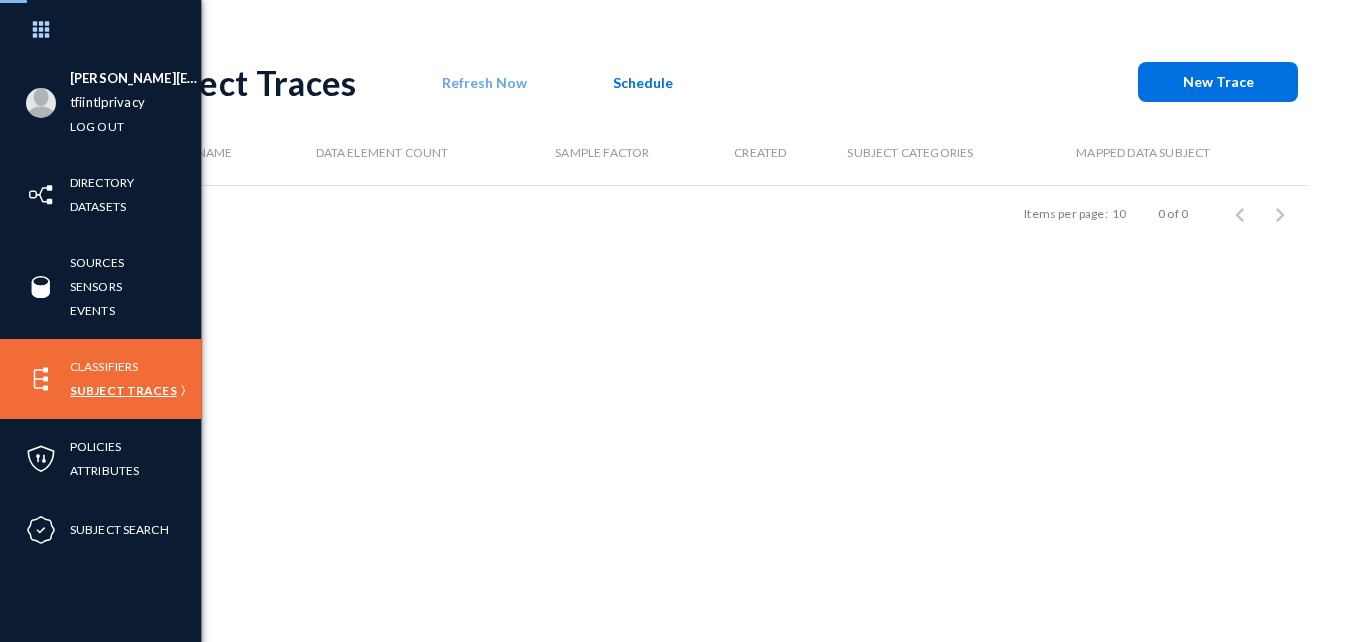 scroll, scrollTop: 8, scrollLeft: 0, axis: vertical 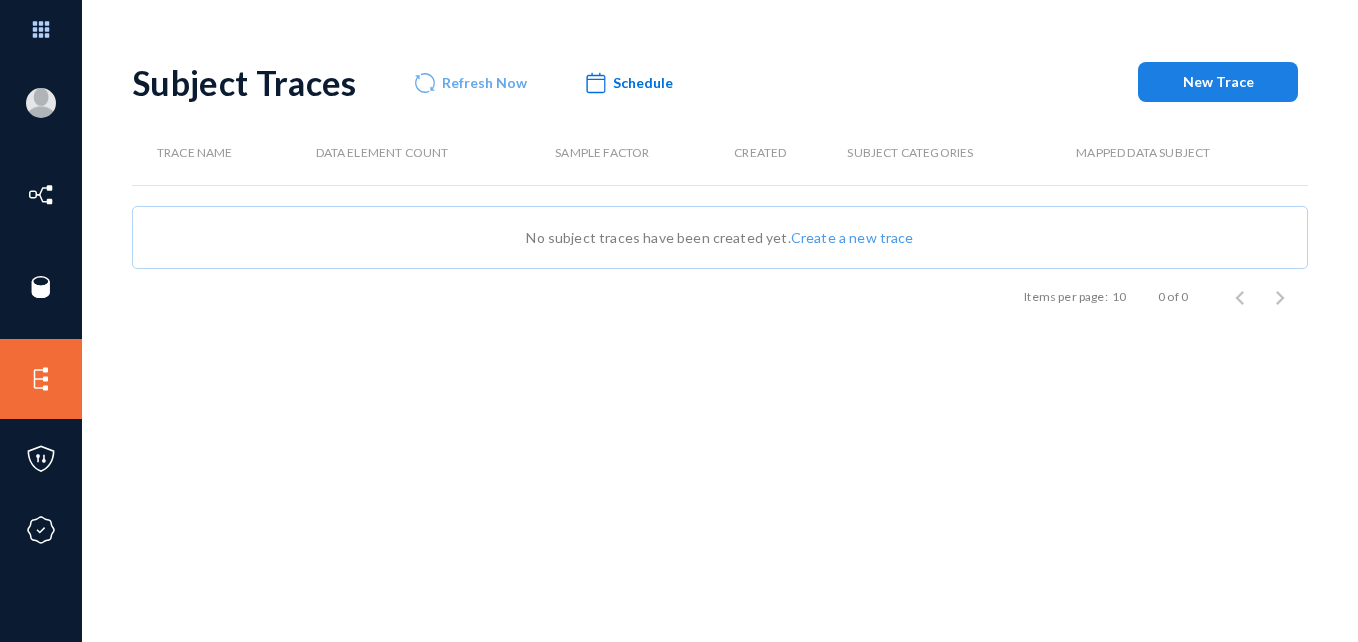 click on "New Trace" 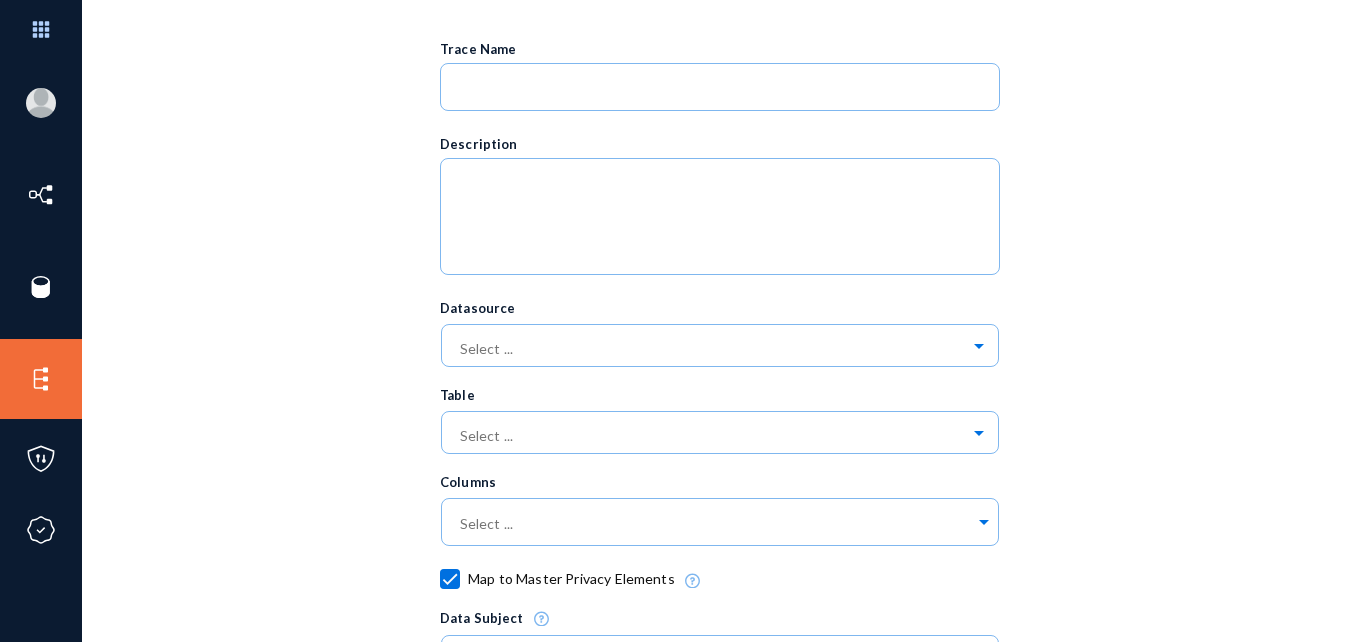 scroll, scrollTop: 0, scrollLeft: 0, axis: both 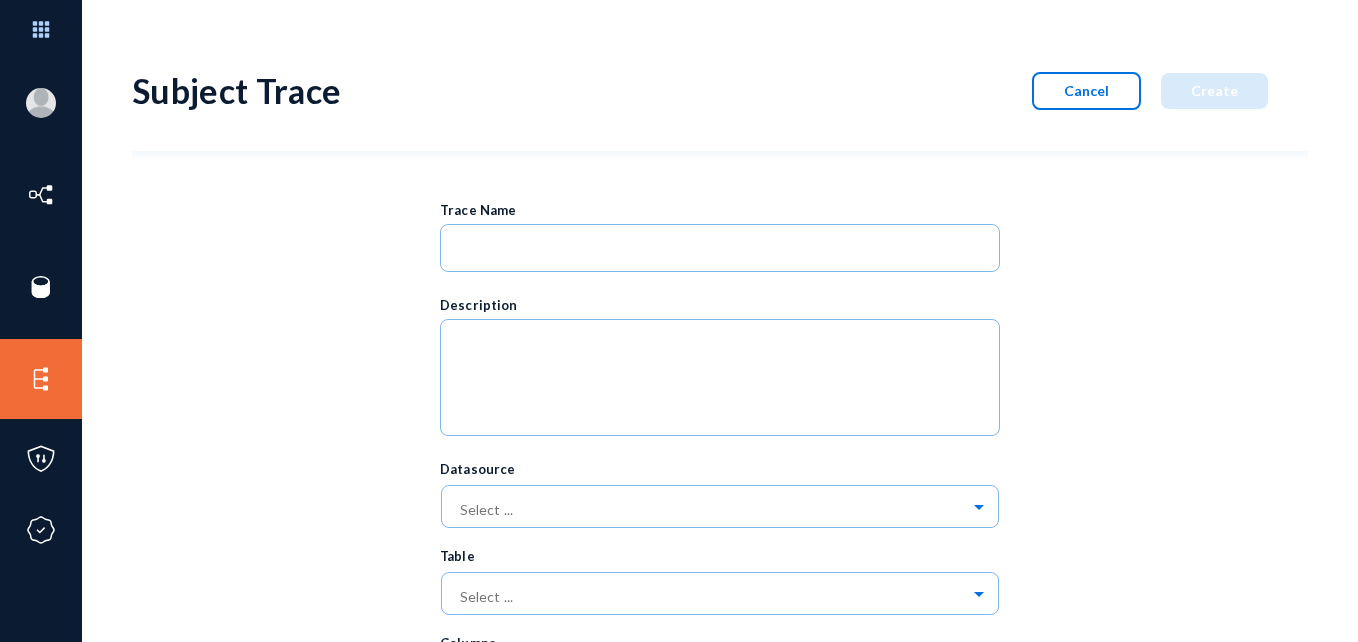click on "Cancel" 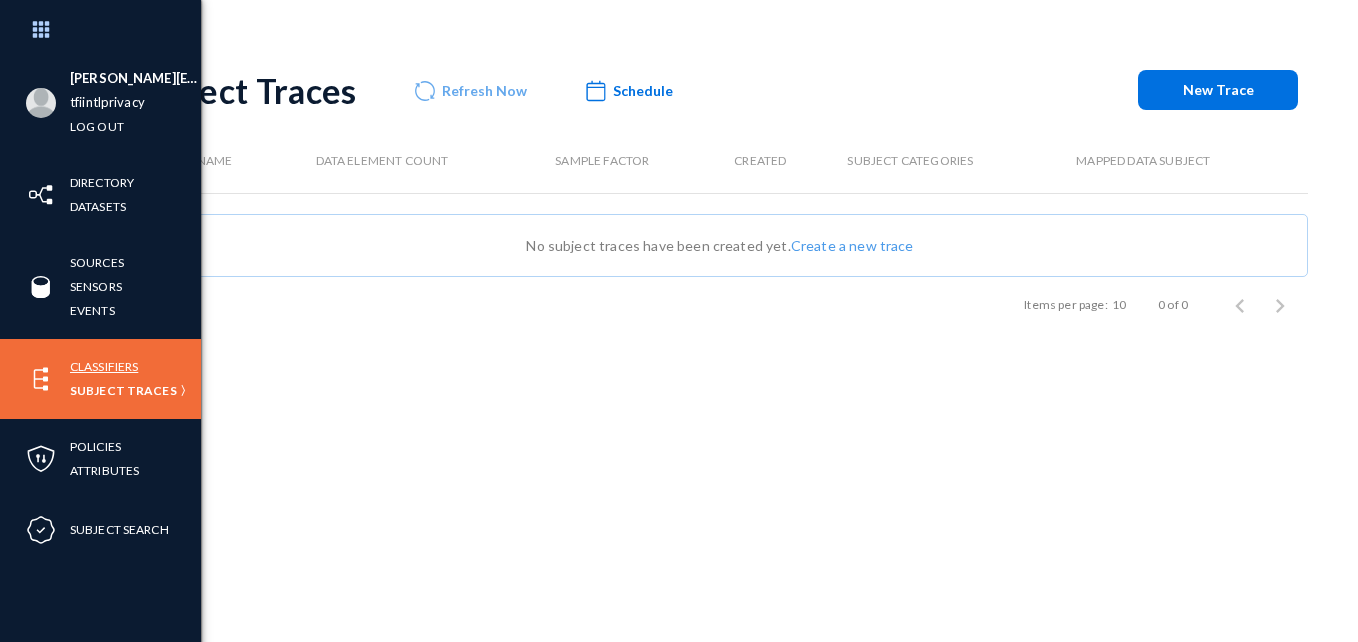 click on "Classifiers" at bounding box center (104, 366) 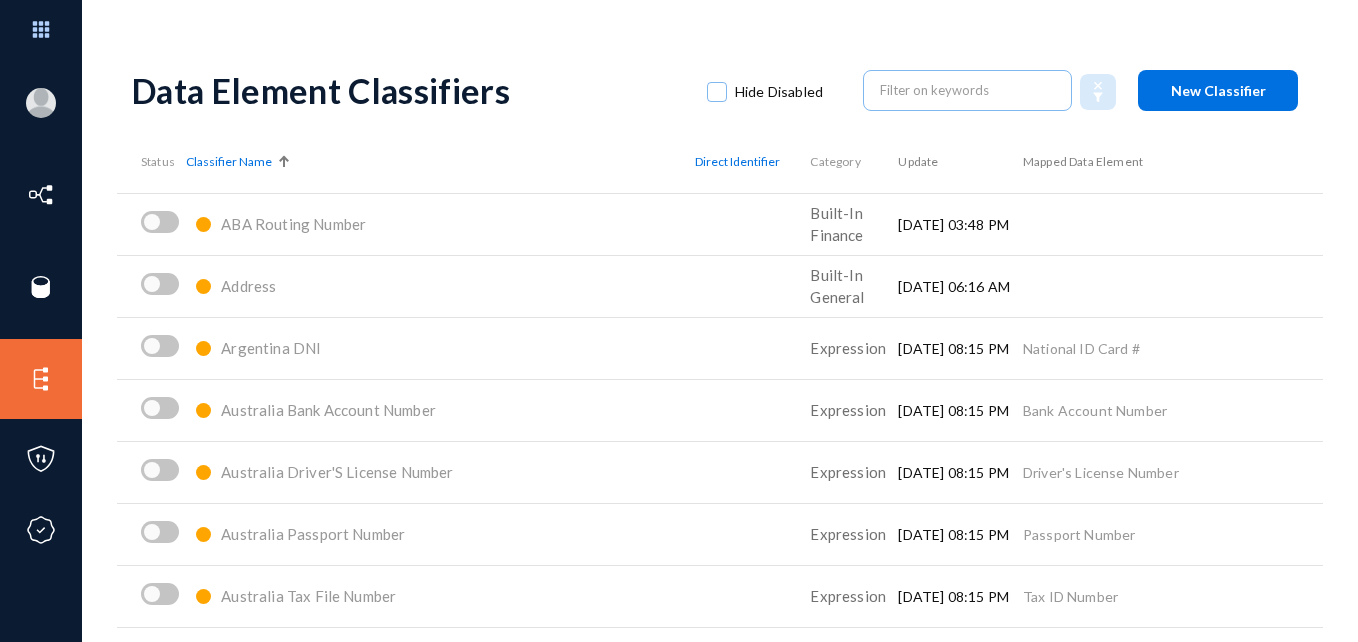 click 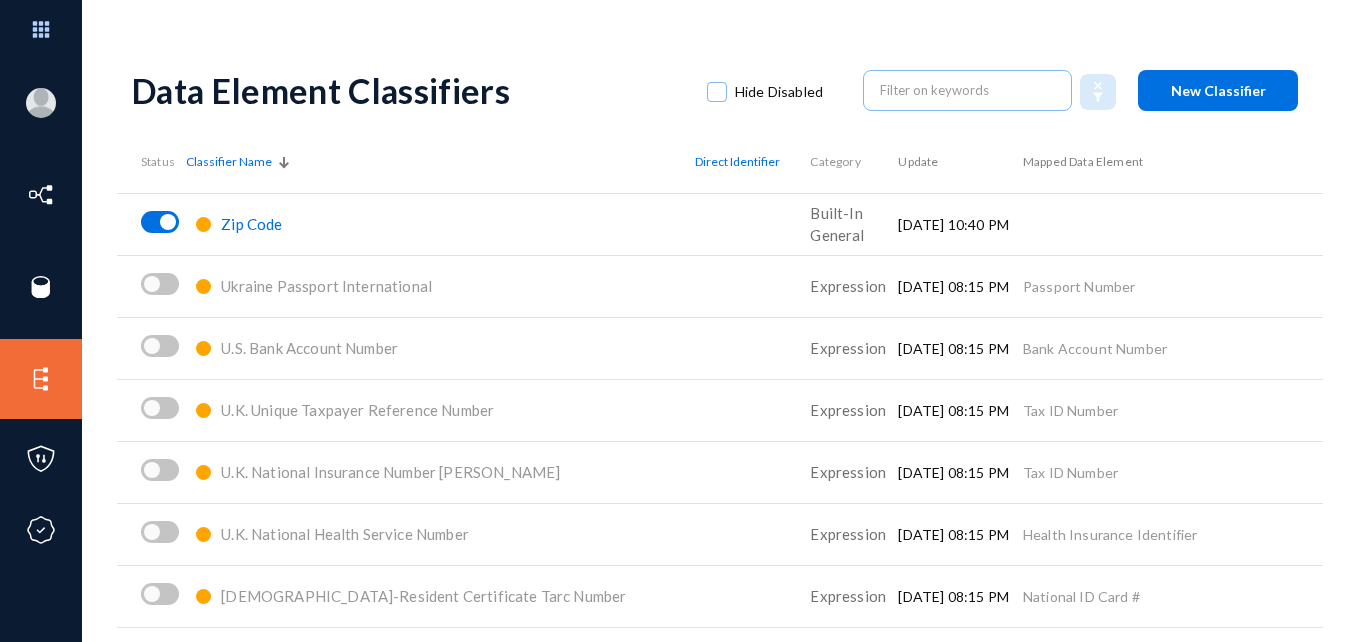 click on "Zip Code" 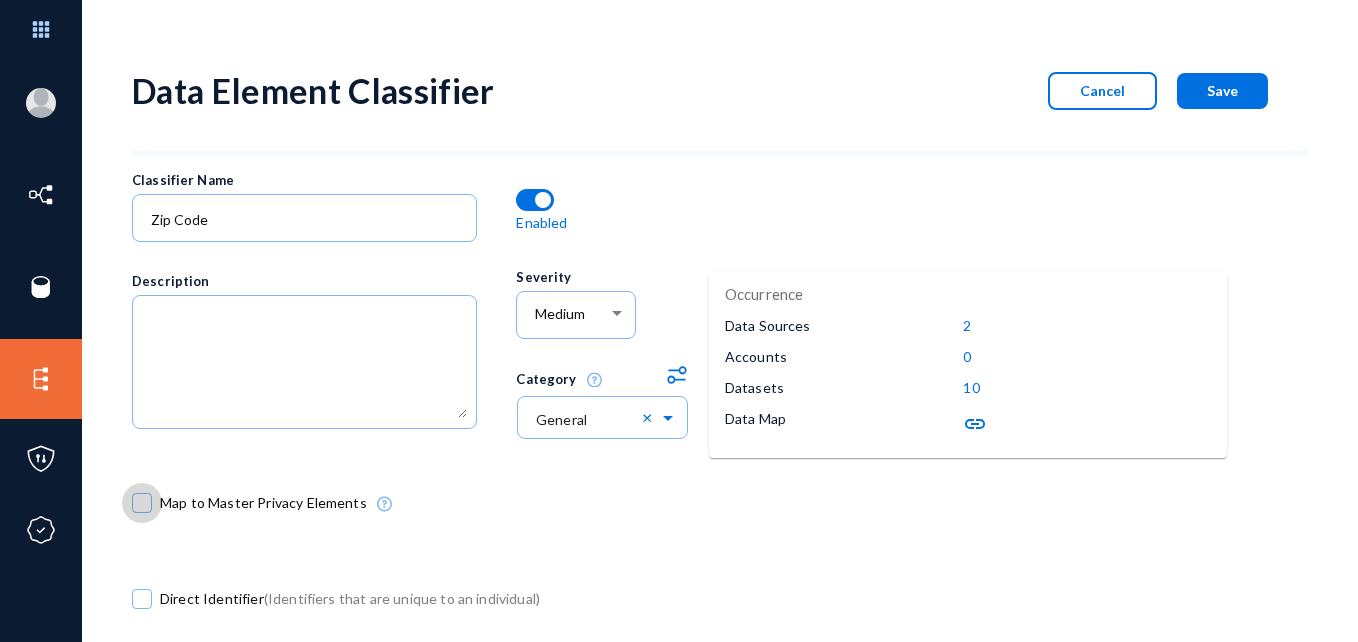 click at bounding box center (142, 503) 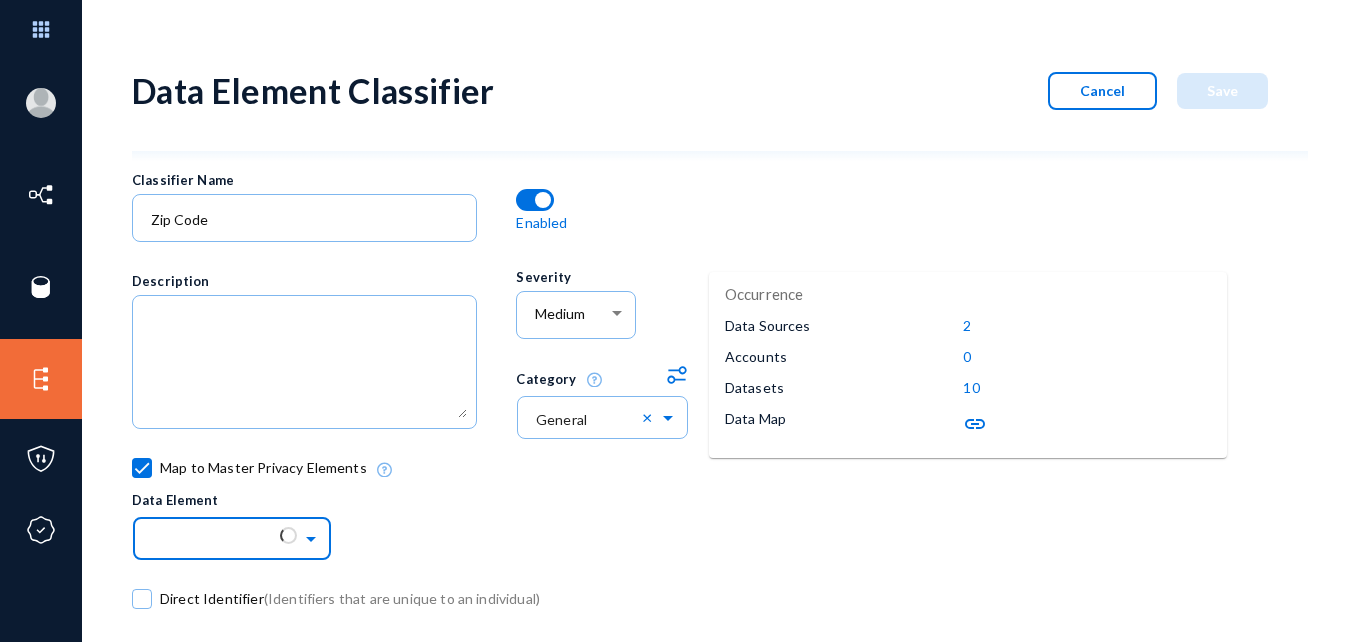 click 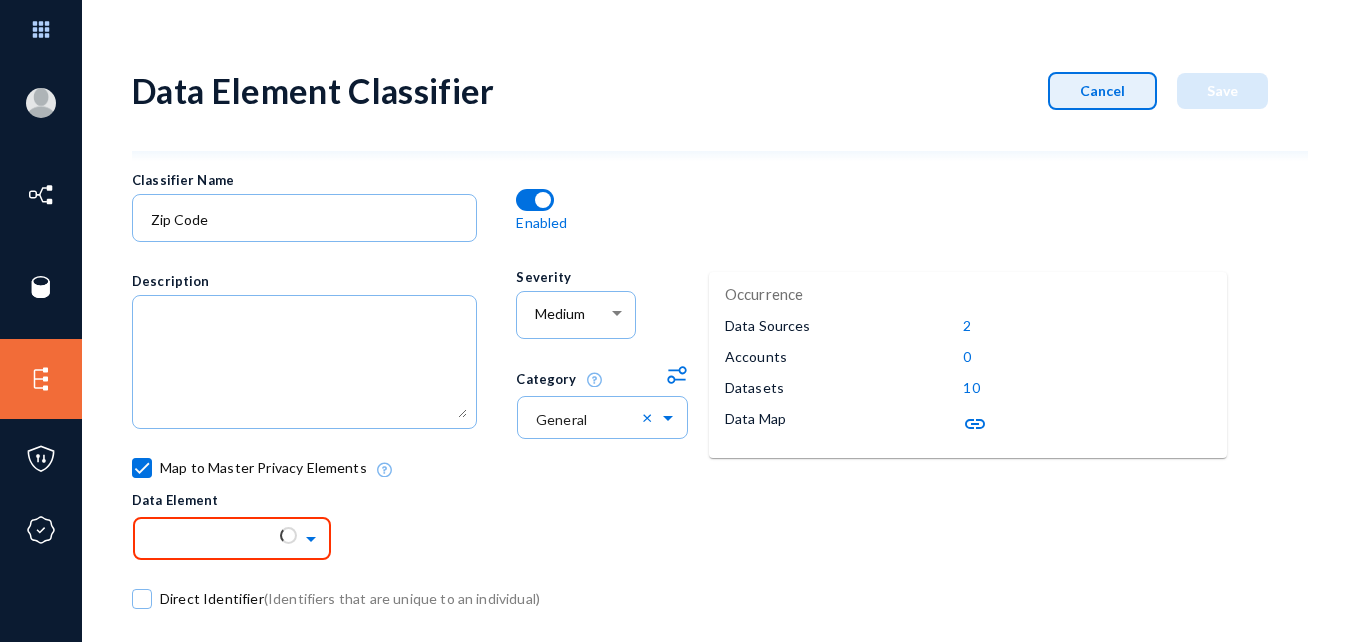 click on "Cancel" 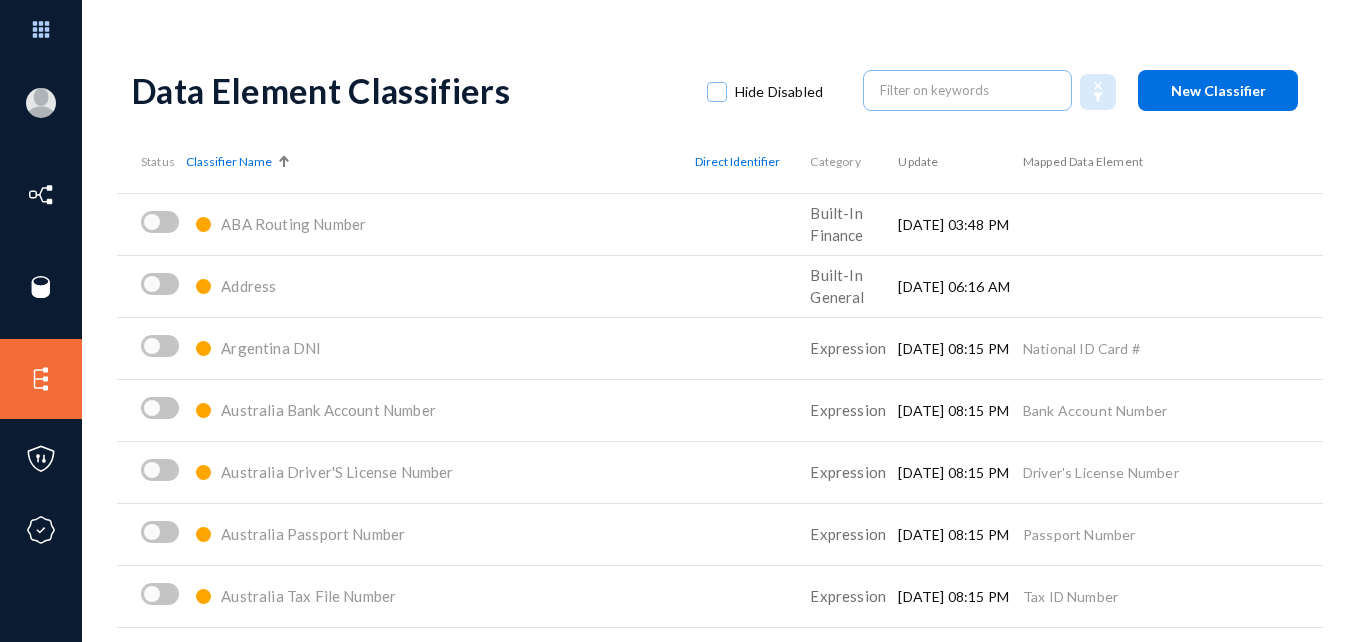click on "ABA Routing Number" 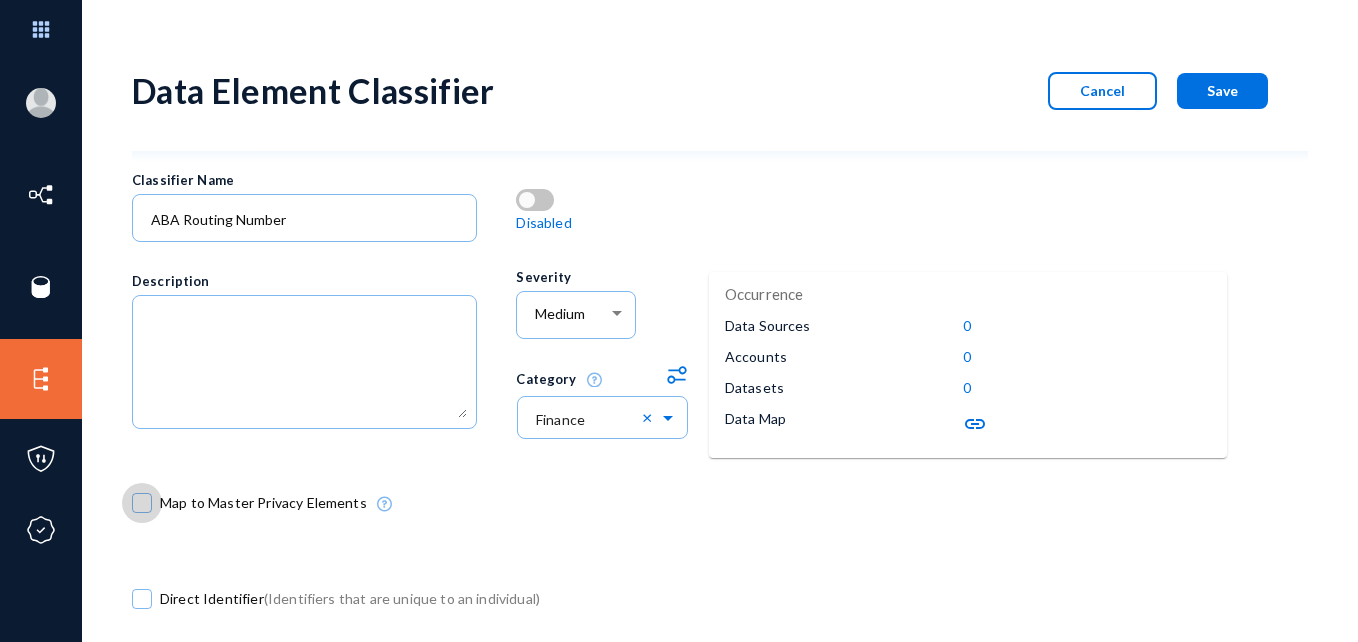 click at bounding box center [142, 503] 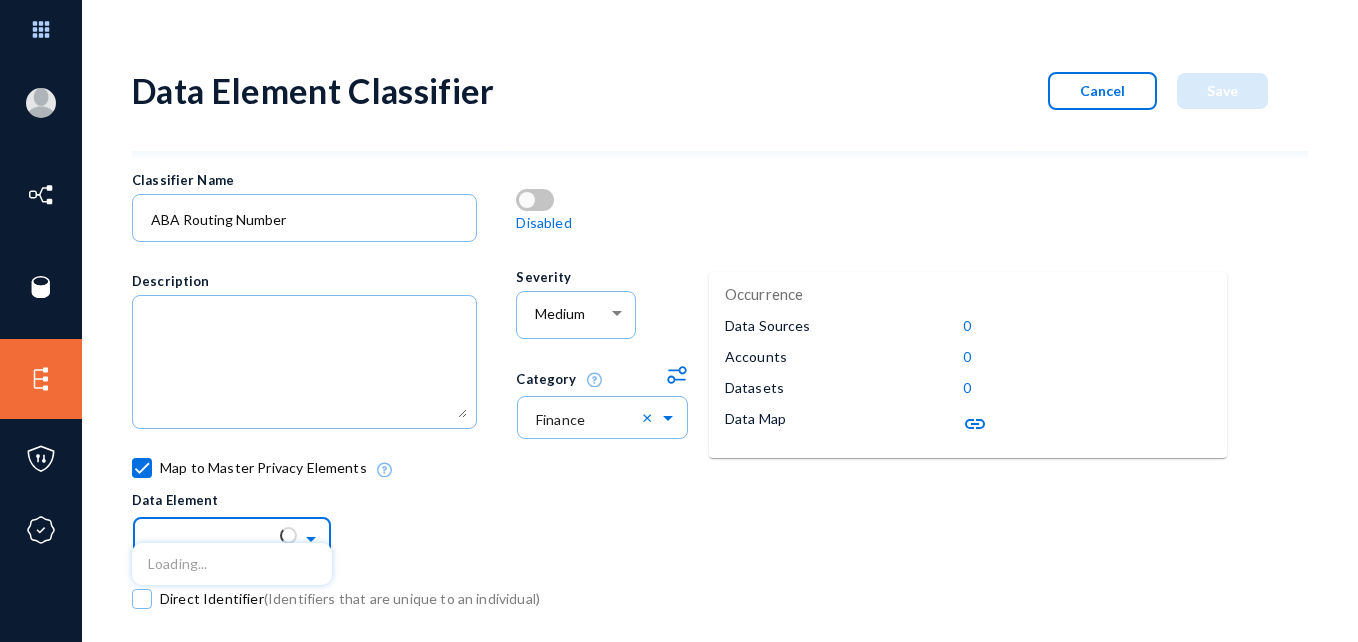 click 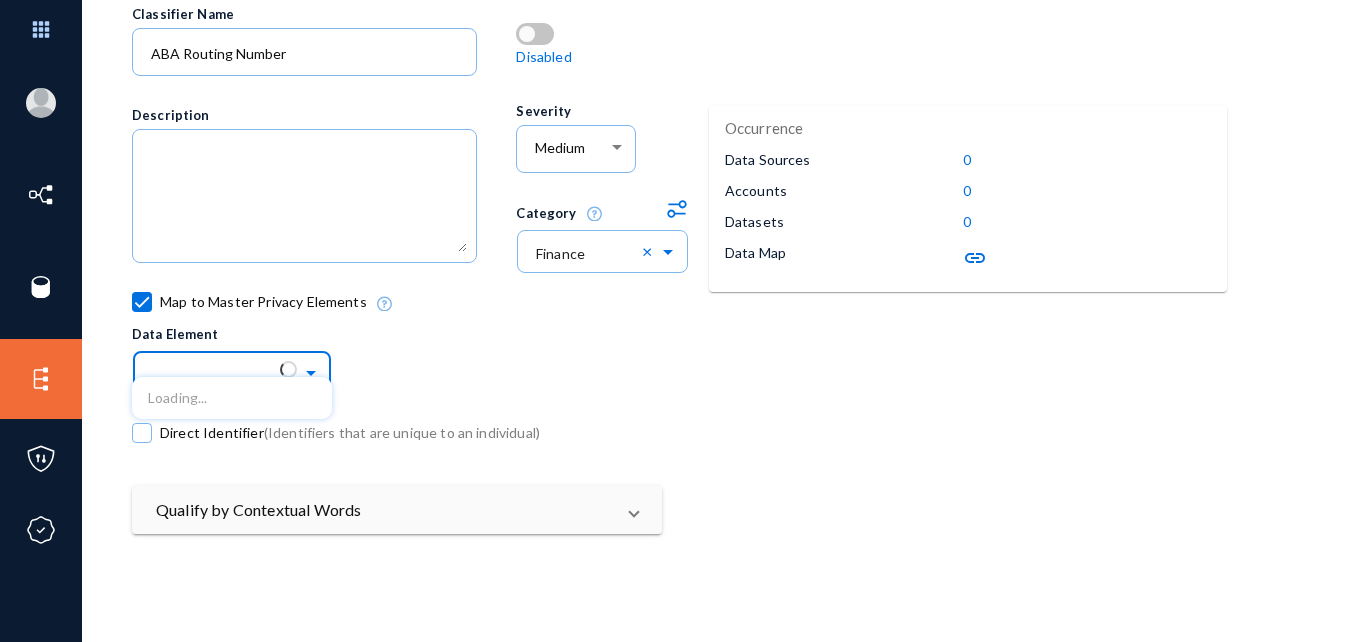 scroll, scrollTop: 138, scrollLeft: 0, axis: vertical 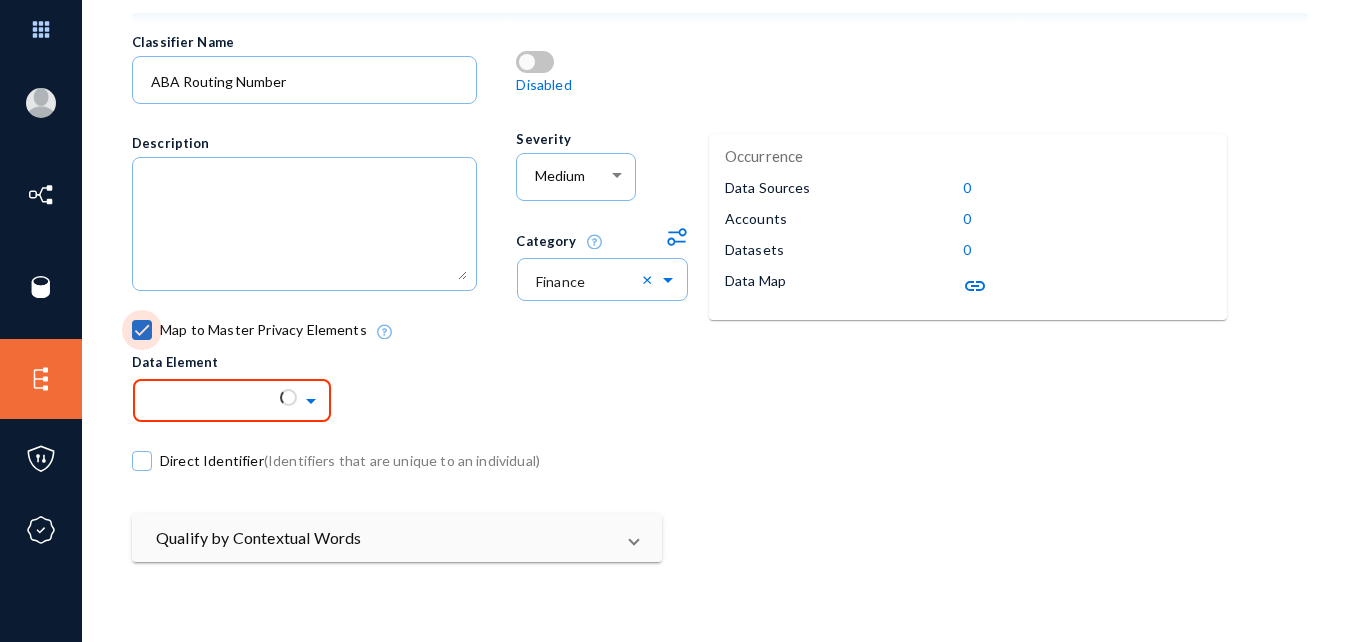 click at bounding box center [142, 330] 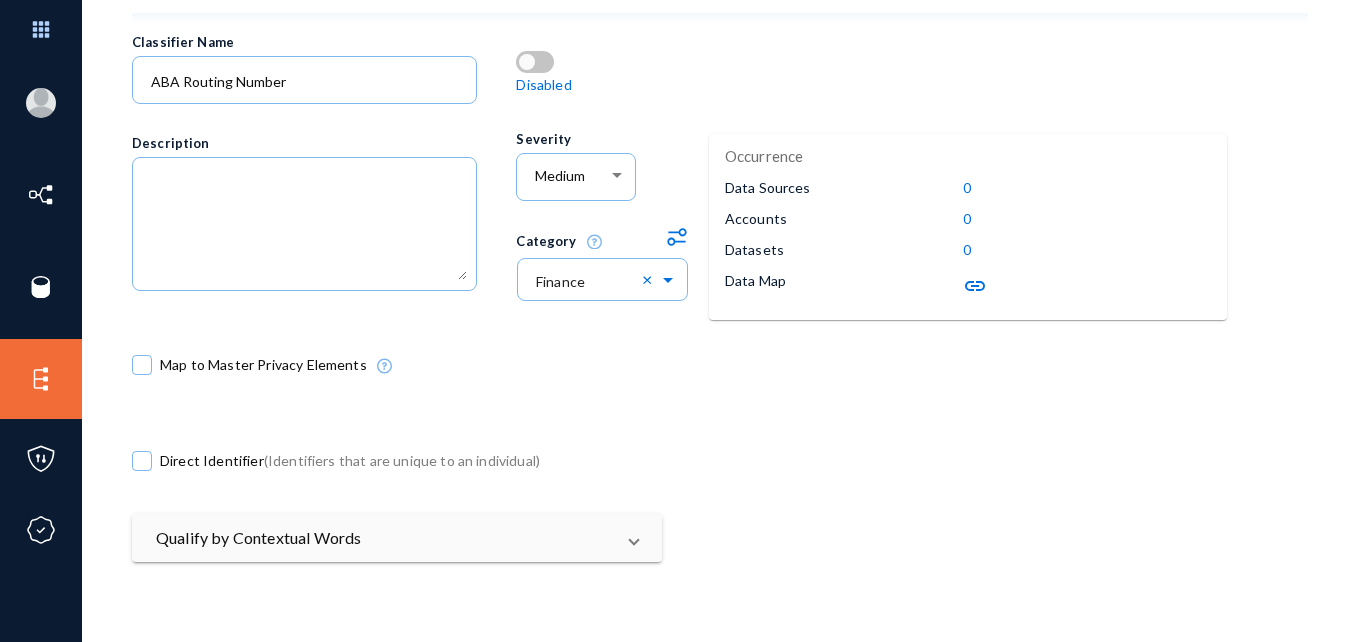 click 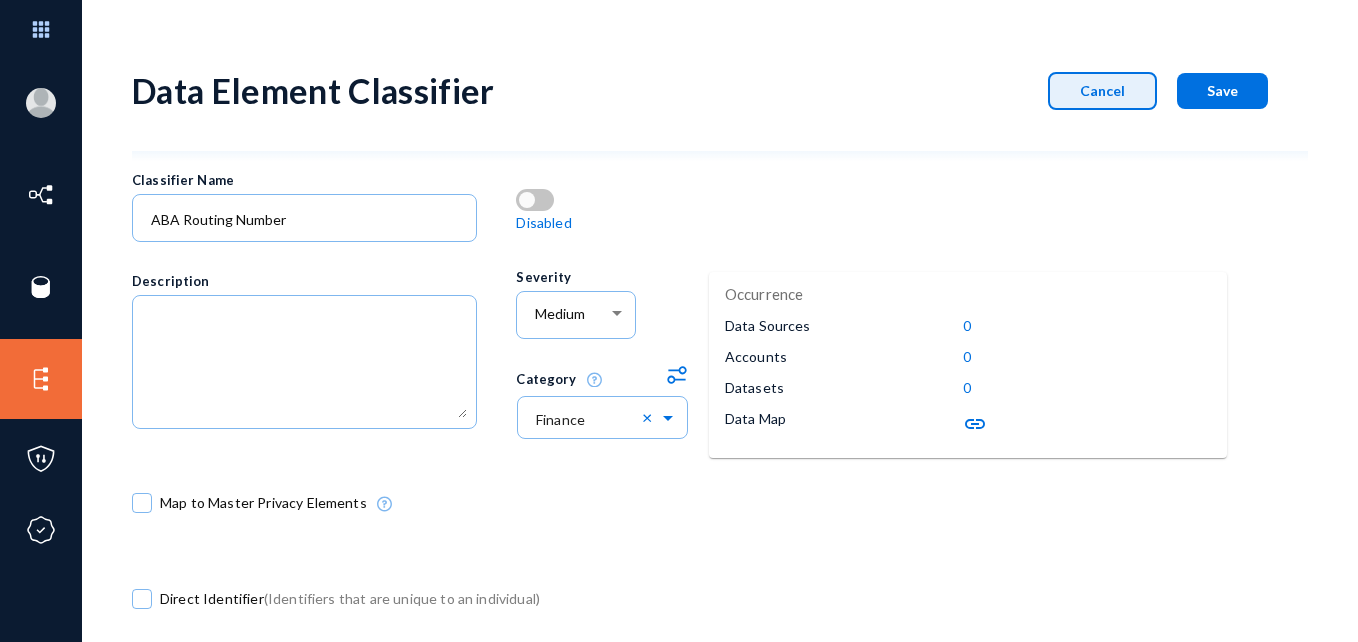 click on "Cancel" 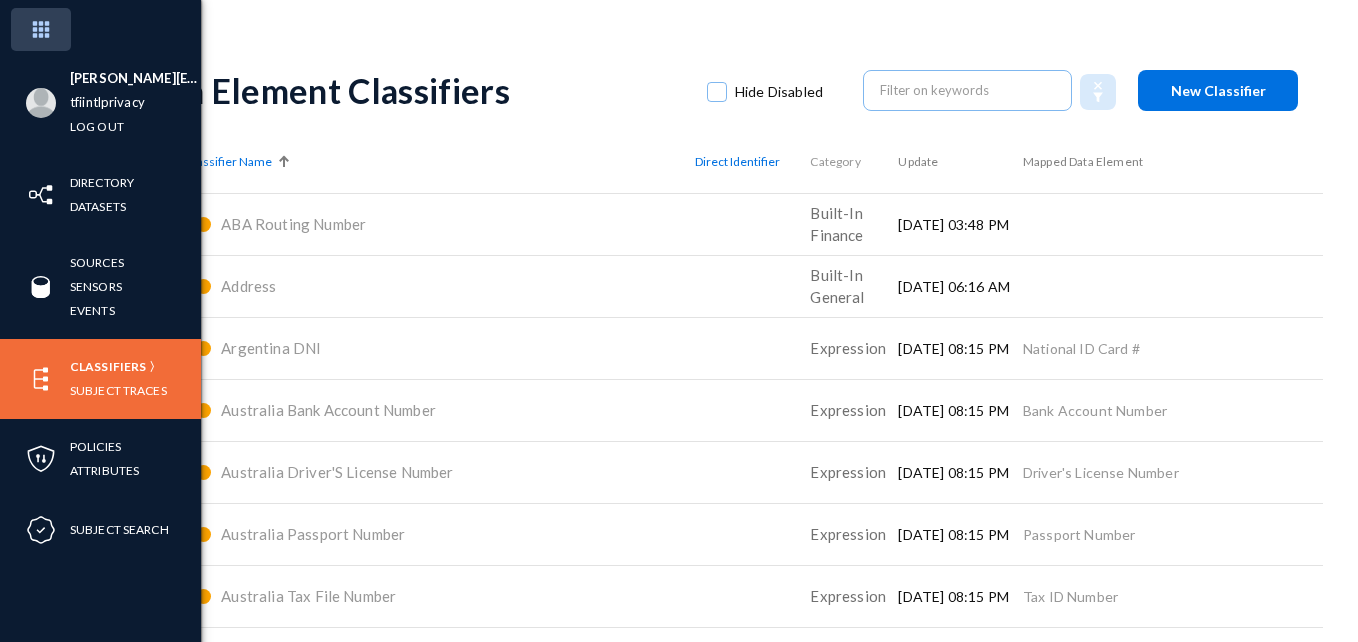 click at bounding box center (41, 29) 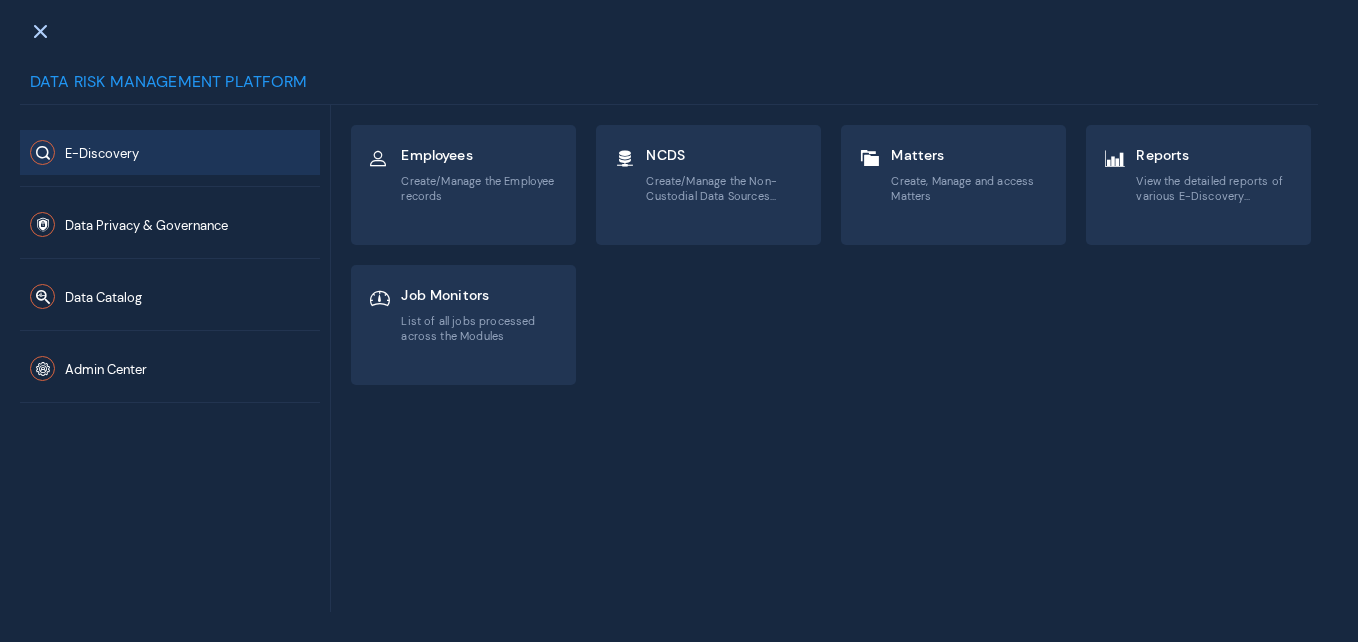 click at bounding box center (40, 31) 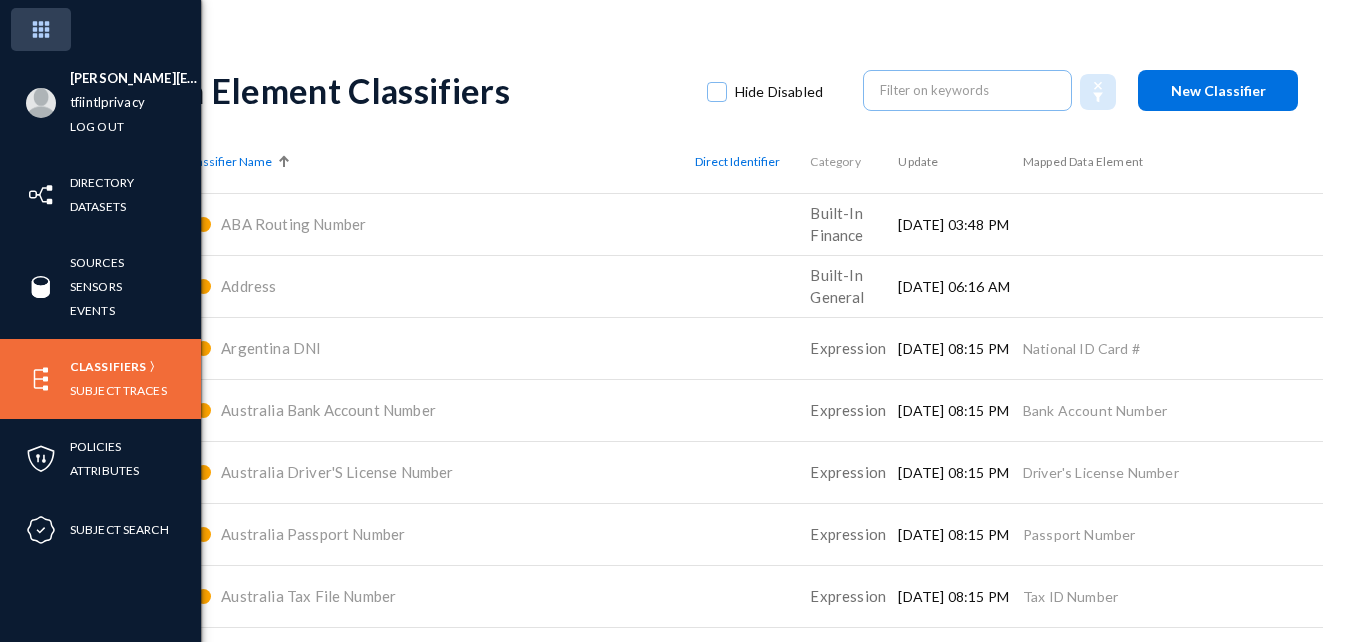 click at bounding box center (41, 29) 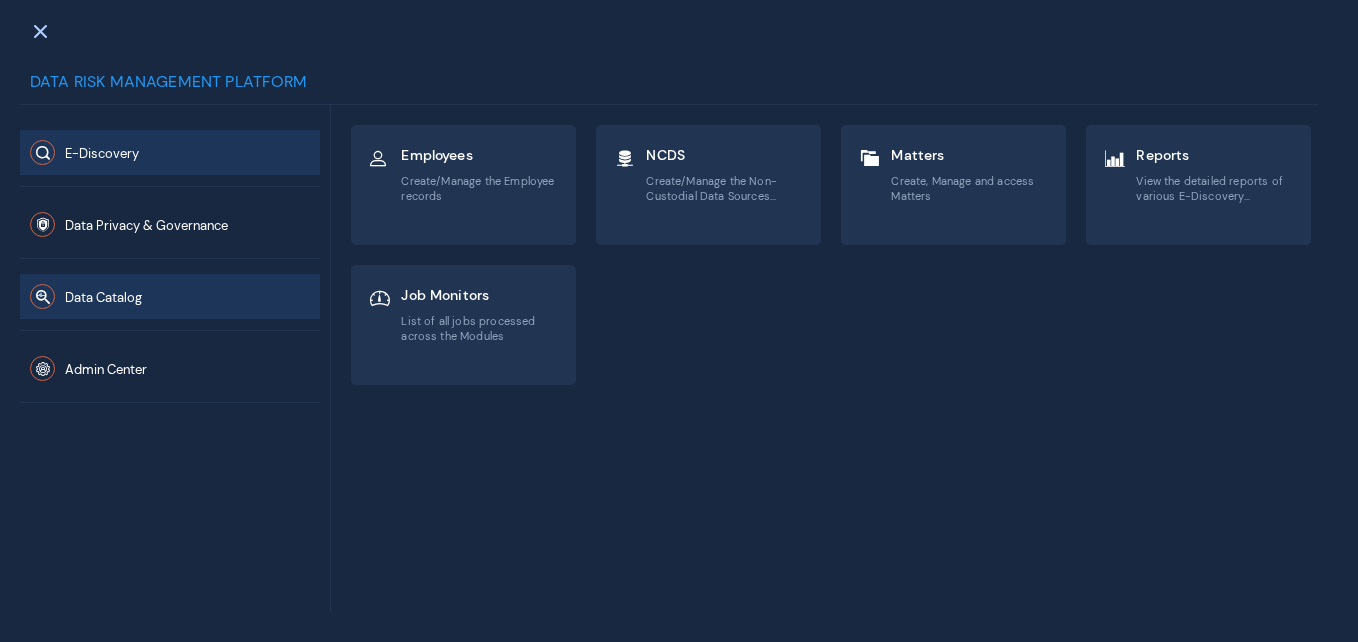 click on "Data Catalog" at bounding box center [103, 297] 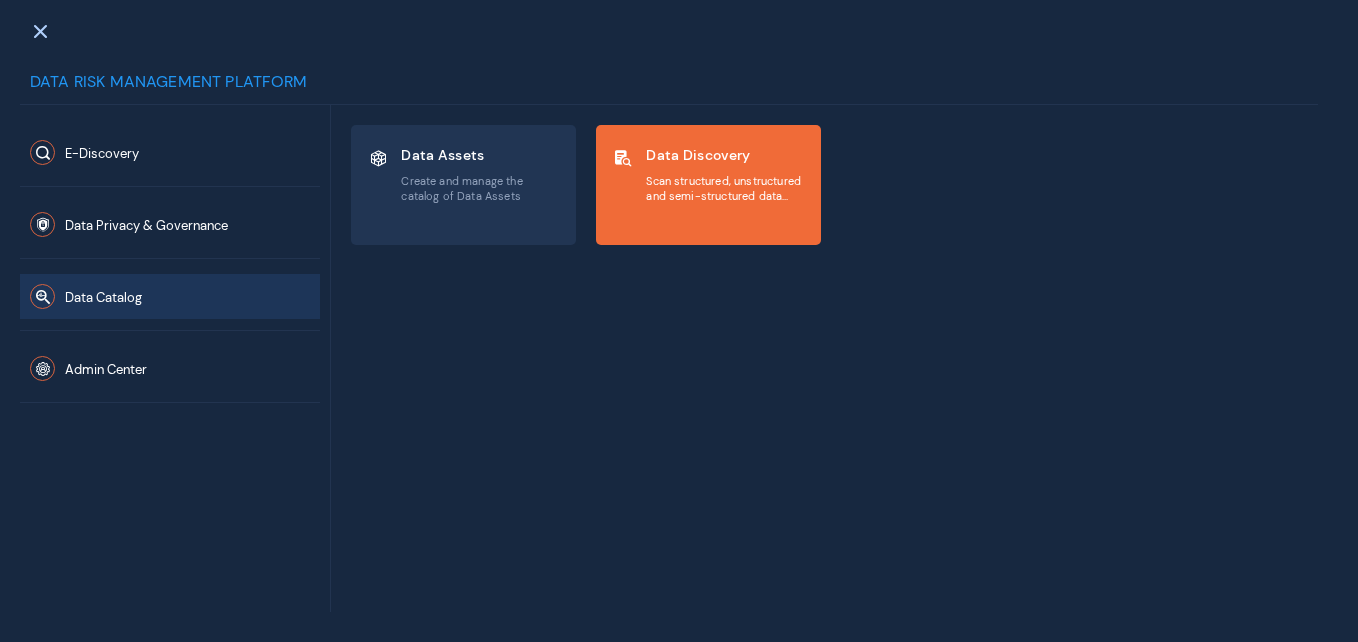 click on "Scan structured, unstructured and semi-structured data repositories to discover sensitive data" at bounding box center [725, 188] 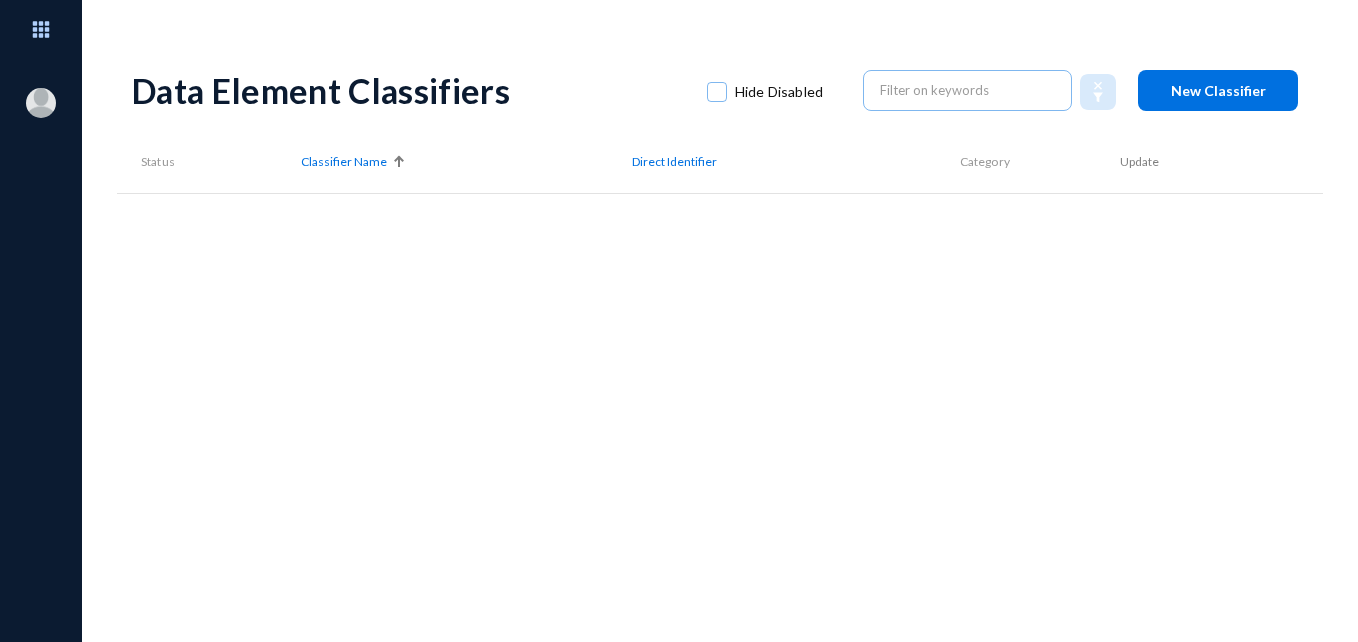 scroll, scrollTop: 0, scrollLeft: 0, axis: both 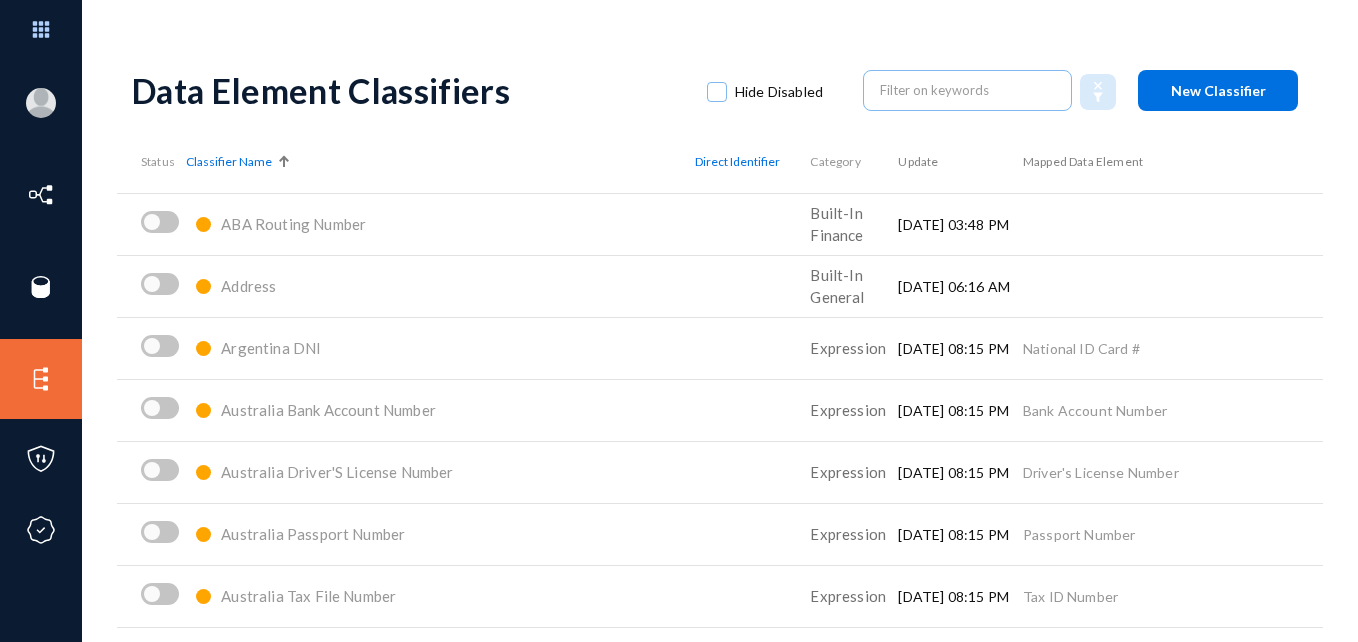 click 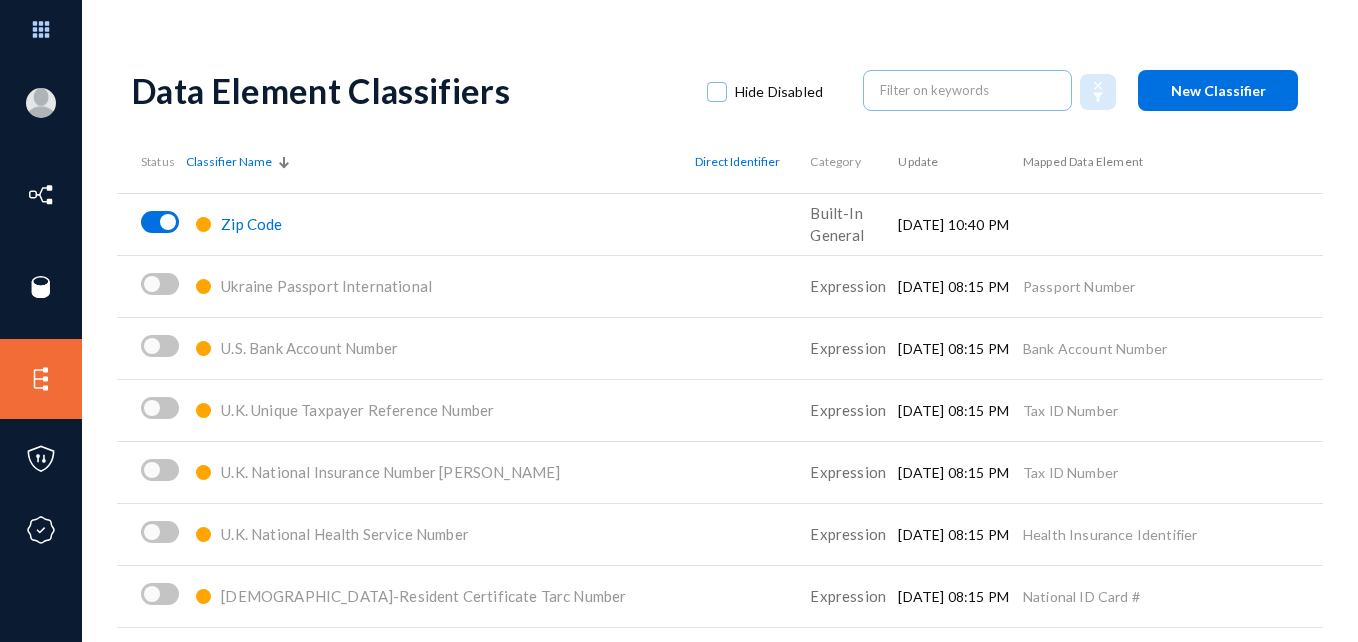 click on "Zip Code" 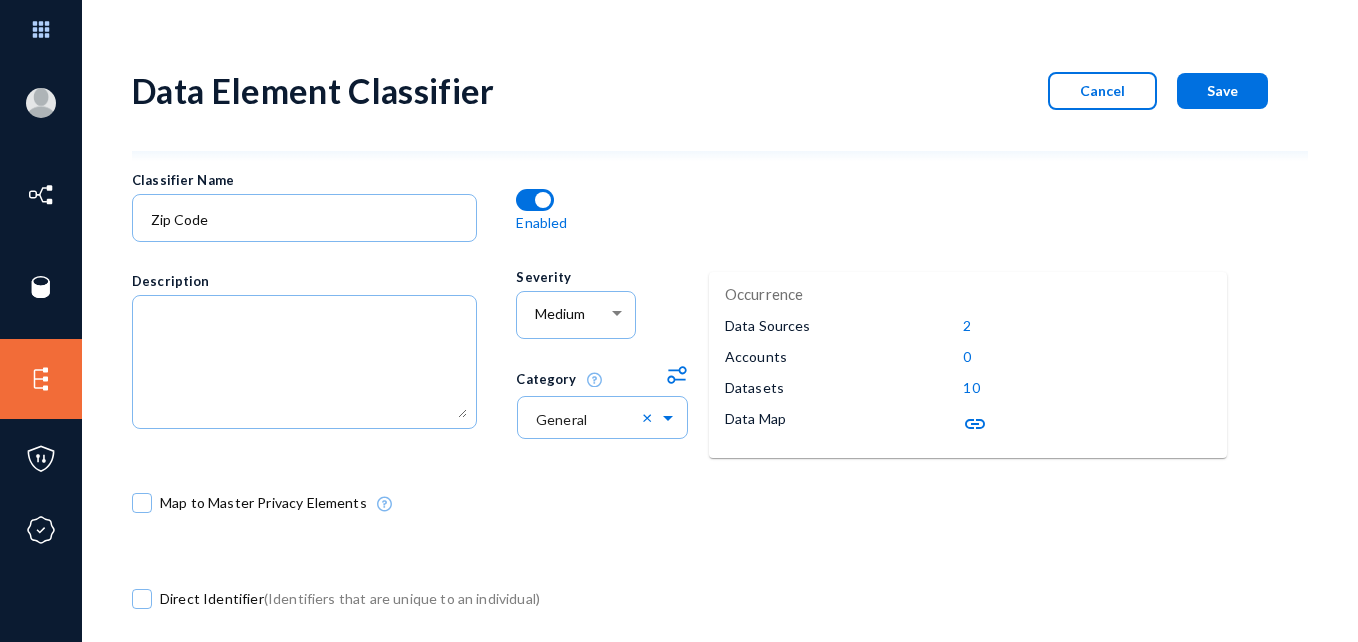 scroll, scrollTop: 106, scrollLeft: 0, axis: vertical 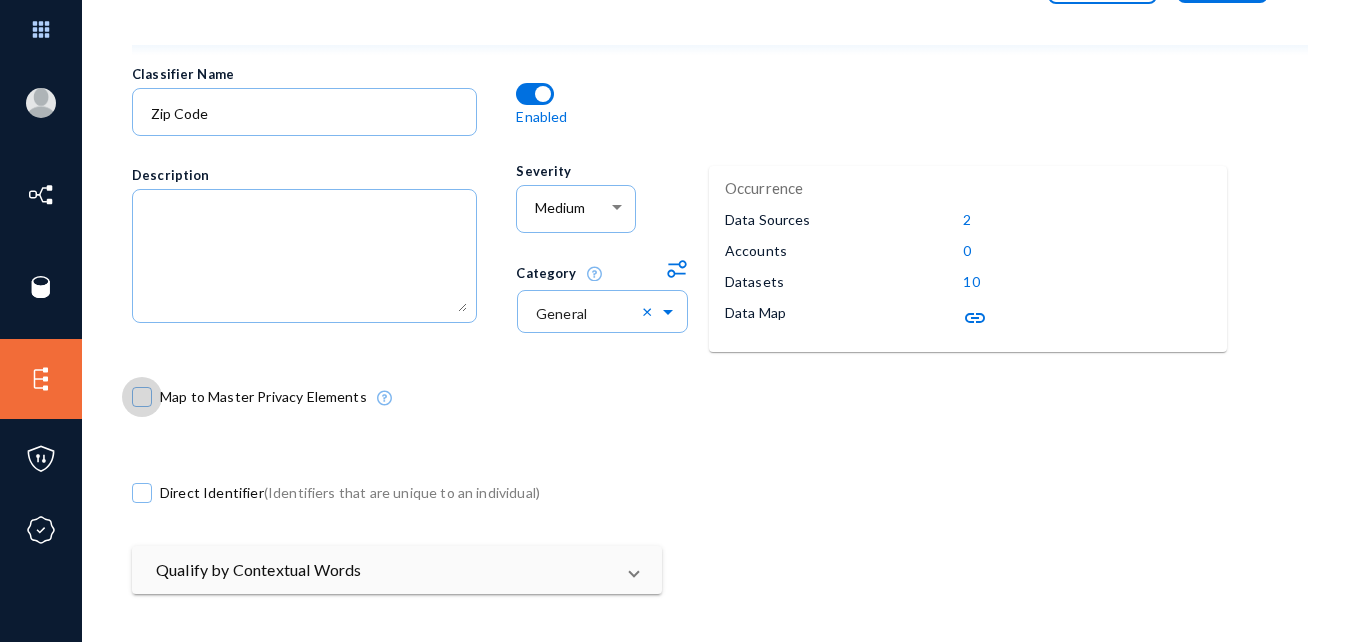 click at bounding box center (142, 397) 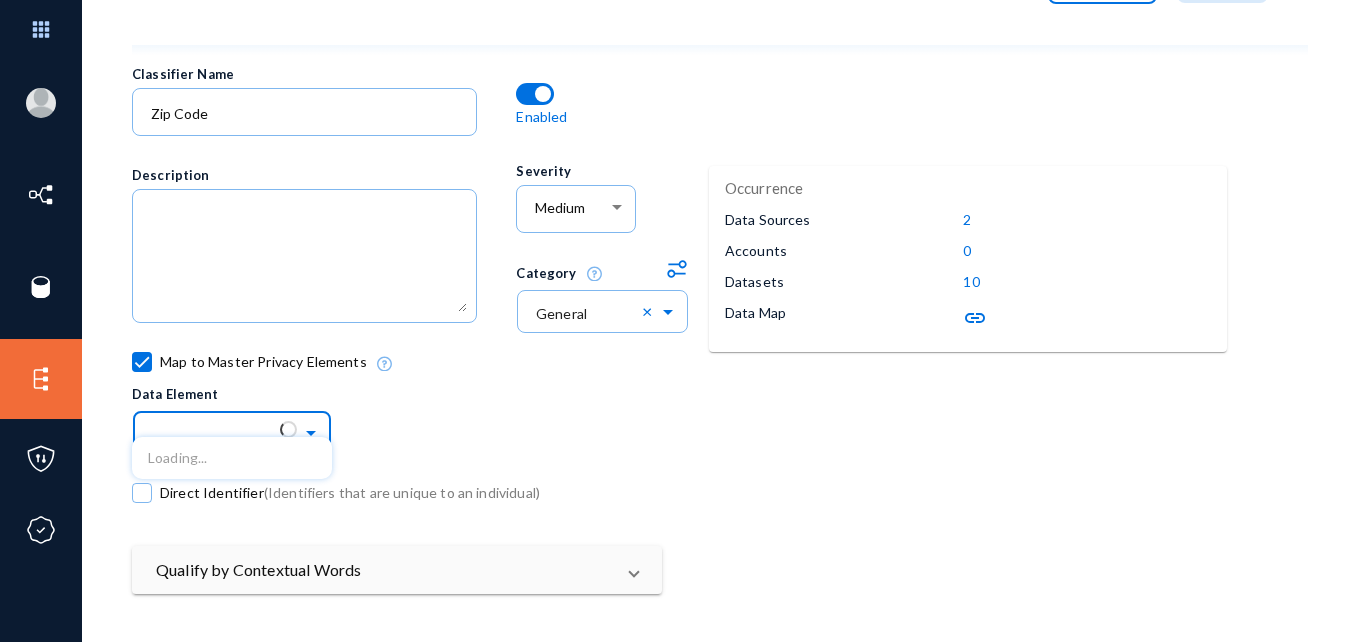 click 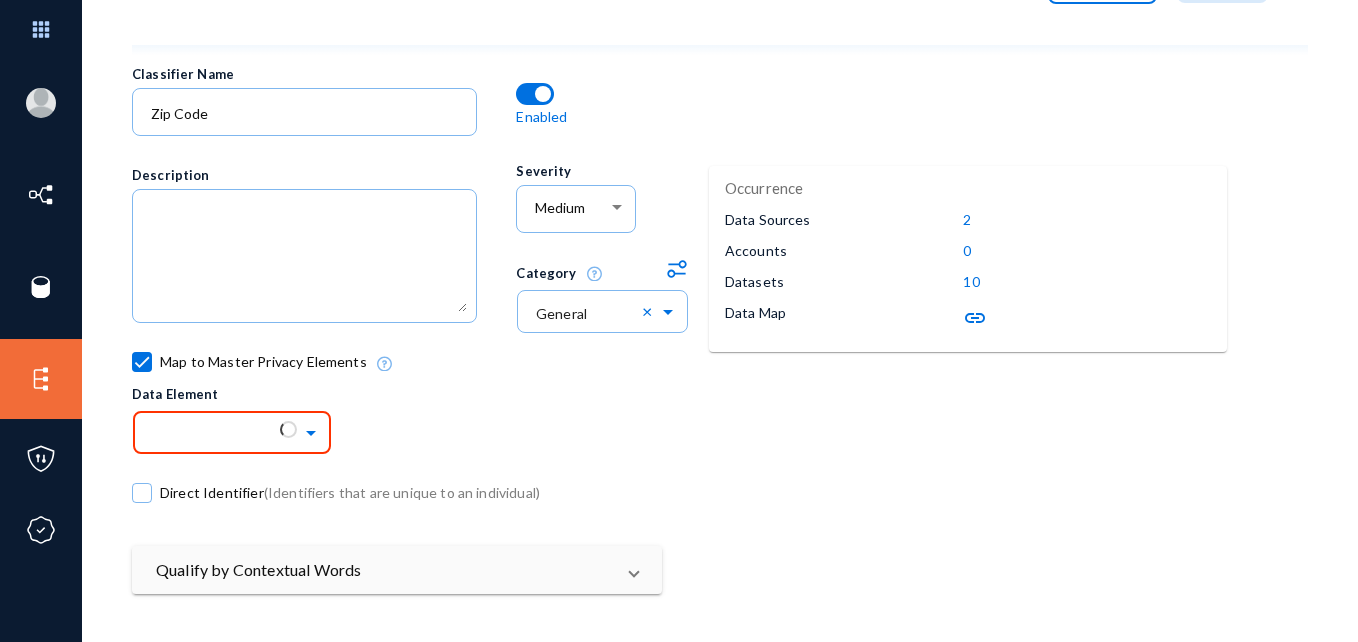 click on "Map to Master Privacy Elements
Data Element" 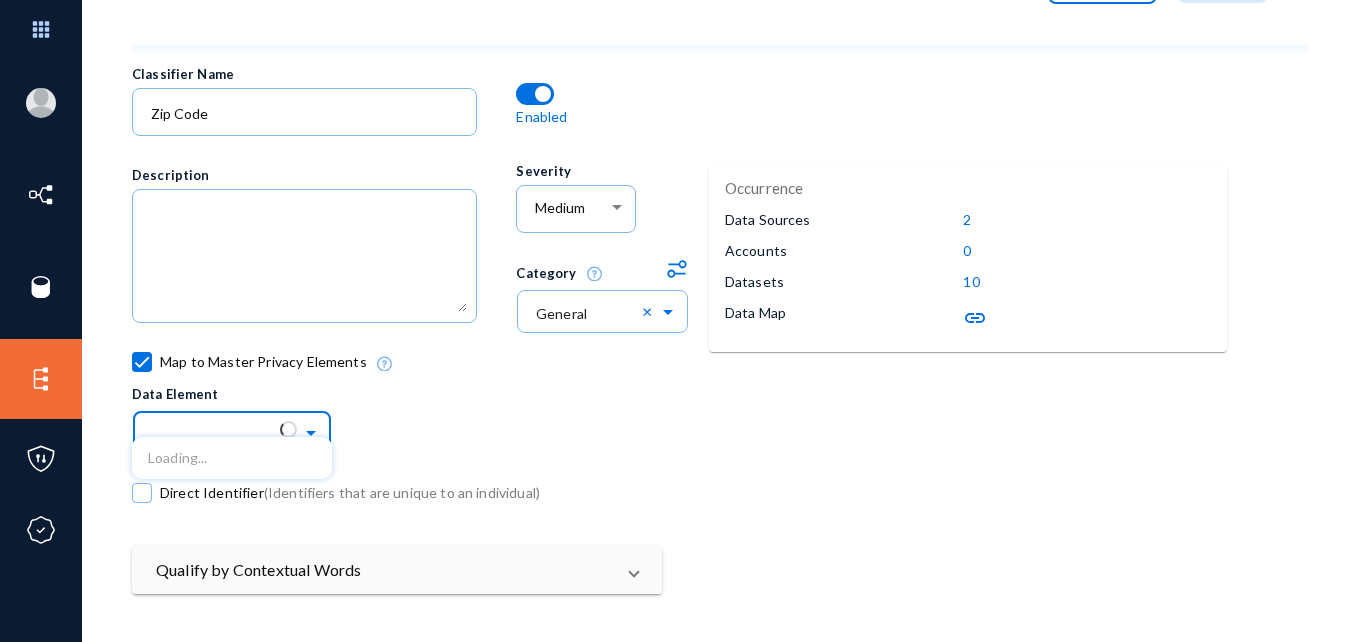 click 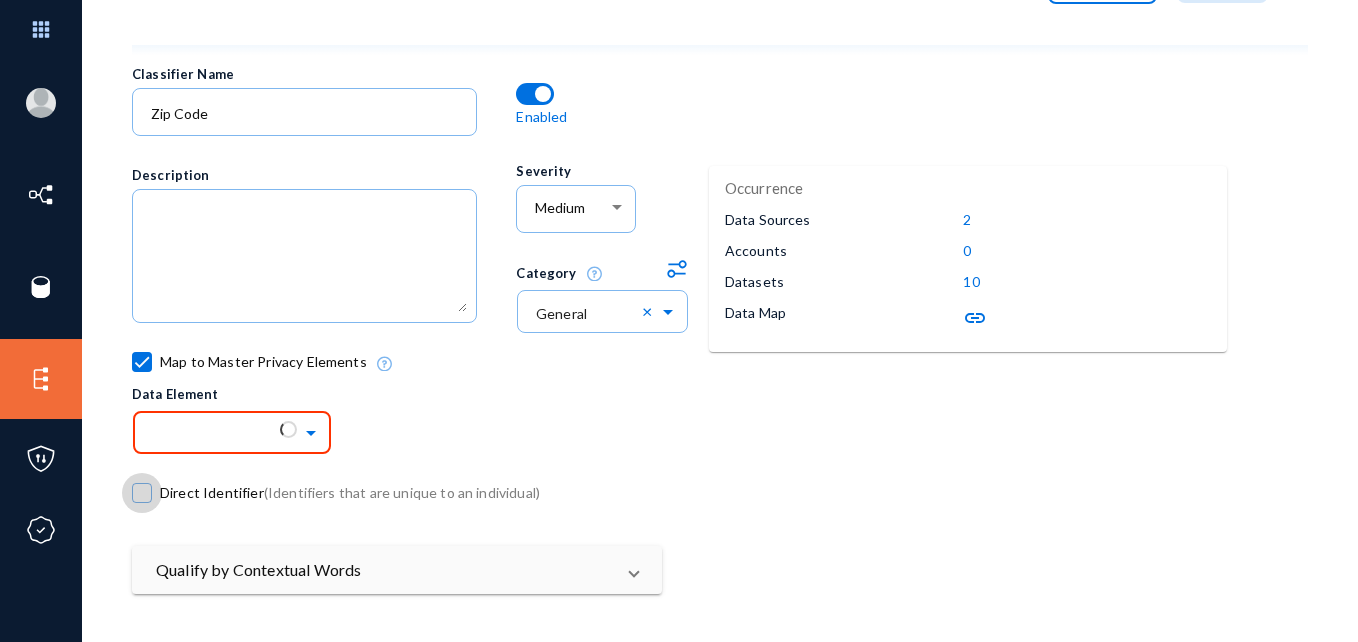 click at bounding box center [142, 493] 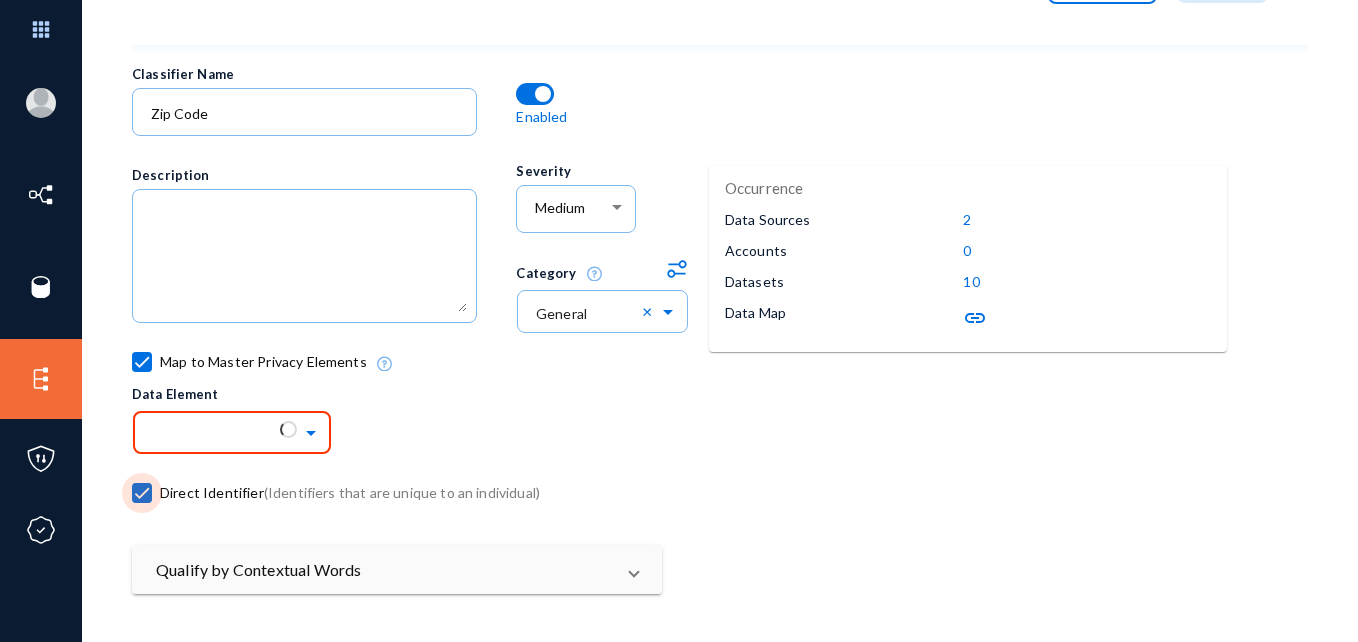 click at bounding box center (142, 493) 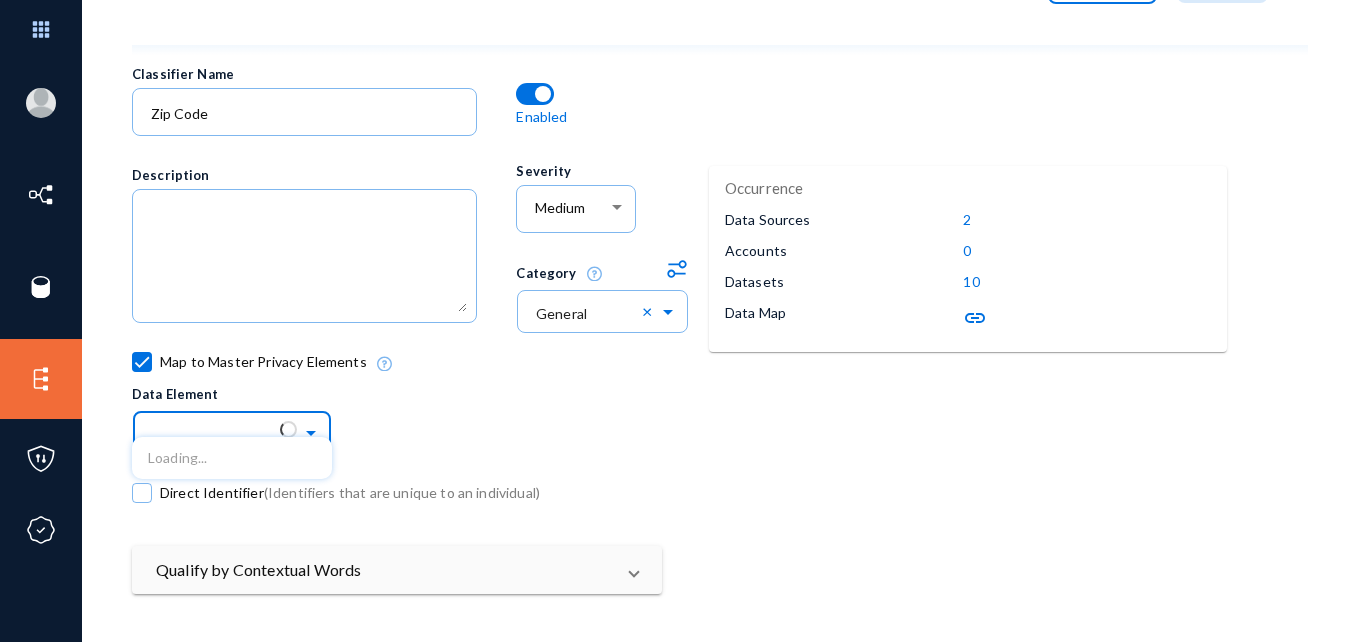 click 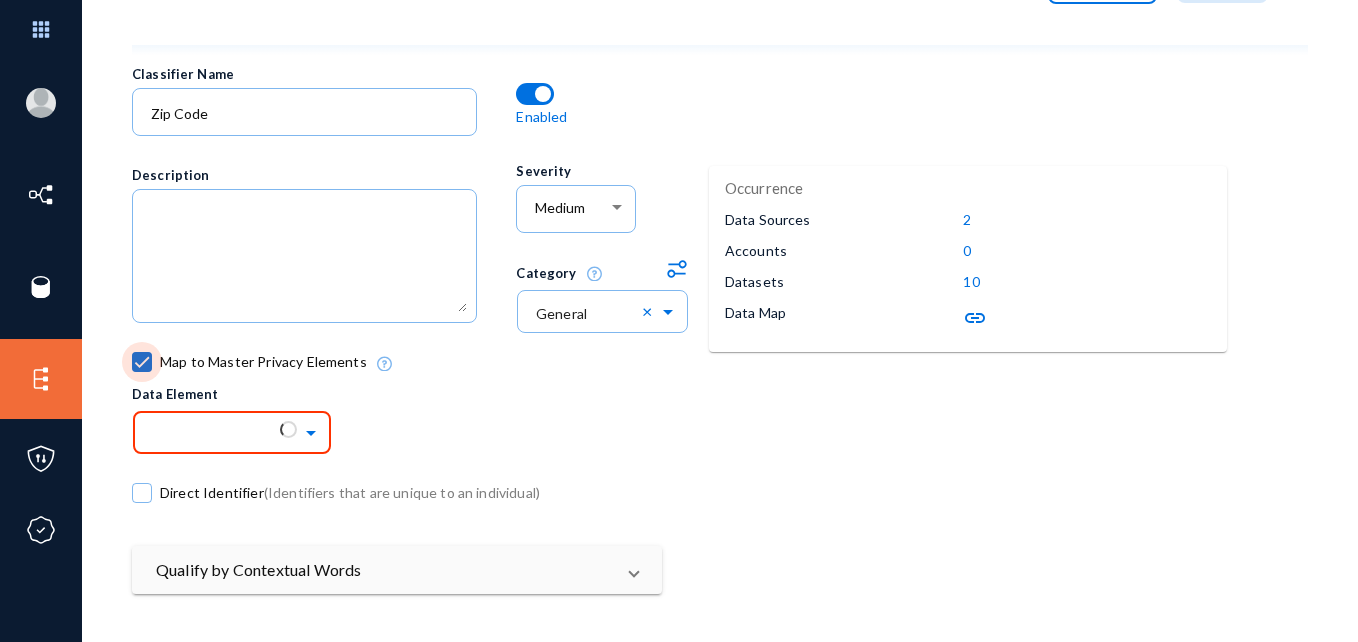 click at bounding box center [142, 362] 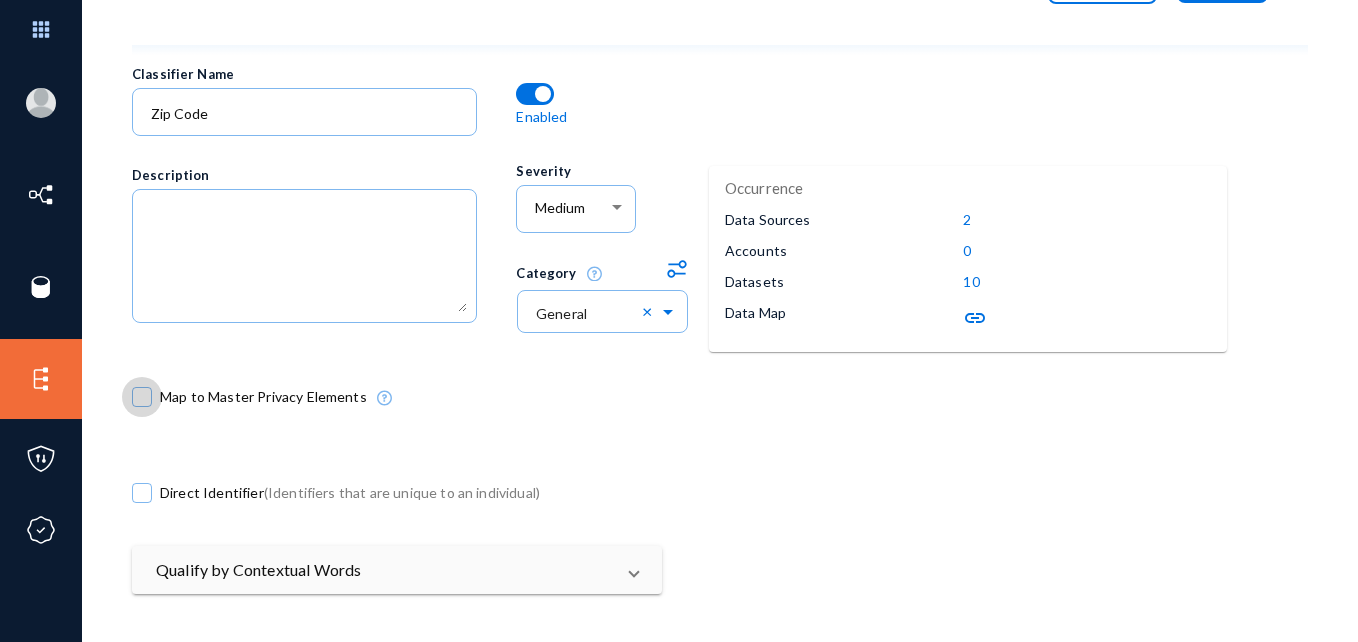 click at bounding box center [142, 397] 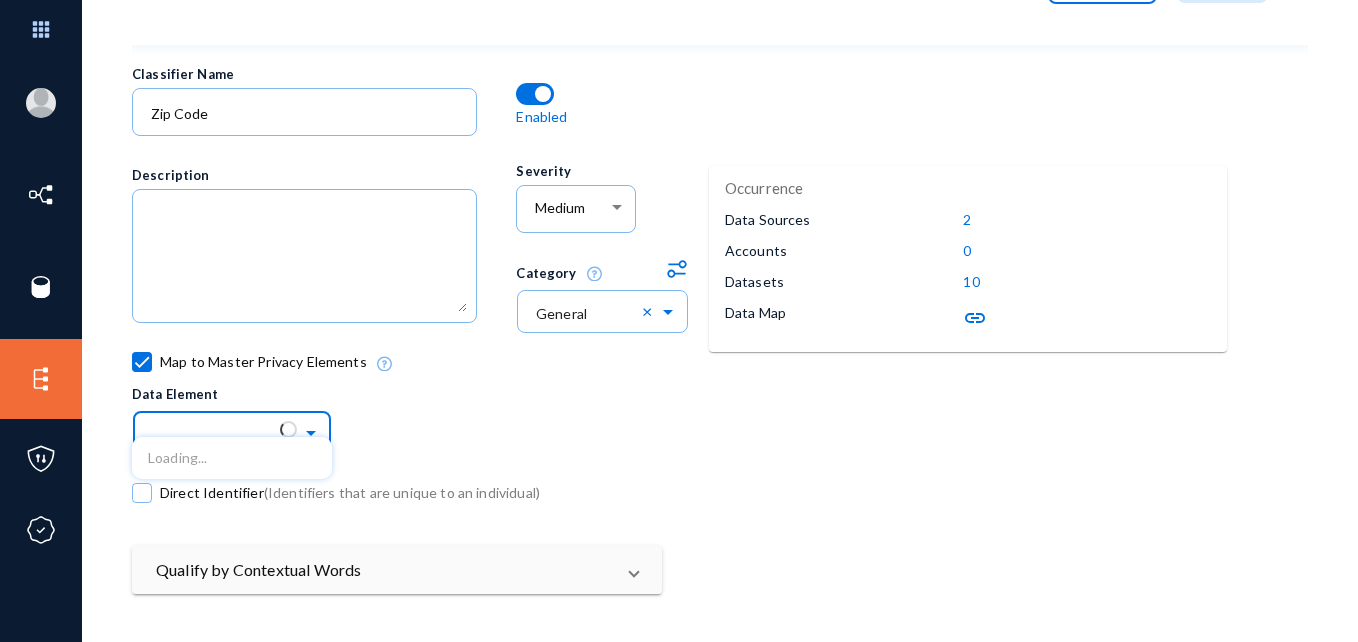 click 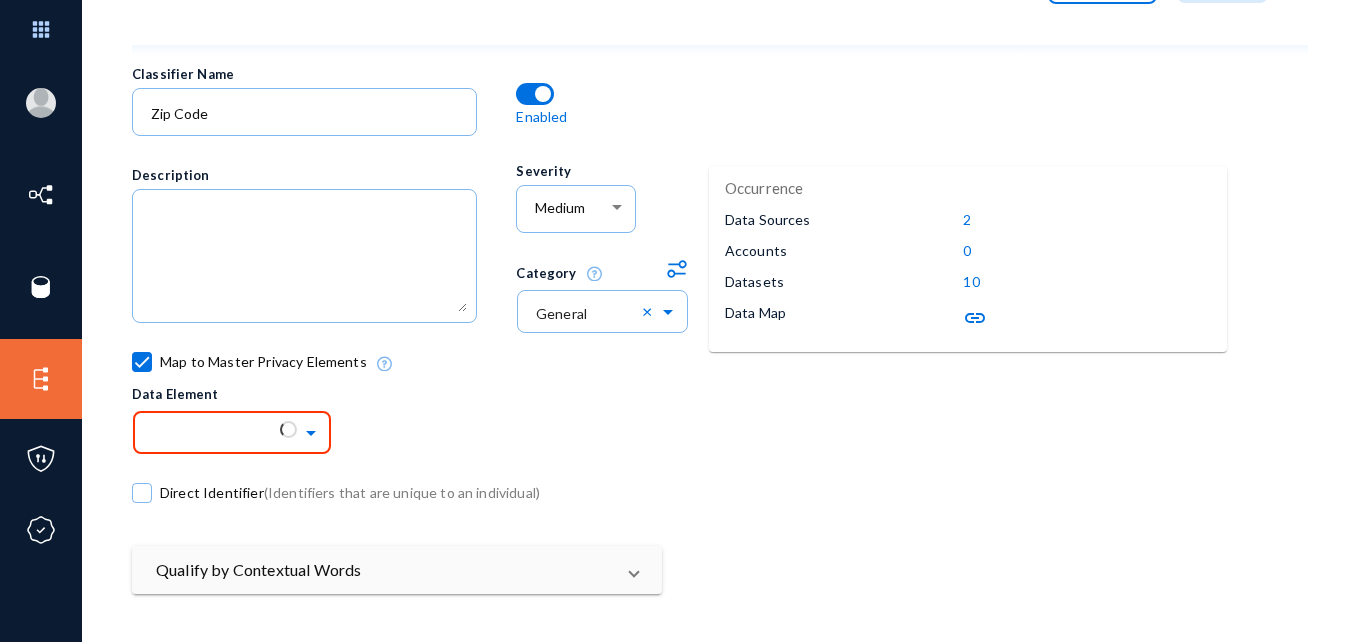 click on "Map to Master Privacy Elements
Data Element" 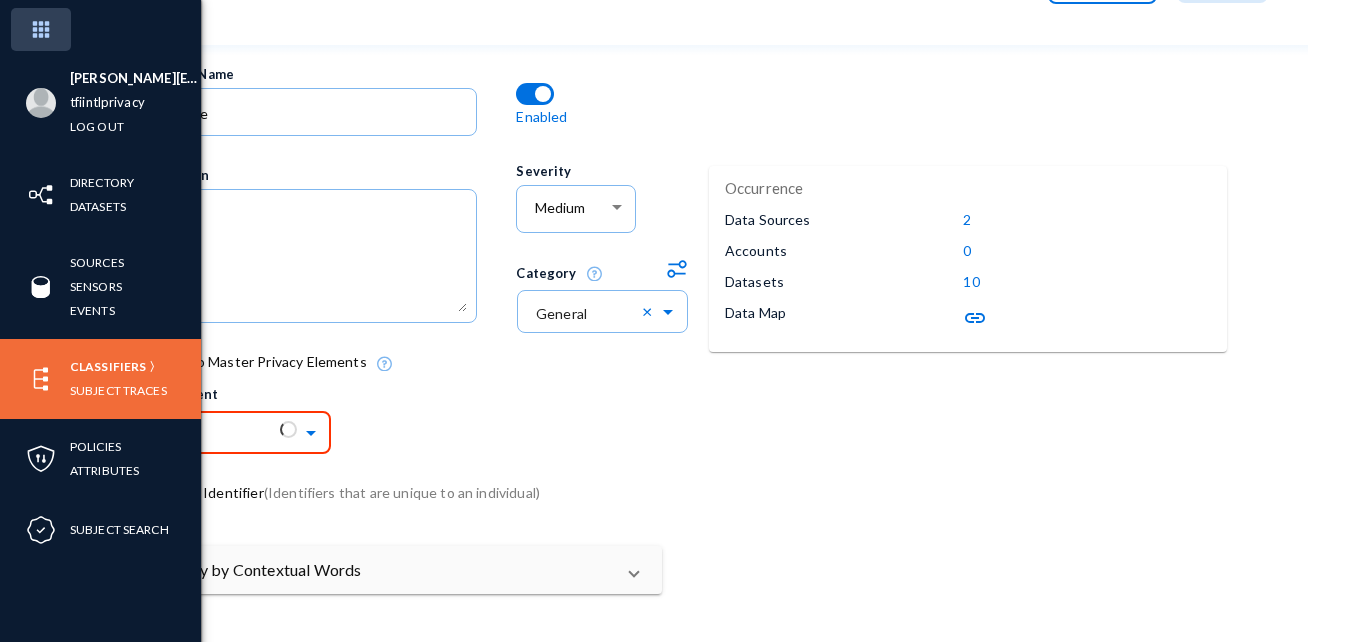 click at bounding box center [41, 29] 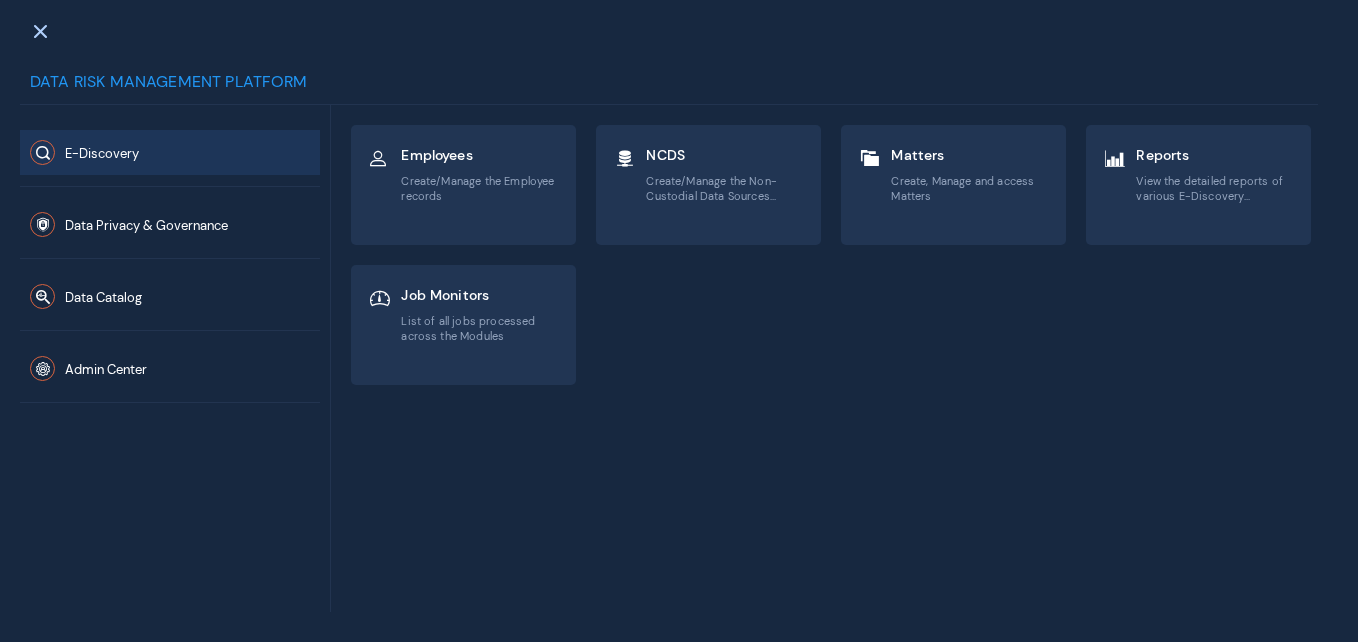 click at bounding box center (40, 31) 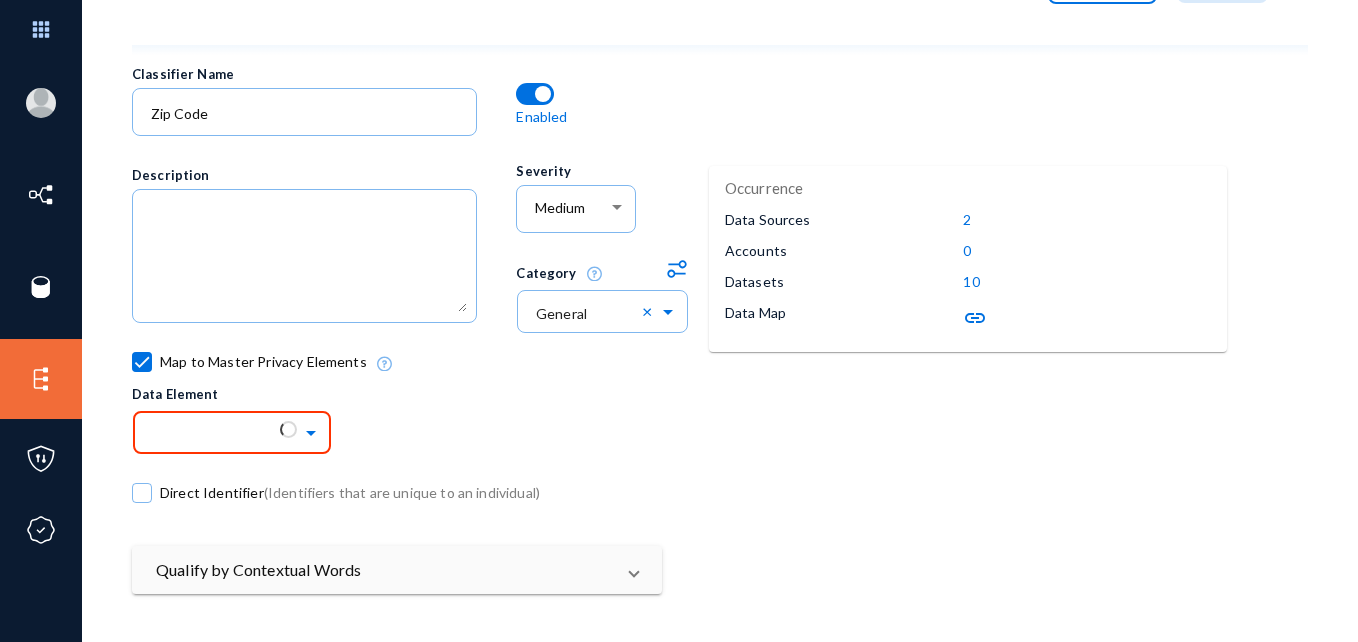 scroll, scrollTop: 0, scrollLeft: 0, axis: both 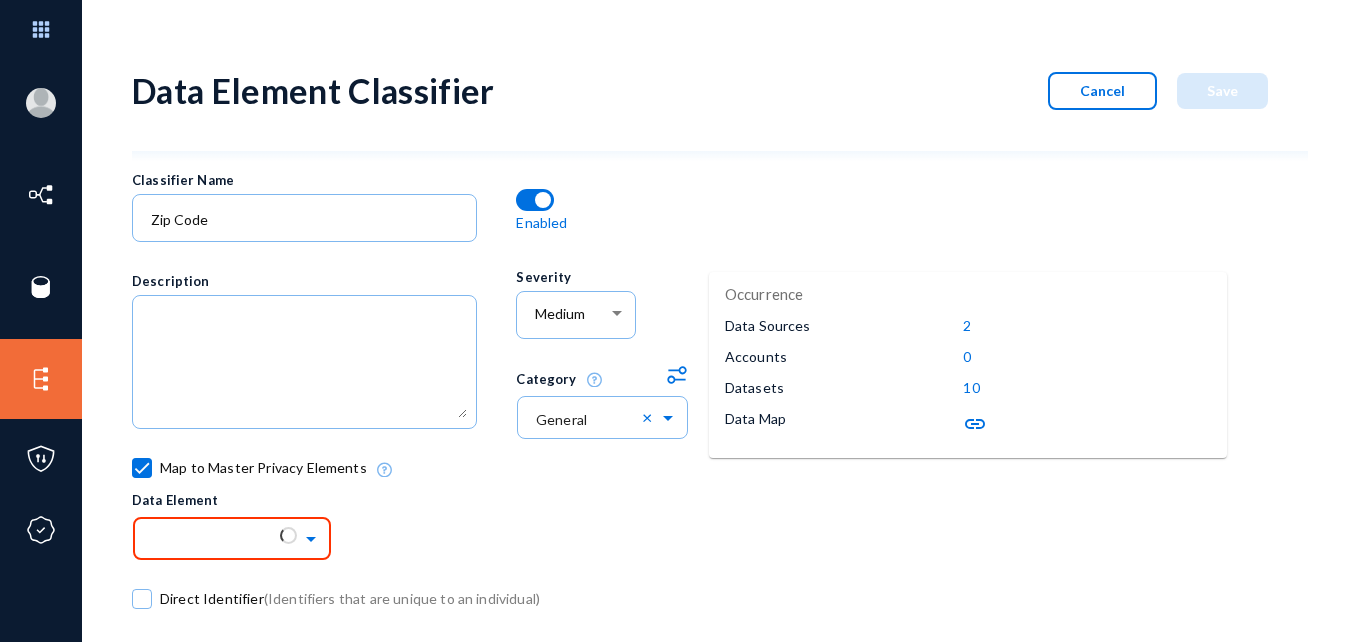 click on "Cancel" 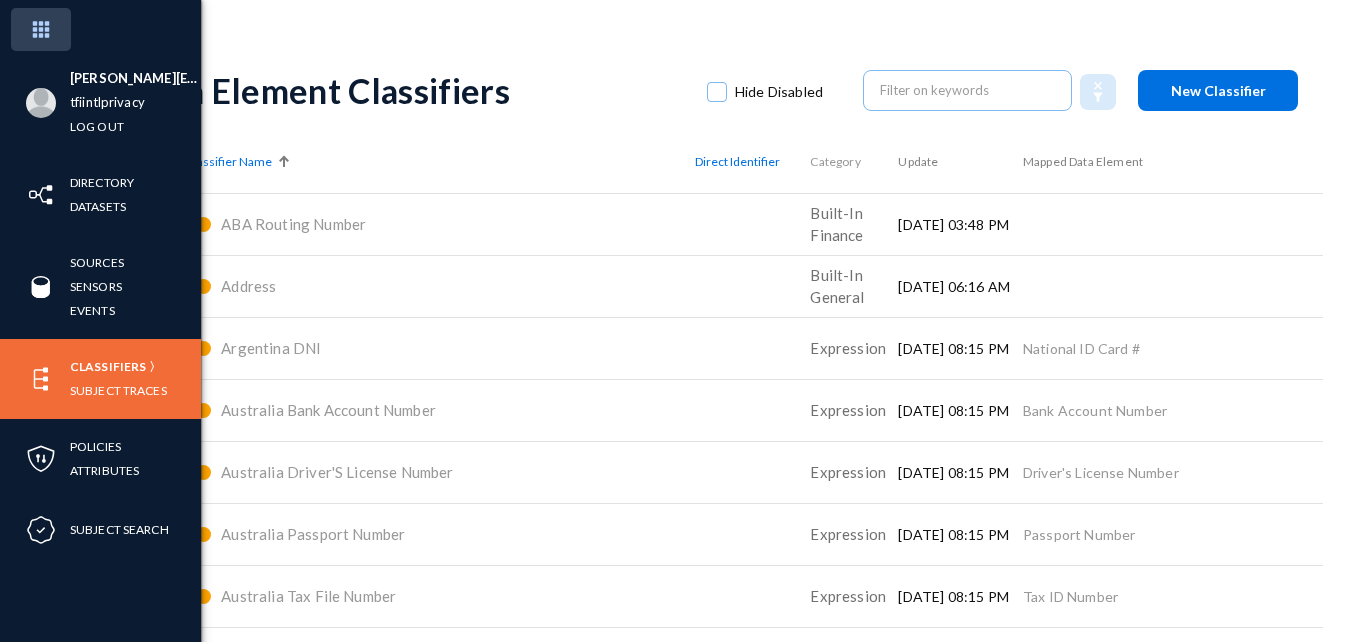 click at bounding box center [41, 29] 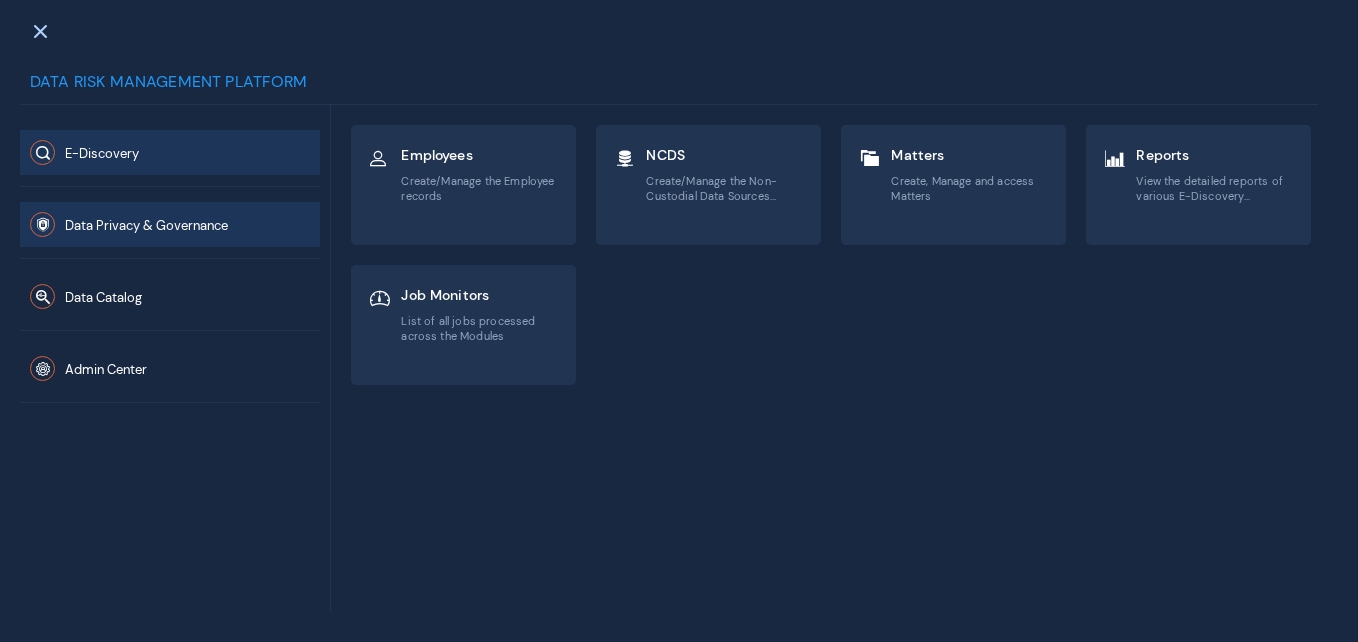 click on "Data Privacy & Governance" at bounding box center [146, 225] 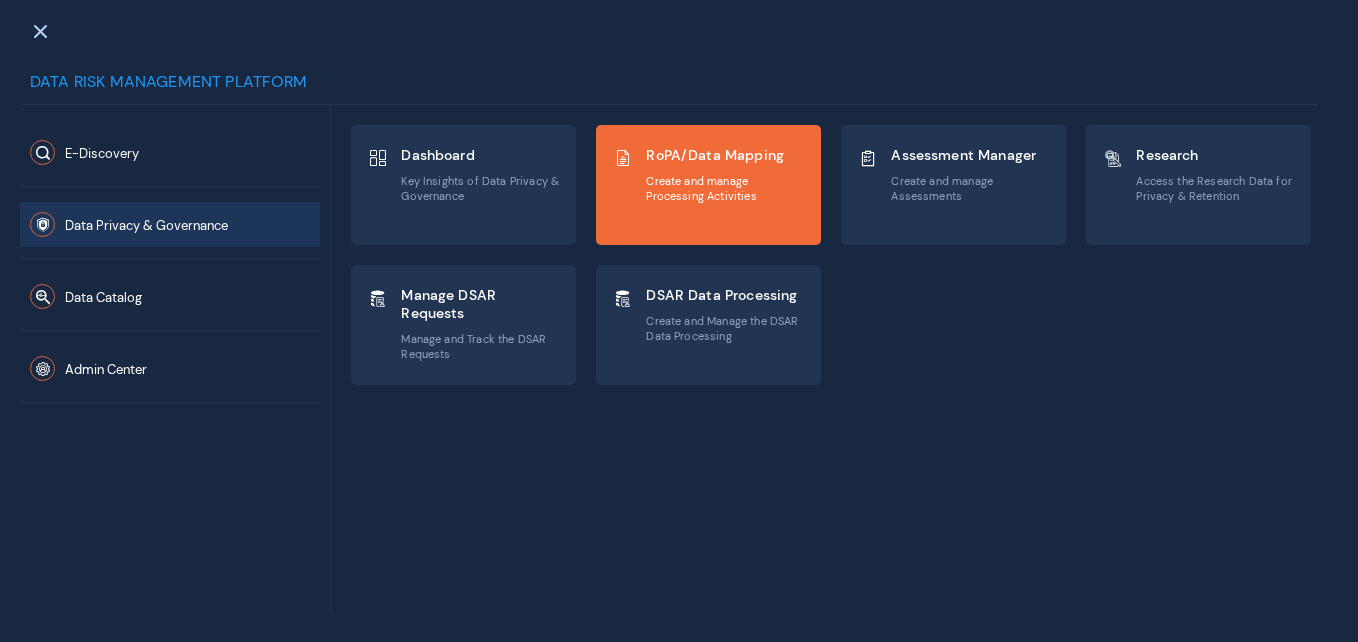 click on "Create and manage Processing Activities" at bounding box center [725, 188] 